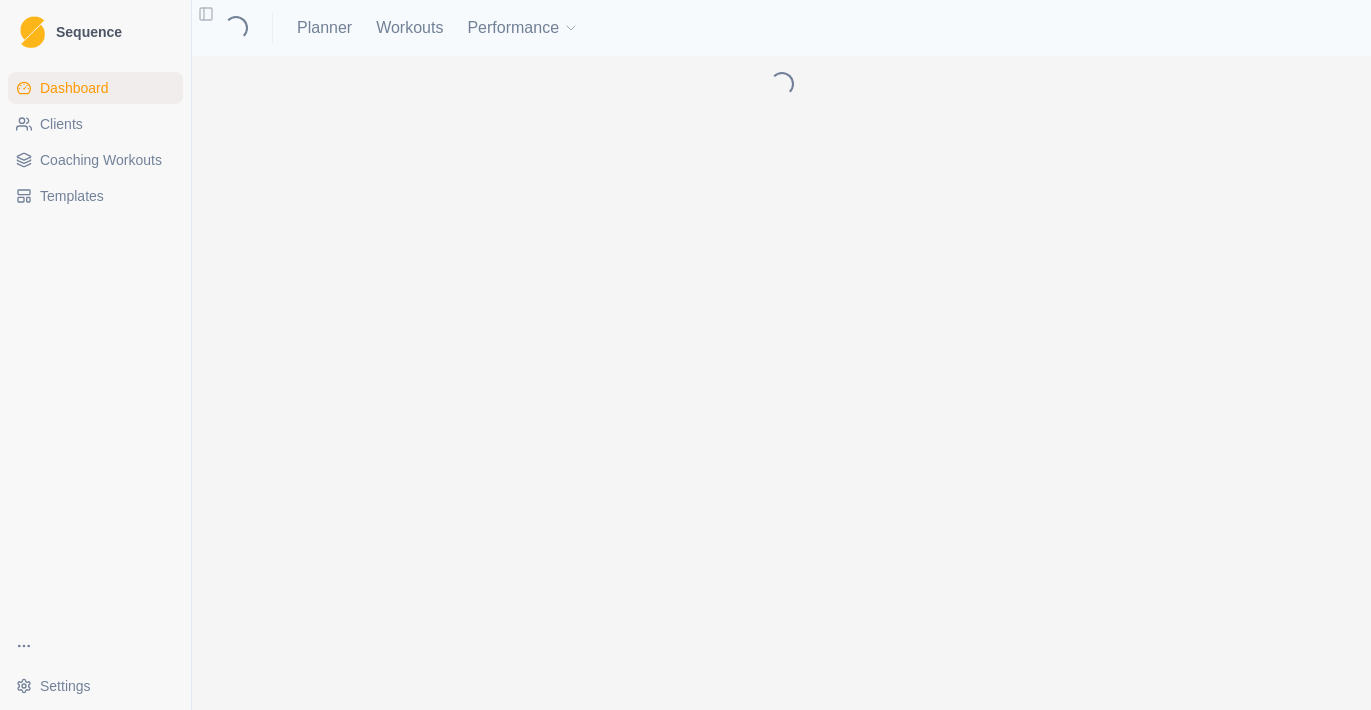 scroll, scrollTop: 0, scrollLeft: 0, axis: both 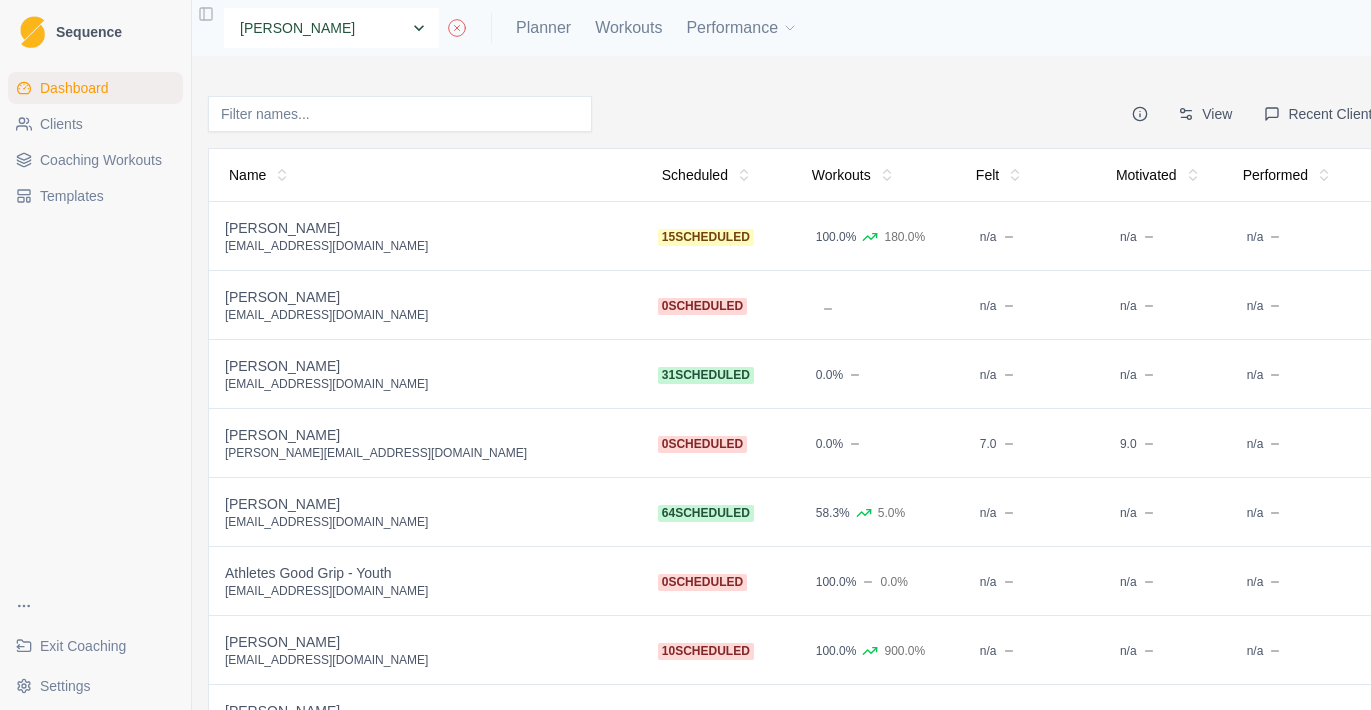 select on "adc8685a-17f4-42ae-be31-f3b71589ea29" 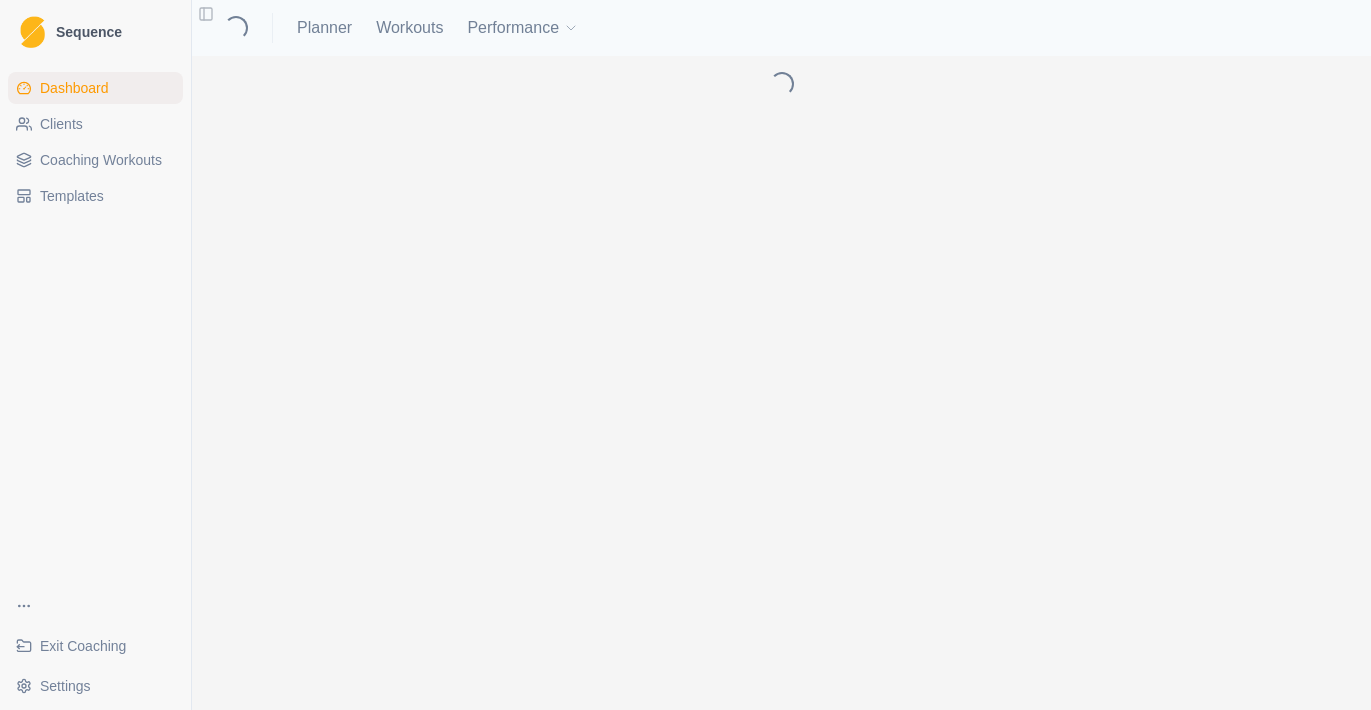 scroll, scrollTop: 0, scrollLeft: 0, axis: both 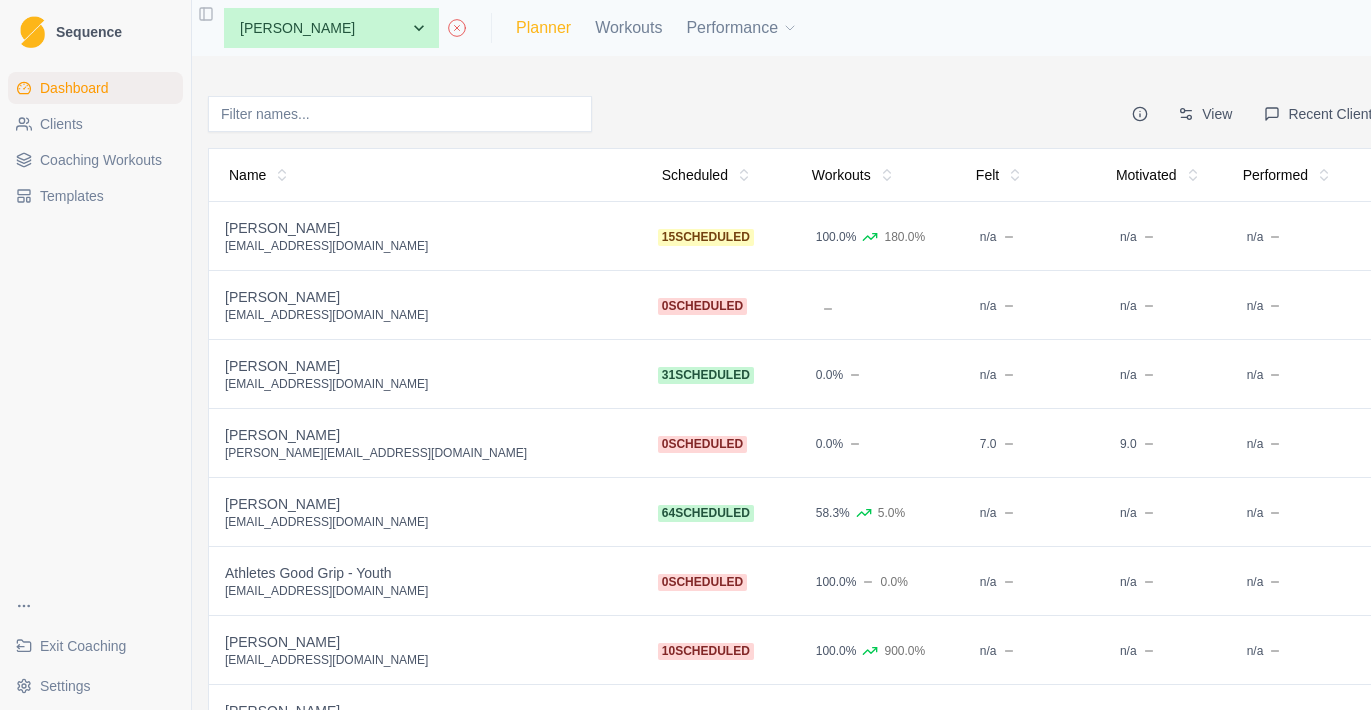 click on "Planner" at bounding box center [543, 28] 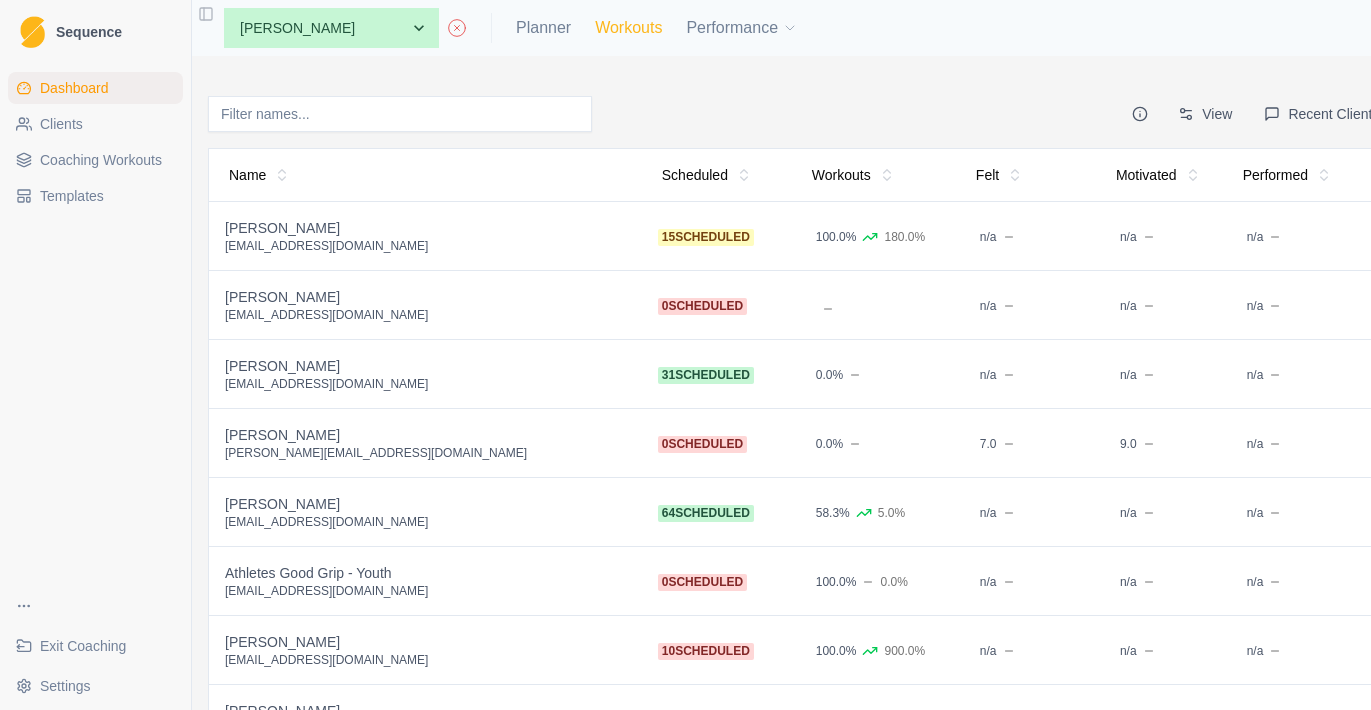 select on "month" 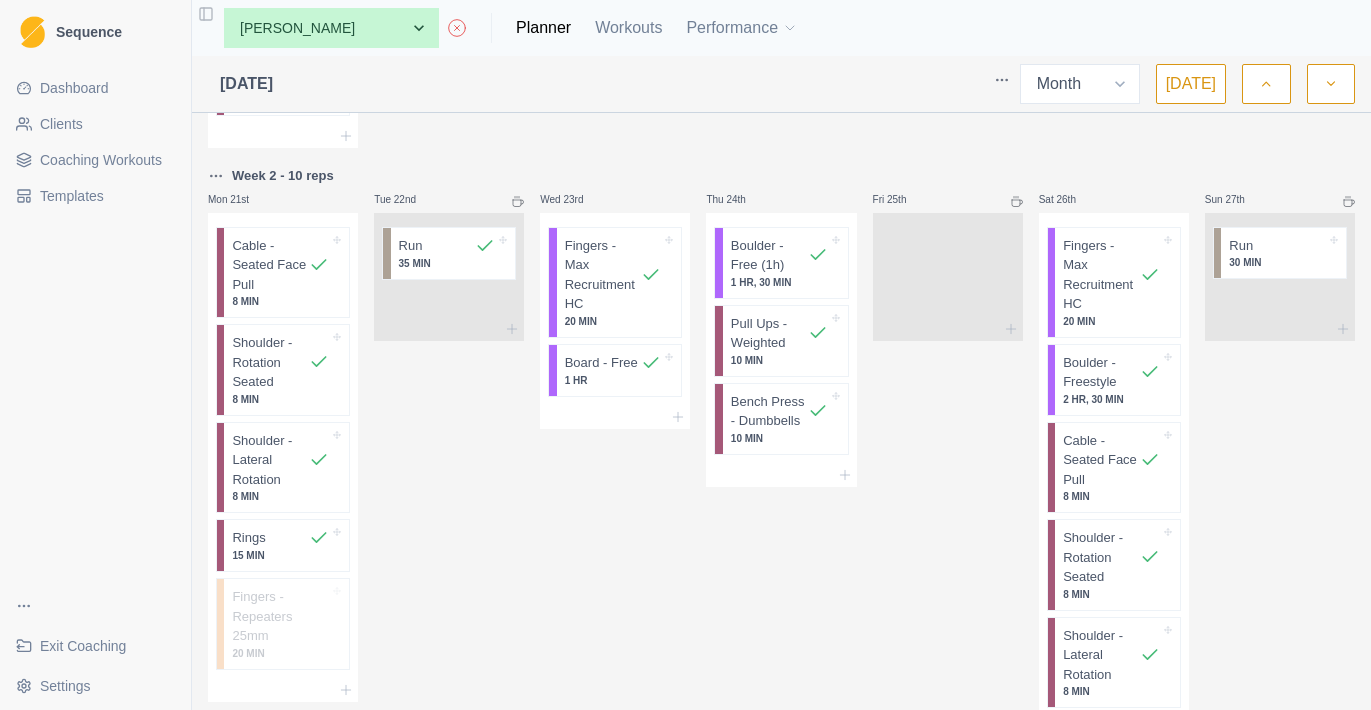 scroll, scrollTop: 1419, scrollLeft: 0, axis: vertical 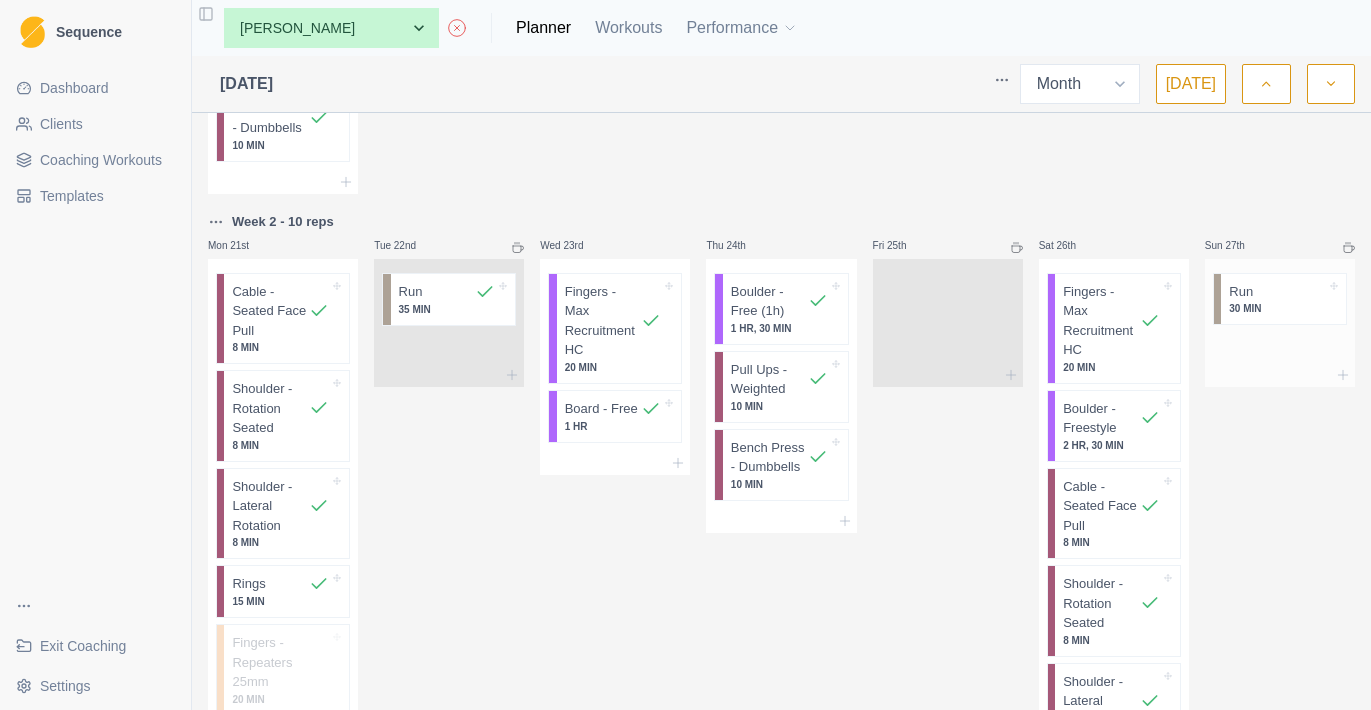 click on "30 MIN" at bounding box center (1277, 308) 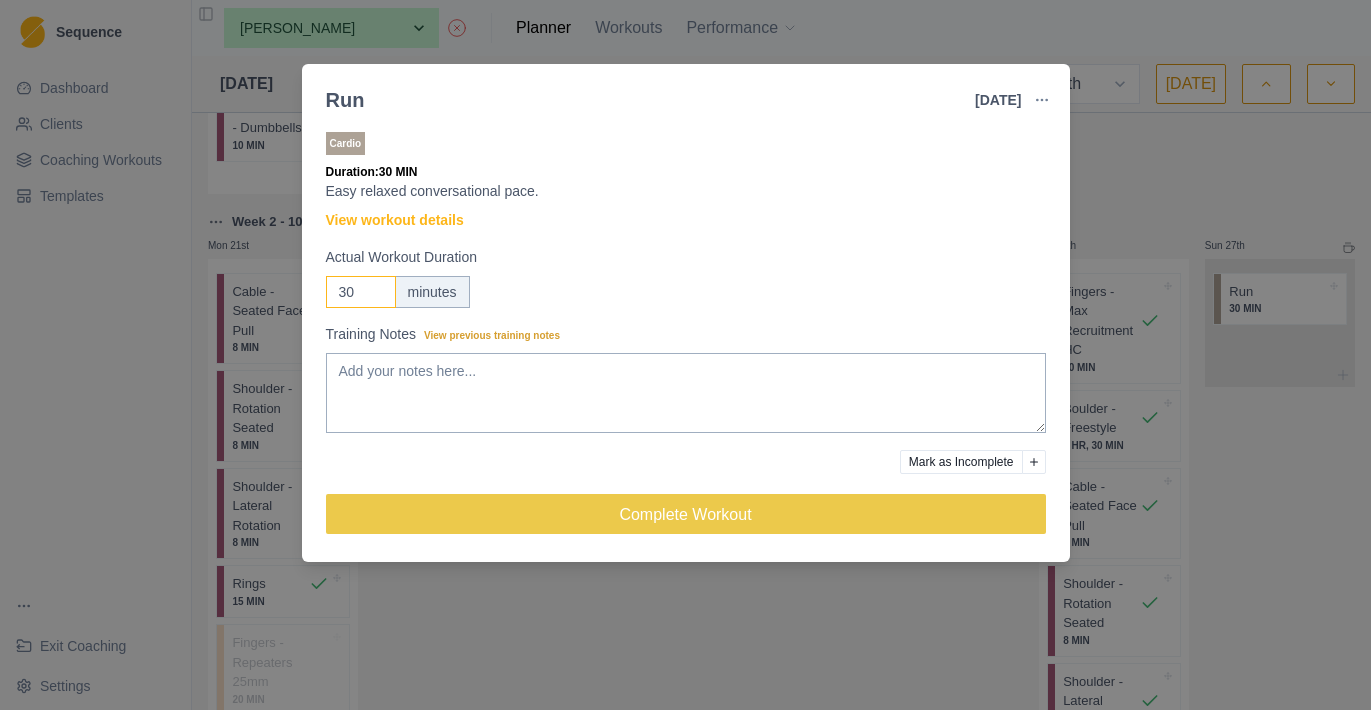 click on "30" at bounding box center (361, 292) 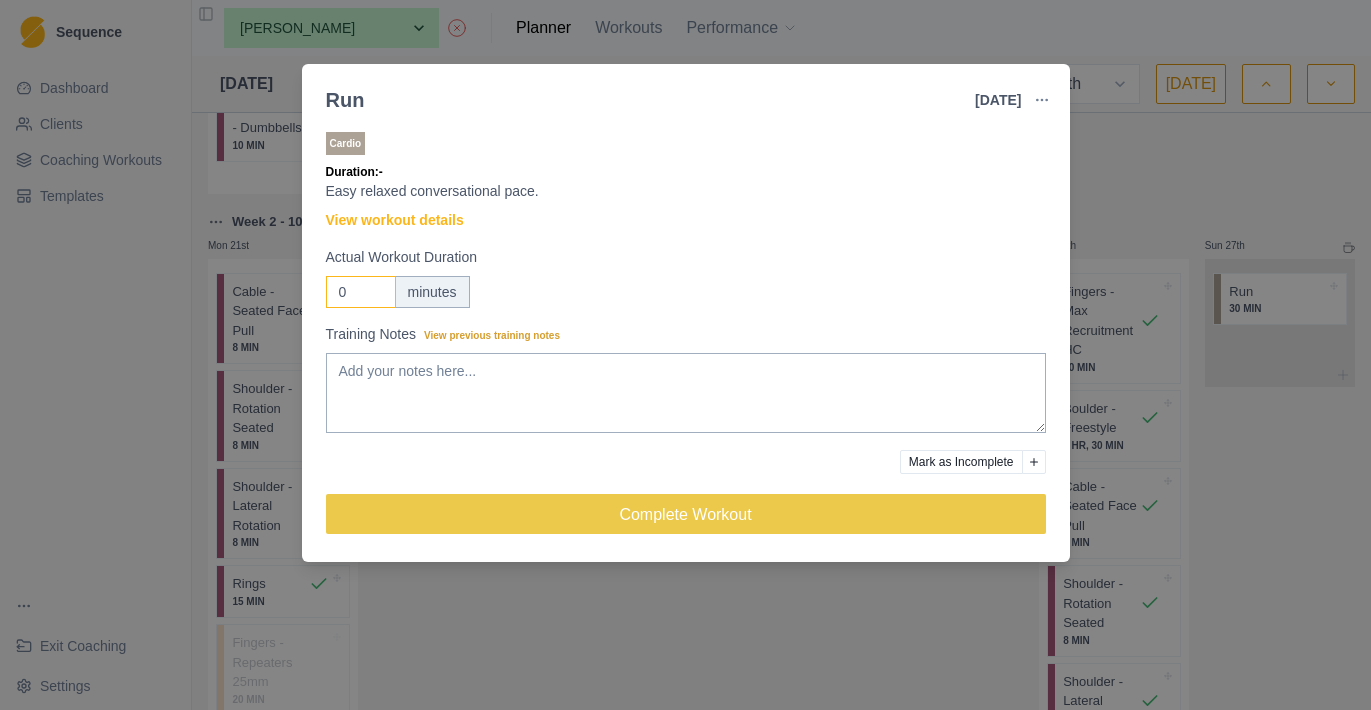 type on "30" 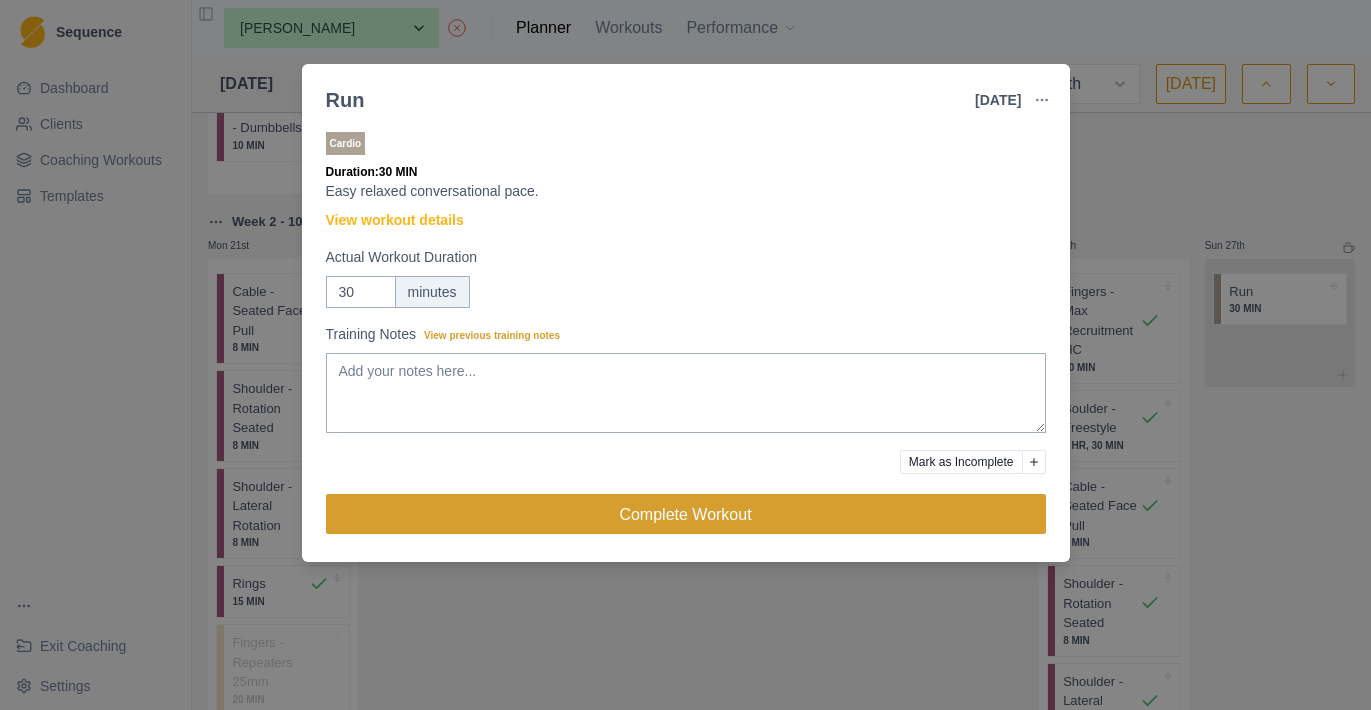 click on "Complete Workout" at bounding box center [686, 514] 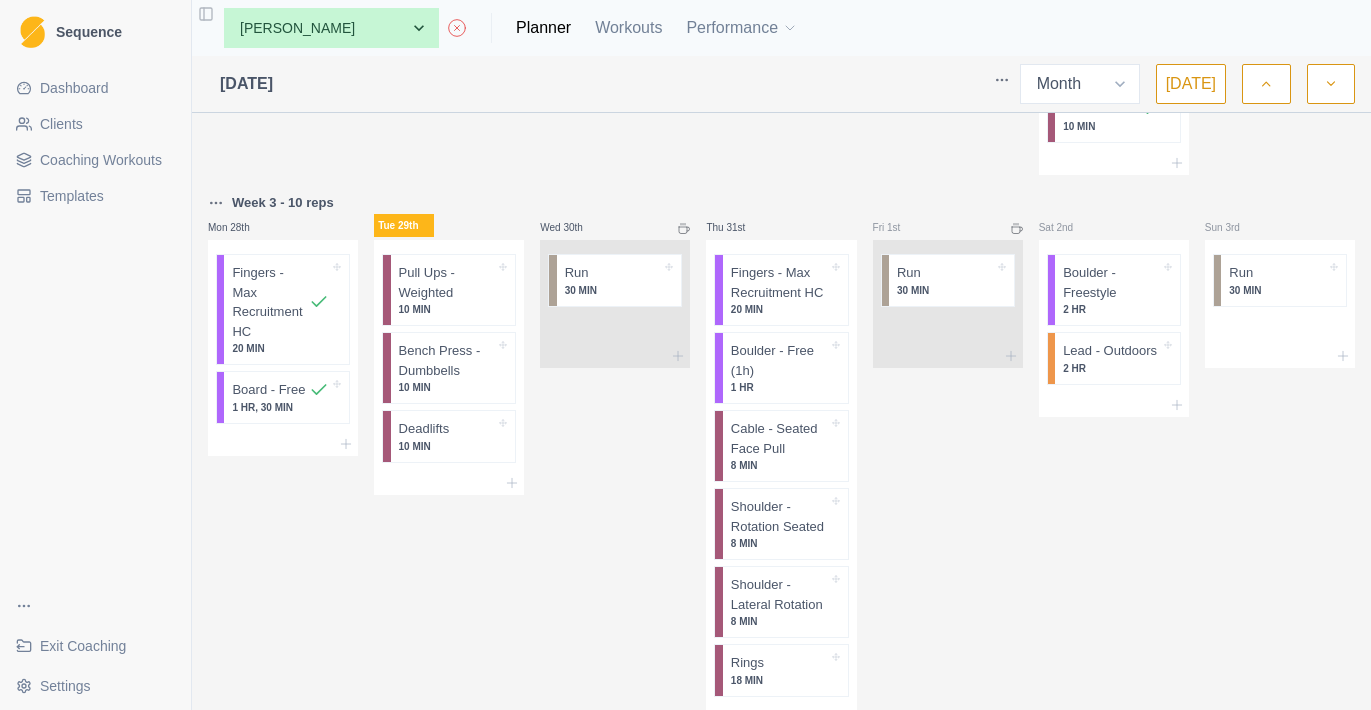 scroll, scrollTop: 2150, scrollLeft: 0, axis: vertical 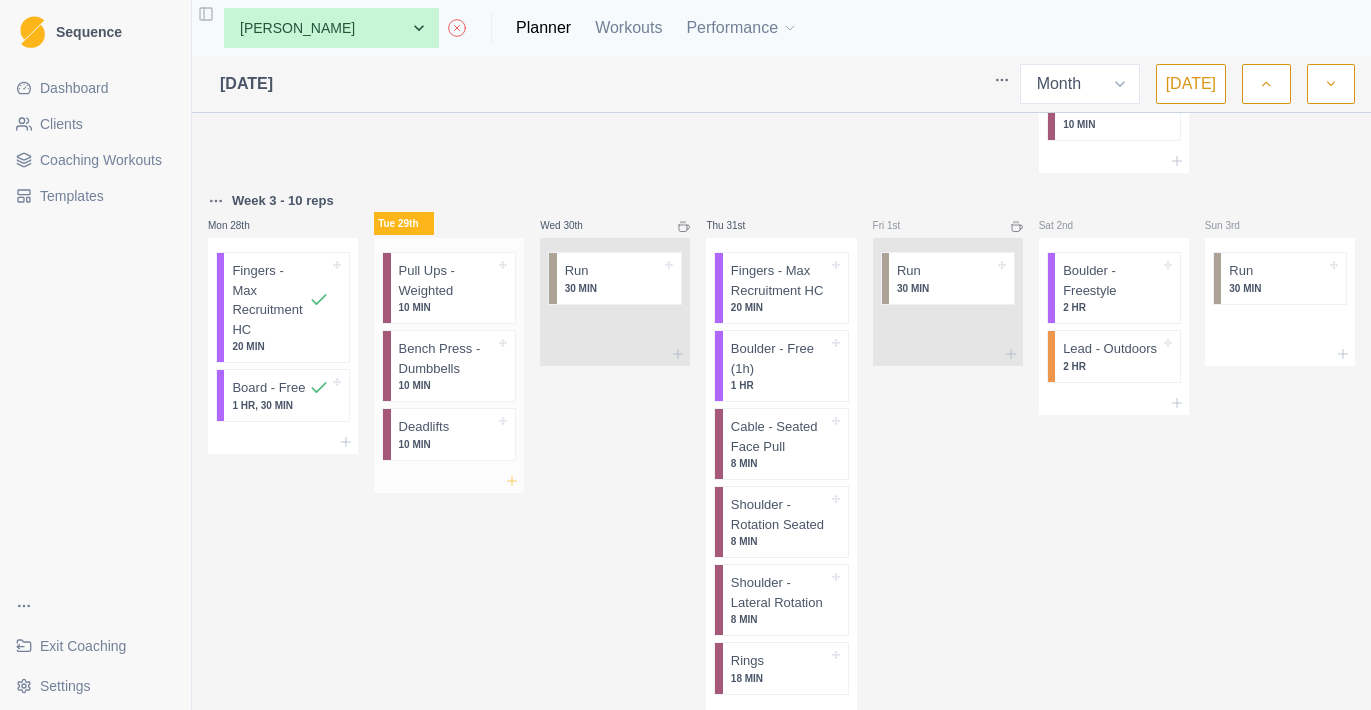 click 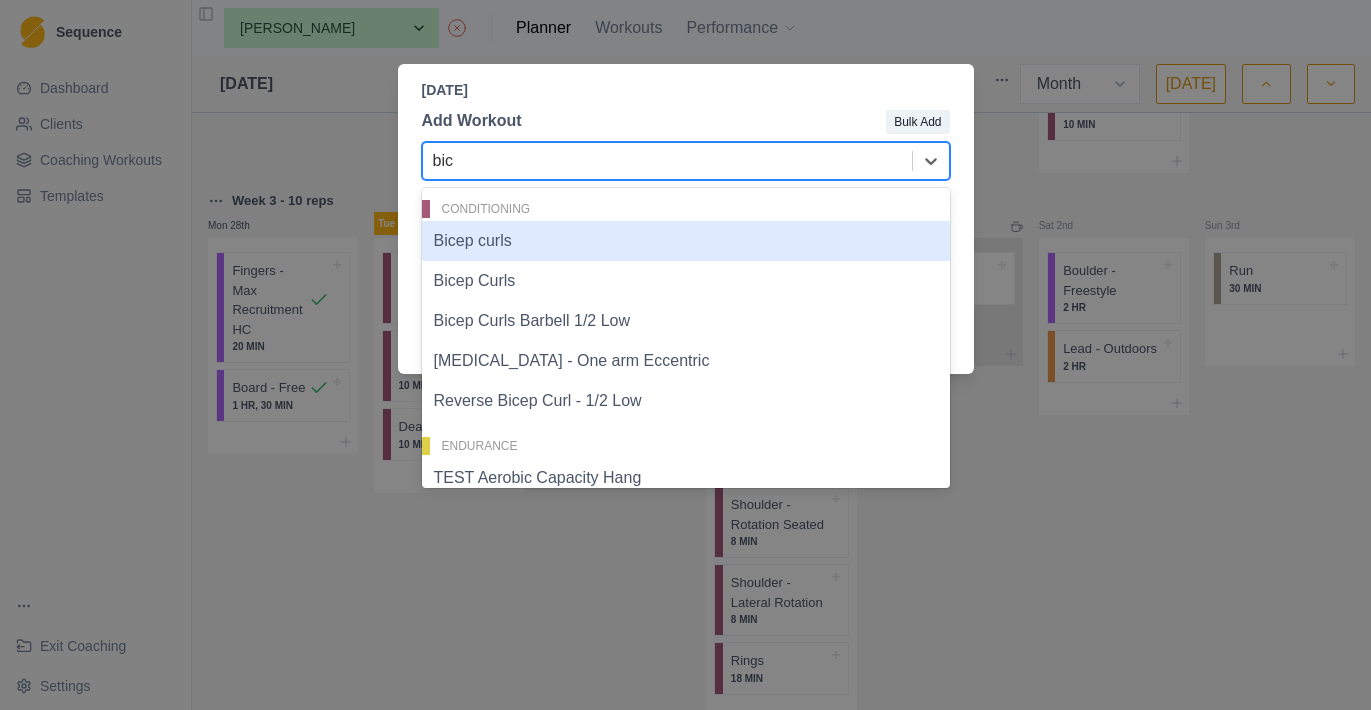 type on "[PERSON_NAME]" 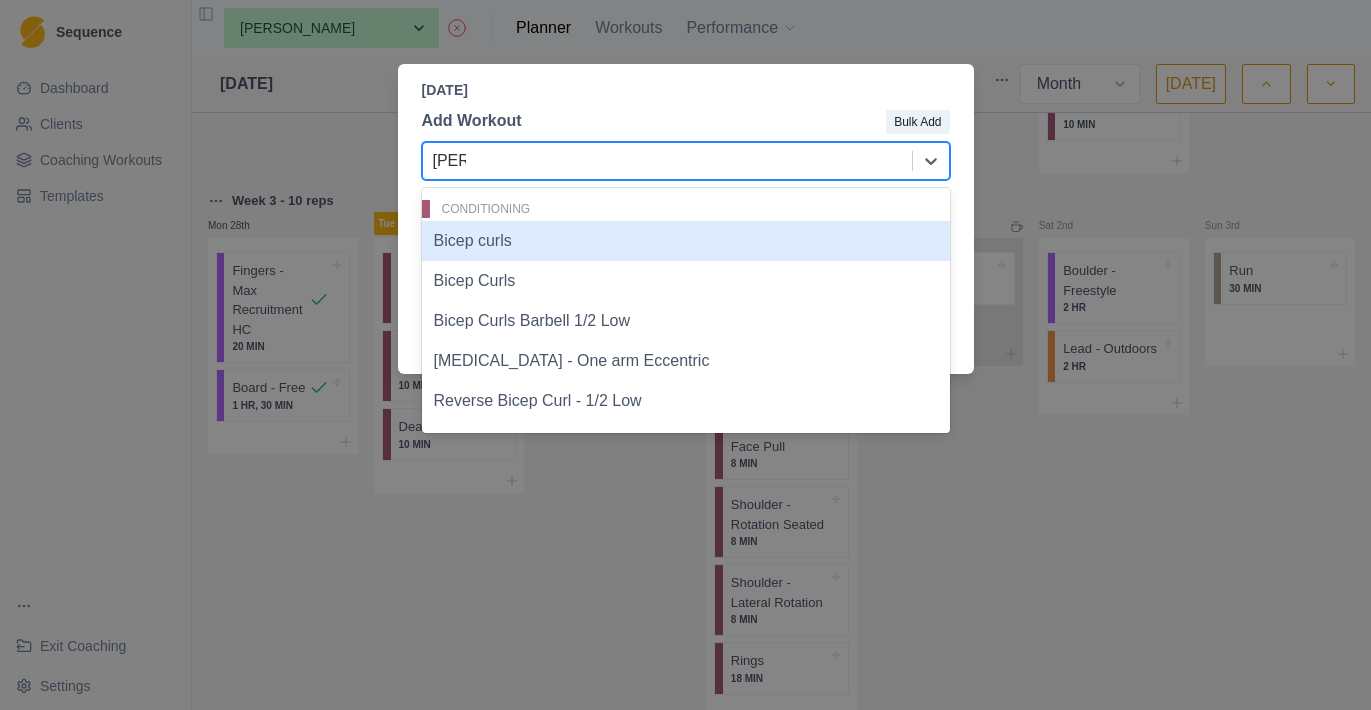 click on "Bicep curls" at bounding box center (686, 241) 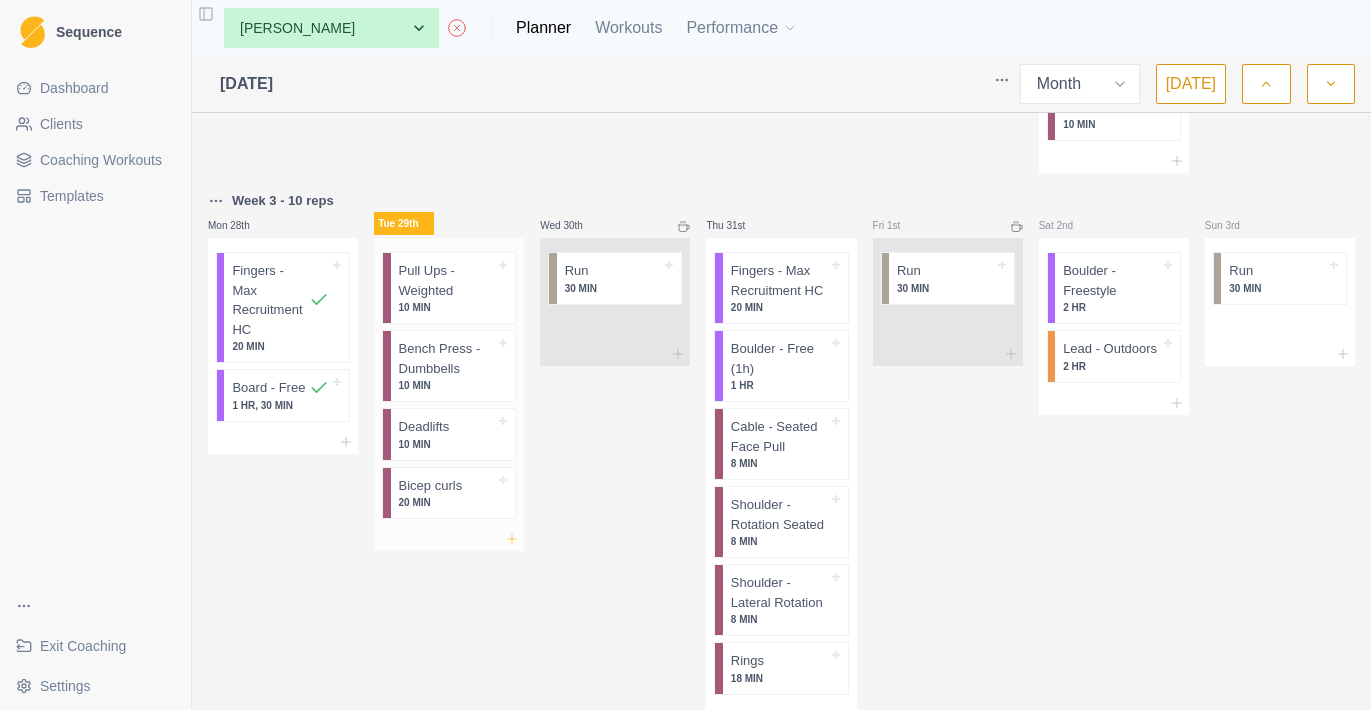 click 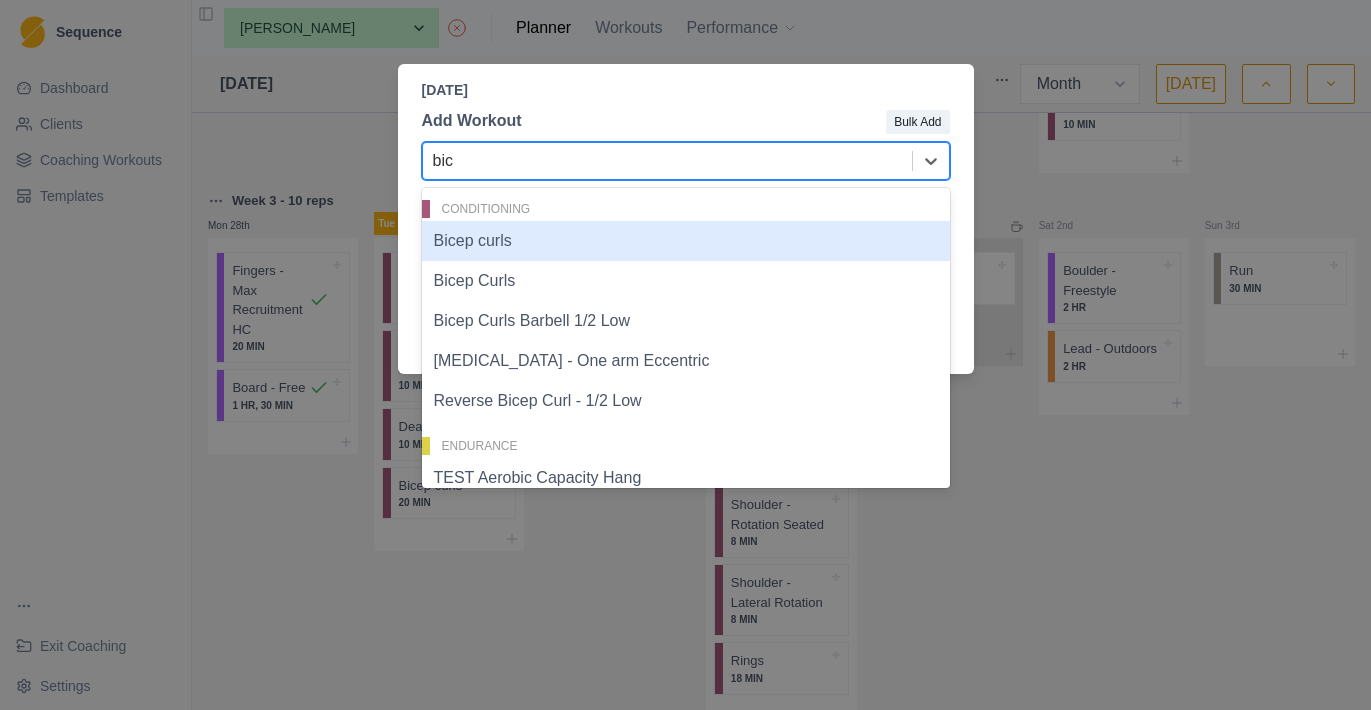 type on "[PERSON_NAME]" 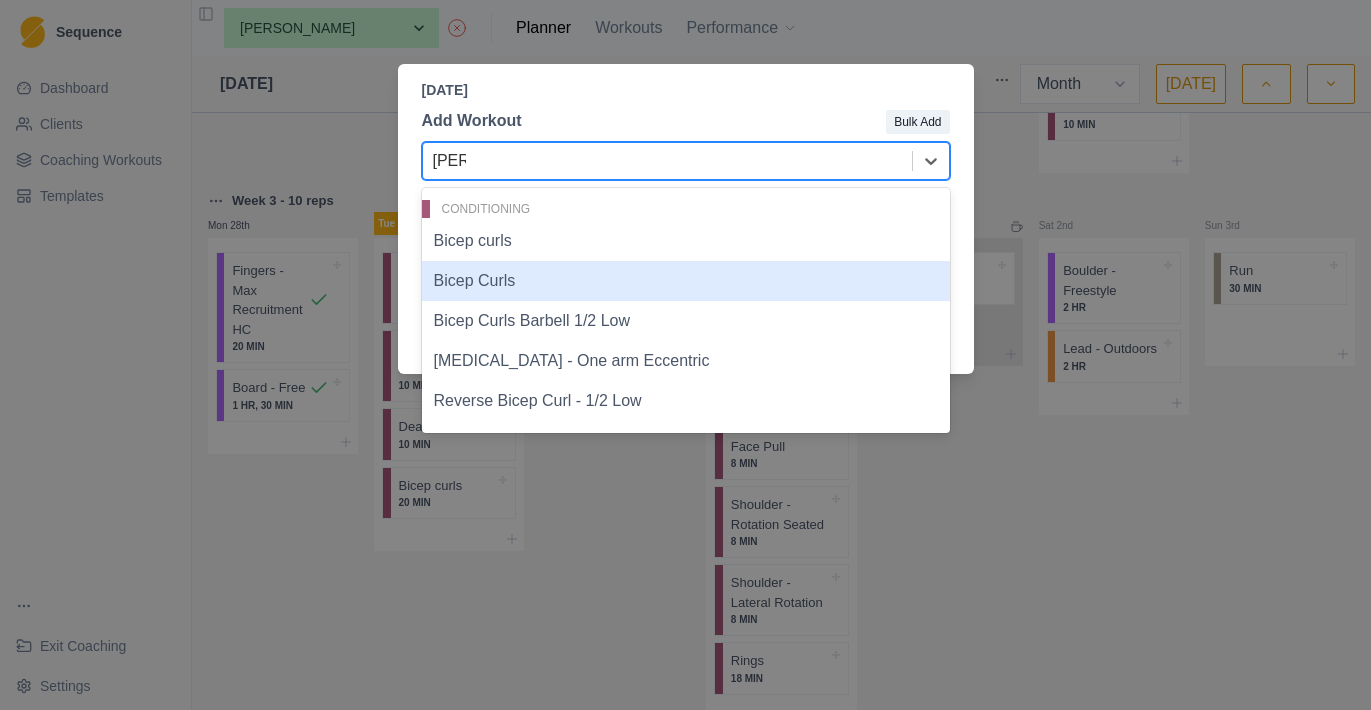 click on "Bicep Curls" at bounding box center [686, 281] 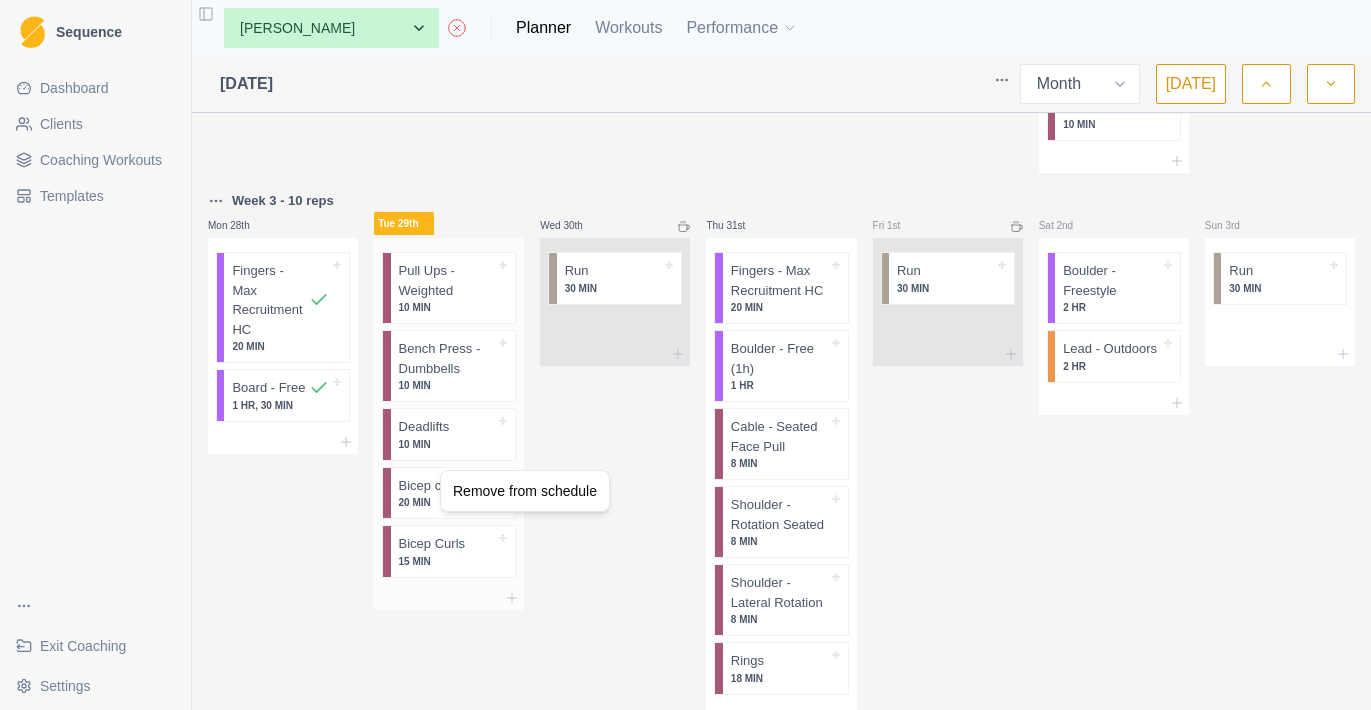 click on "Sequence Dashboard Clients Coaching Workouts Templates Exit Coaching Settings Toggle Sidebar None [PERSON_NAME] [PERSON_NAME] [PERSON_NAME] [PERSON_NAME] [PERSON_NAME] Athletes Good Grip - Youth [PERSON_NAME] [PERSON_NAME] [PERSON_NAME] [PERSON_NAME] [PERSON_NAME] [PERSON_NAME] [PERSON_NAME] [PERSON_NAME] [PERSON_NAME] [PERSON_NAME] [PERSON_NAME] [PERSON_NAME] [PERSON_NAME] [PERSON_NAME] [PERSON_NAME] [PERSON_NAME] [PERSON_NAME] Man Hin [PERSON_NAME] [PERSON_NAME] March [PERSON_NAME] [PERSON_NAME] [PERSON_NAME] [PERSON_NAME] Planner Workouts Performance [DATE] Week Month [DATE] Week 3 - 12reps Mon 30th Tue 1st Board - Free 1 HR Wed 2nd Fingers - Repeaters 25mm 20 MIN Pull Ups - Weighted 15 MIN Bench Press - Dumbbells 15 MIN Cable - Seated Face Pull 8 MIN Thu 3rd Boulder - Free (1h) 1 HR Fri 4th Run 30 MIN Boulder - Free (1h) 1 HR Shoulder - Rotation Seated 8 MIN Shoulder - Lateral Rotation 8 MIN Rings 18 MIN Deadlifts 15 MIN Sat 5th Sun 6th Fingers - Repeaters 25mm 20 MIN Week 4 - 12 reps Mon 7th" at bounding box center [685, 355] 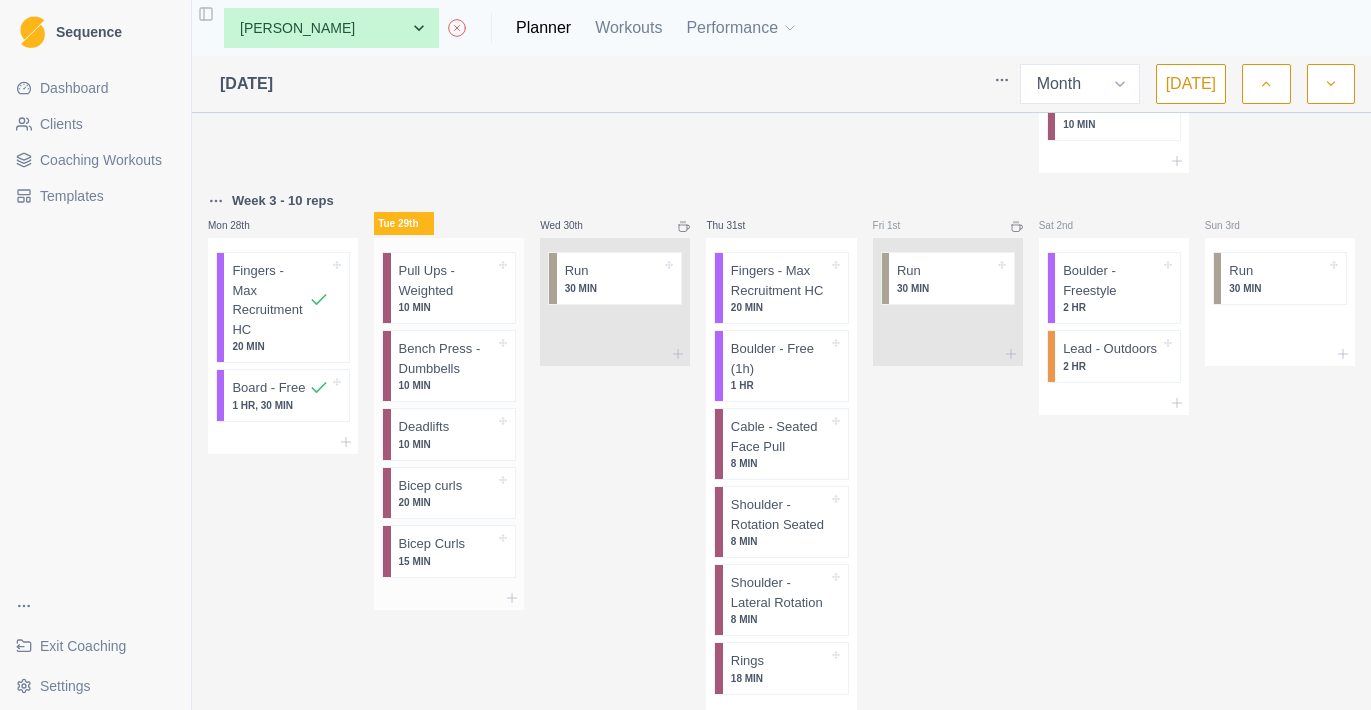click on "20 MIN" at bounding box center (447, 502) 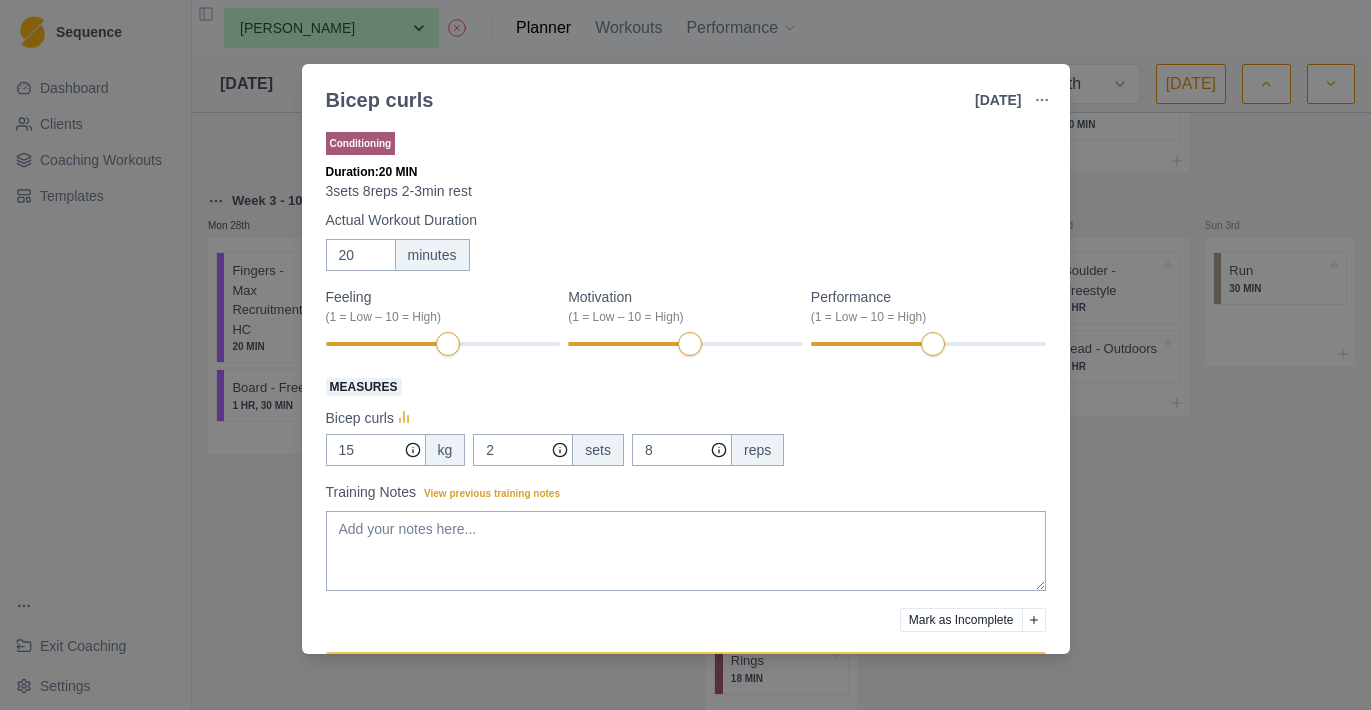 click on "Bicep curls [DATE] Link To Goal View Workout Metrics Edit Original Workout Reschedule Workout Remove From Schedule Conditioning Duration:  20 MIN 3sets
8reps
2-3min rest Actual Workout Duration 20 minutes Feeling (1 = Low – 10 = High) Motivation (1 = Low – 10 = High) Performance (1 = Low – 10 = High) Measures Bicep curls 15 kg 2 sets 8 reps Training Notes View previous training notes Mark as Incomplete Complete Workout" at bounding box center [685, 355] 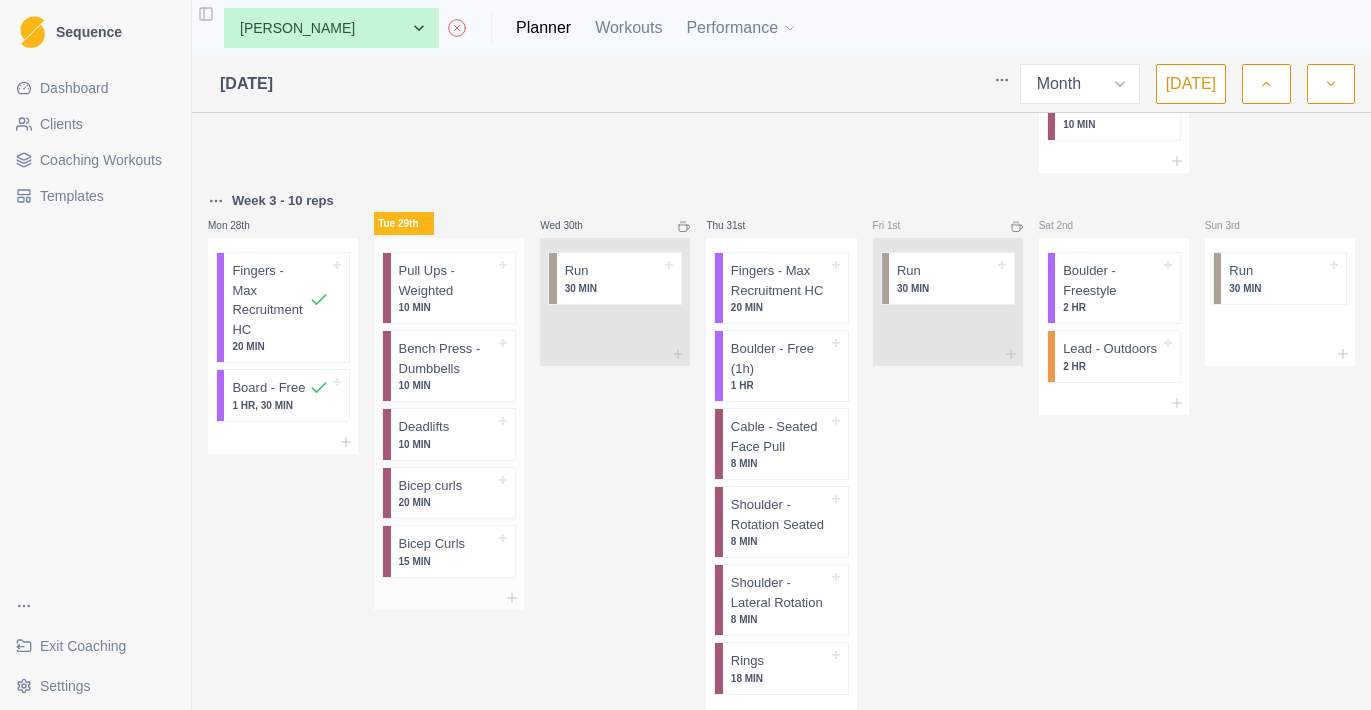 click on "15 MIN" at bounding box center [447, 561] 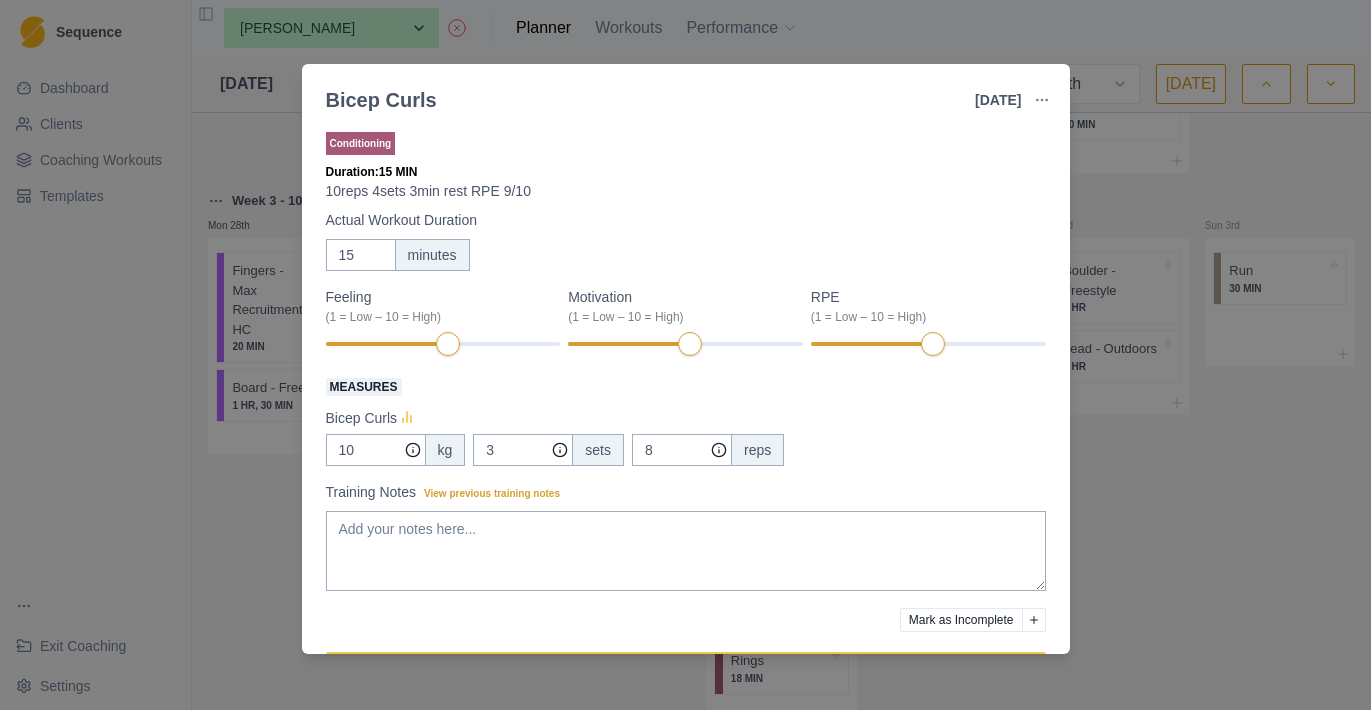 click 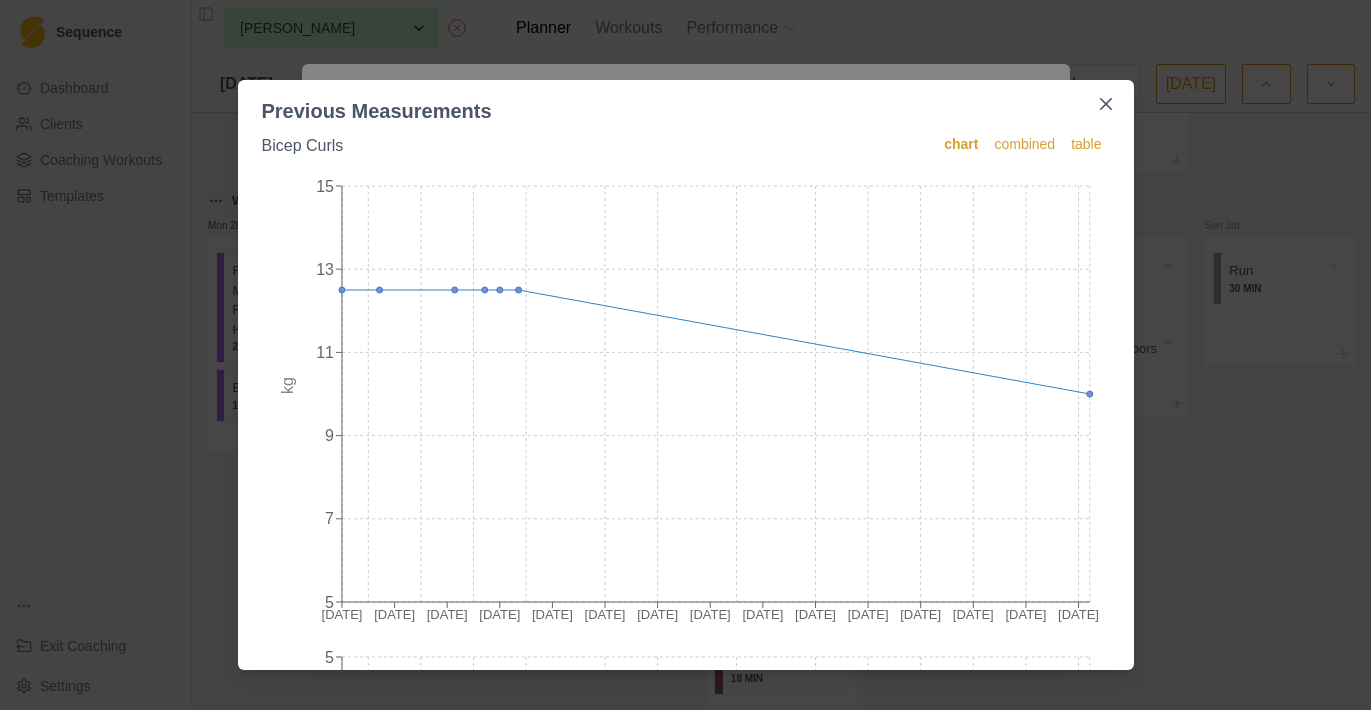 click on "Previous Measurements Bicep Curls chart combined table [DATE] Jan [DATE] Feb [DATE] [DATE] Apr [DATE] [DATE] [DATE] Jun [DATE] [DATE] [DATE] [DATE] 5 7 9 11 13 15 kg [DATE] Jan [DATE] Feb [DATE] [DATE] Apr [DATE] [DATE] [DATE] Jun [DATE] [DATE] [DATE] [DATE] 0 1 2 3 4 5 sets [DATE] Jan [DATE] Feb [DATE] [DATE] Apr [DATE] [DATE] [DATE] Jun [DATE] [DATE] [DATE] [DATE] 0 2 4 6 8 10 reps" at bounding box center [685, 355] 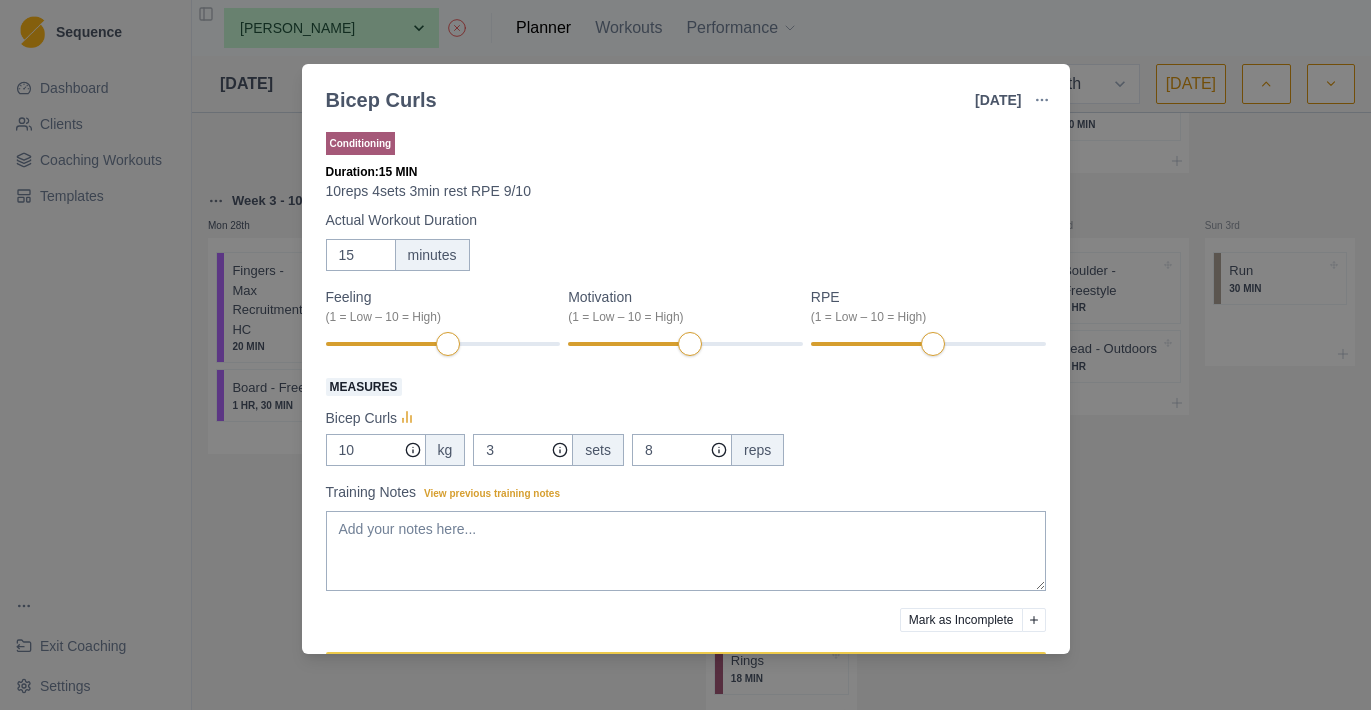 click on "Bicep Curls [DATE] Link To Goal View Workout Metrics Edit Original Workout Reschedule Workout Remove From Schedule Conditioning Duration:  15 MIN 10reps
4sets
3min rest
RPE 9/10 Actual Workout Duration 15 minutes Feeling (1 = Low – 10 = High) Motivation (1 = Low – 10 = High) RPE (1 = Low – 10 = High) Measures Bicep Curls 10 kg 3 sets 8 reps Training Notes View previous training notes Mark as Incomplete Complete Workout" at bounding box center [685, 355] 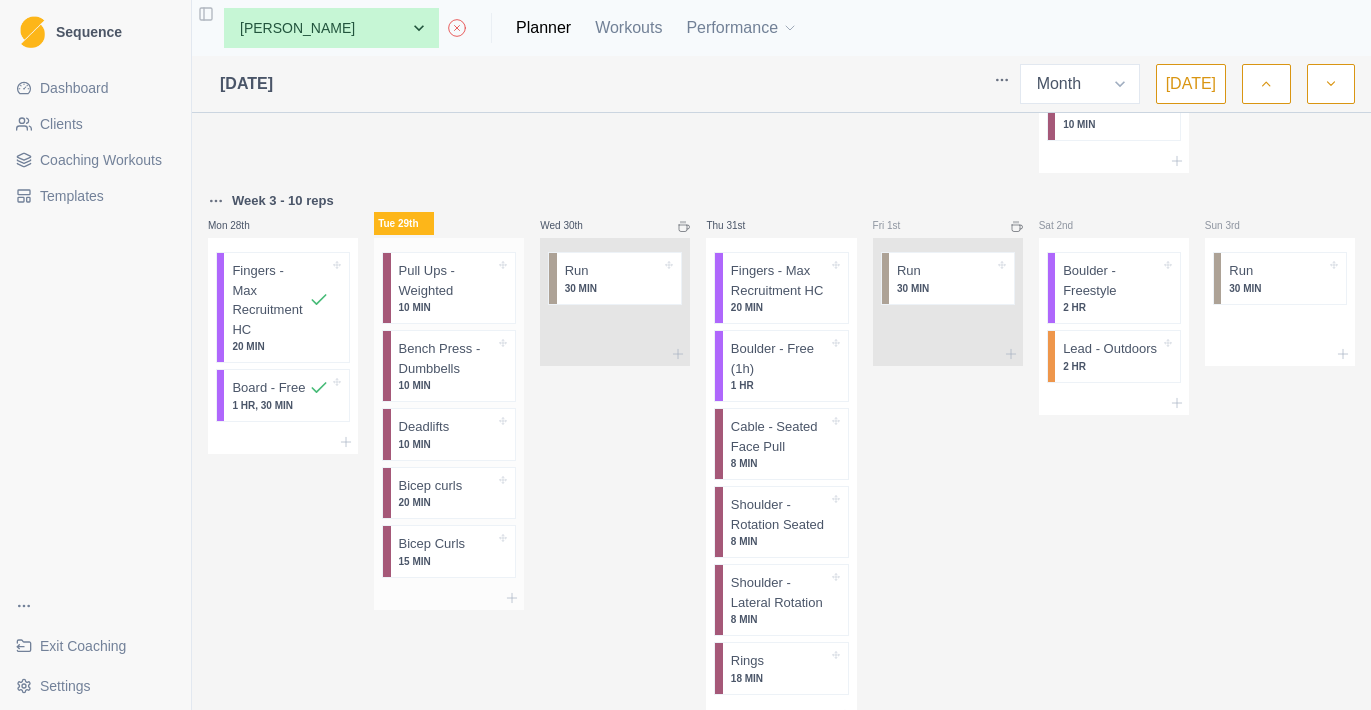 click on "Pull Ups - Weighted 10 MIN Bench Press - Dumbbells 10 MIN Deadlifts 10 MIN Bicep curls 20 MIN Bicep Curls 15 MIN" at bounding box center [449, 412] 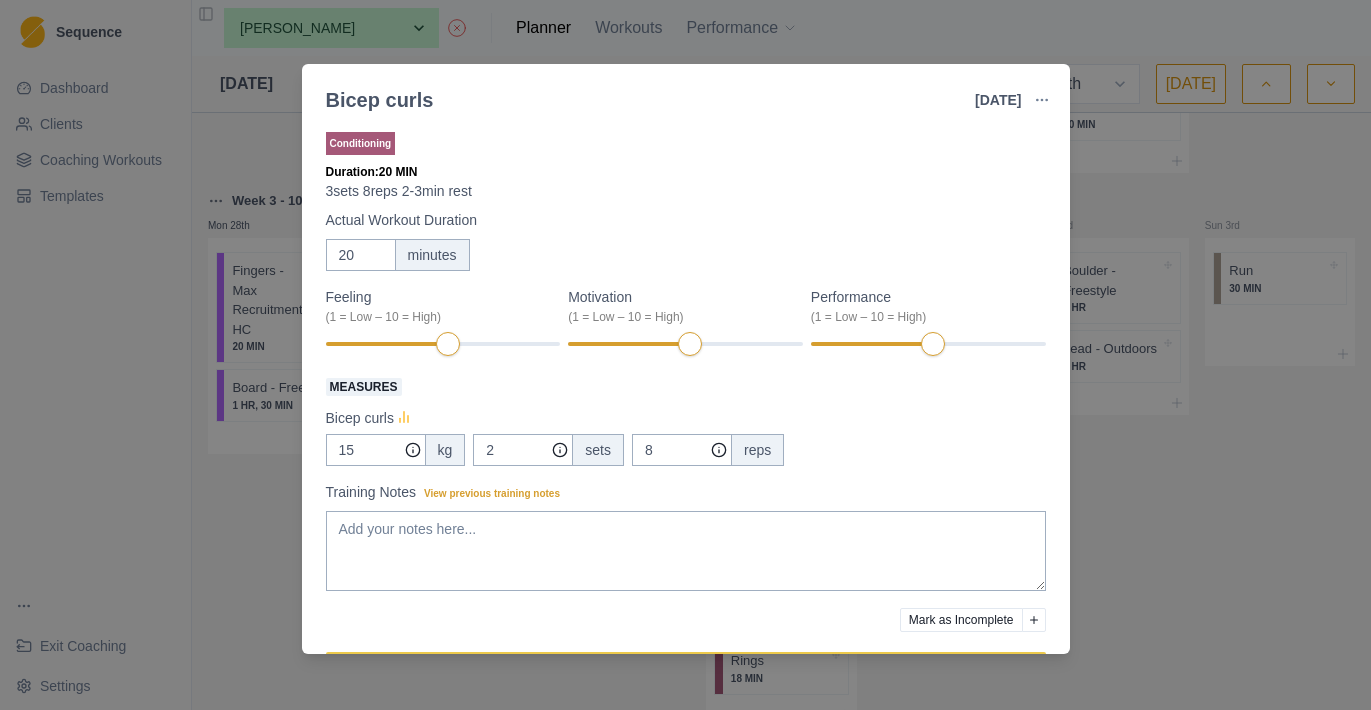 click 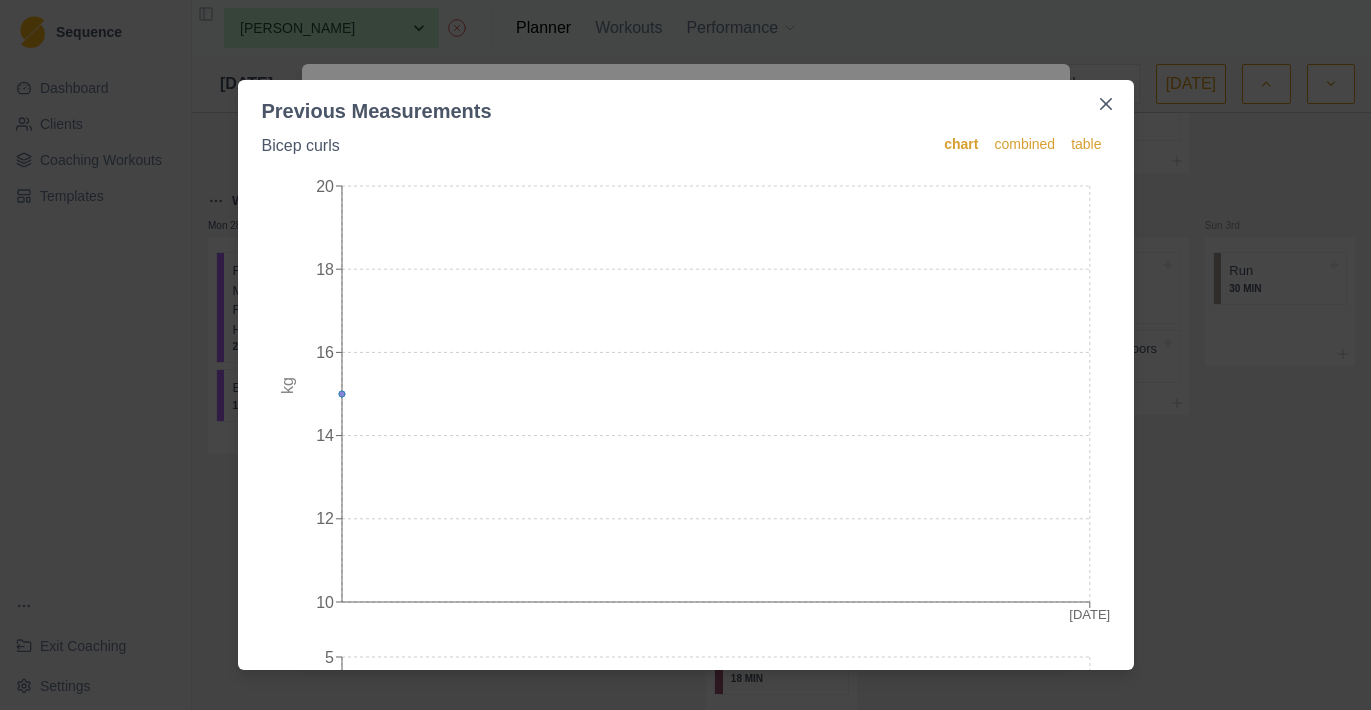 click on "Previous Measurements Bicep curls chart combined table [DATE] 12 14 16 18 20 kg [DATE] 0 1 2 3 4 5 sets [DATE] 0 2 4 6 8 10 reps" at bounding box center (685, 355) 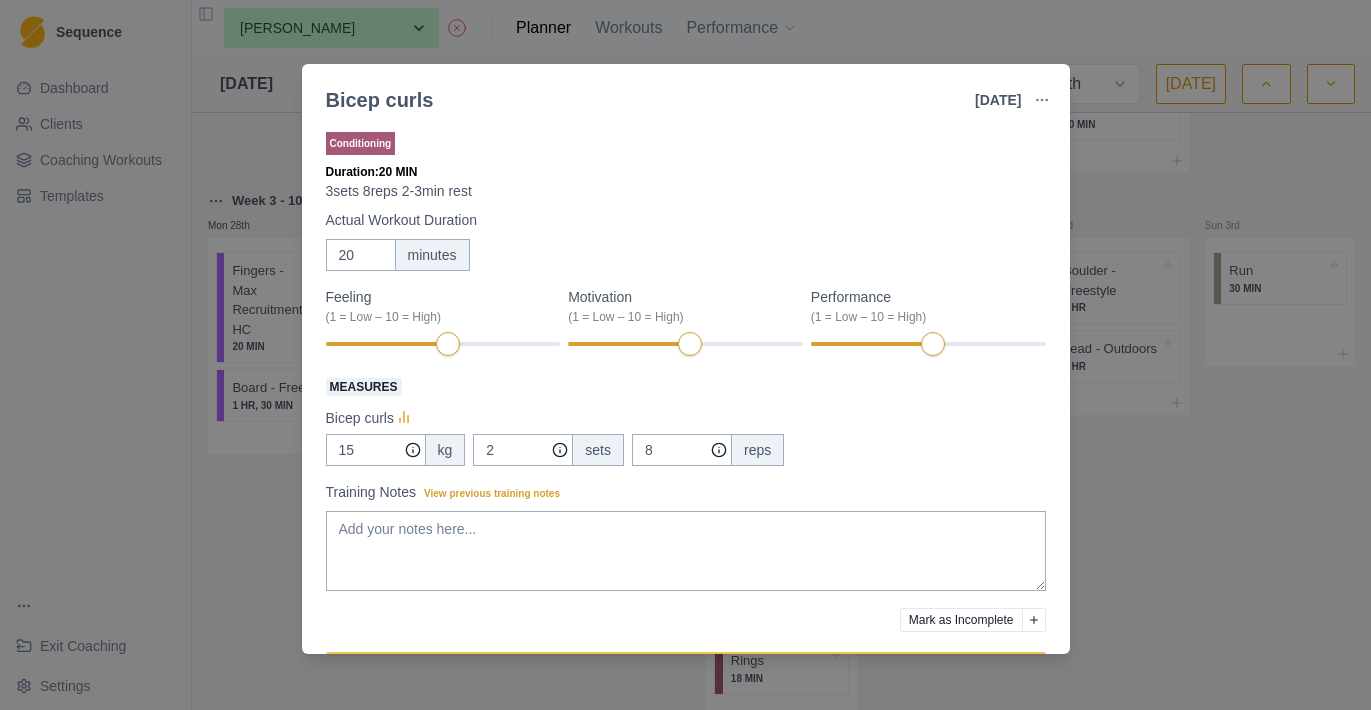 click on "Bicep curls [DATE] Link To Goal View Workout Metrics Edit Original Workout Reschedule Workout Remove From Schedule Conditioning Duration:  20 MIN 3sets
8reps
2-3min rest Actual Workout Duration 20 minutes Feeling (1 = Low – 10 = High) Motivation (1 = Low – 10 = High) Performance (1 = Low – 10 = High) Measures Bicep curls 15 kg 2 sets 8 reps Training Notes View previous training notes Mark as Incomplete Complete Workout" at bounding box center [685, 355] 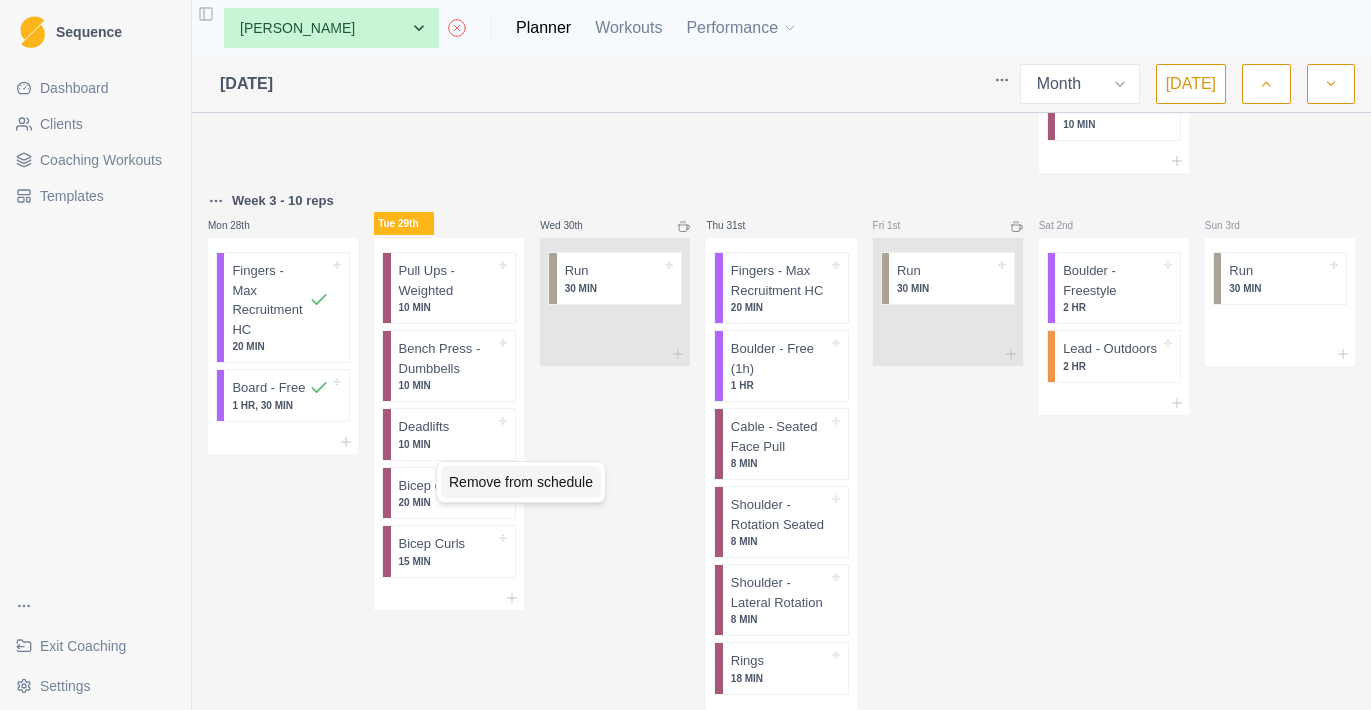 click on "Remove from schedule" at bounding box center (521, 482) 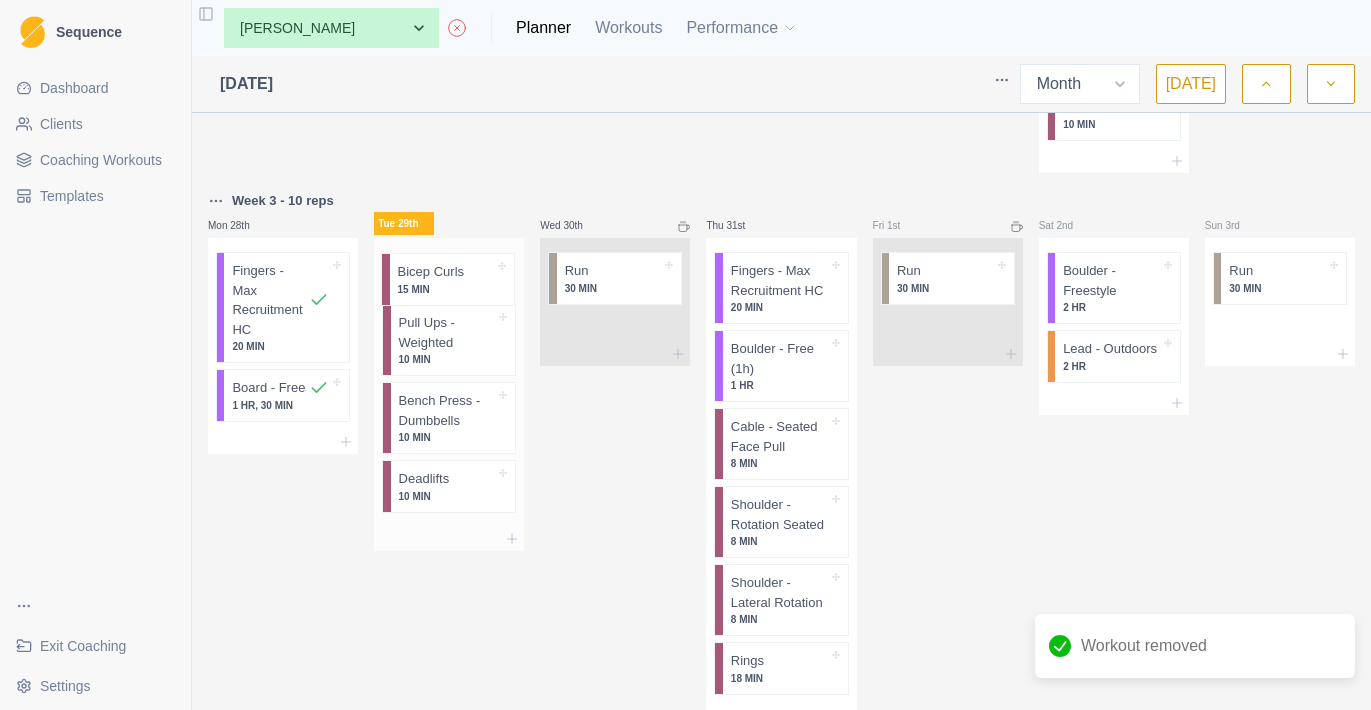 drag, startPoint x: 456, startPoint y: 471, endPoint x: 454, endPoint y: 264, distance: 207.00966 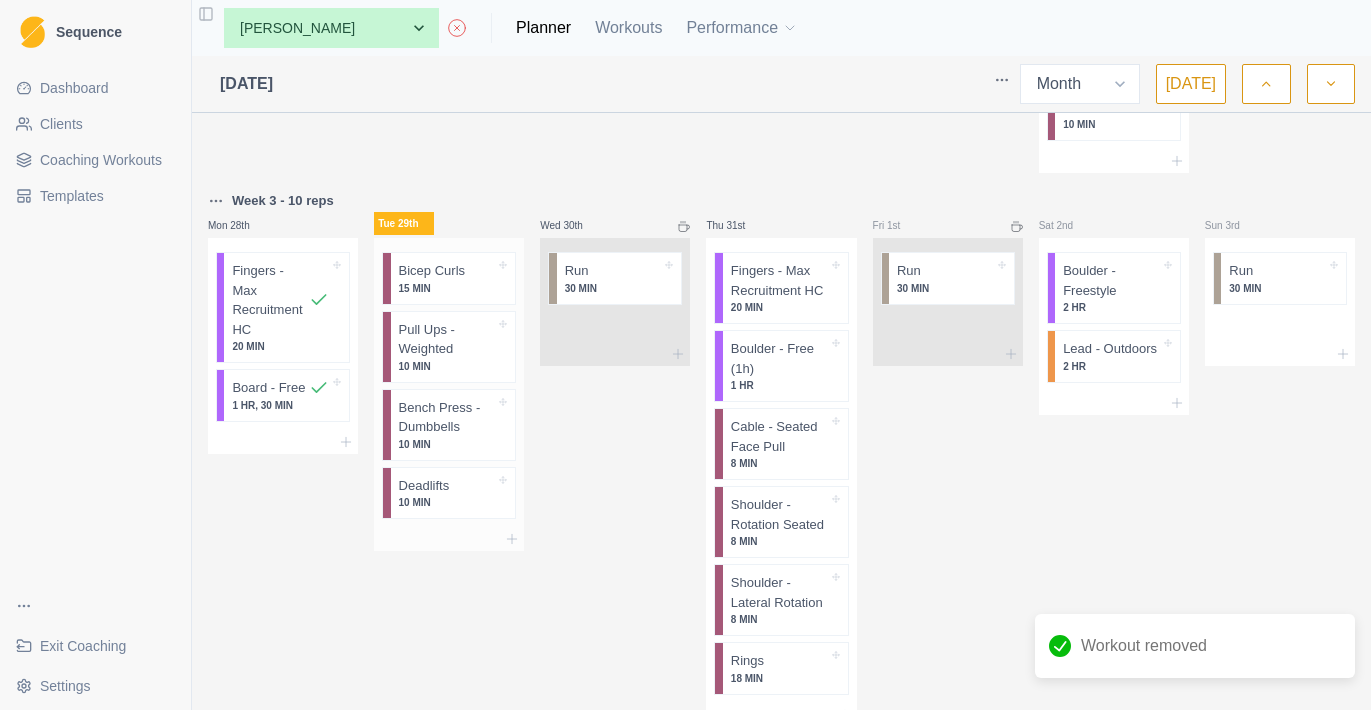 click at bounding box center (480, 271) 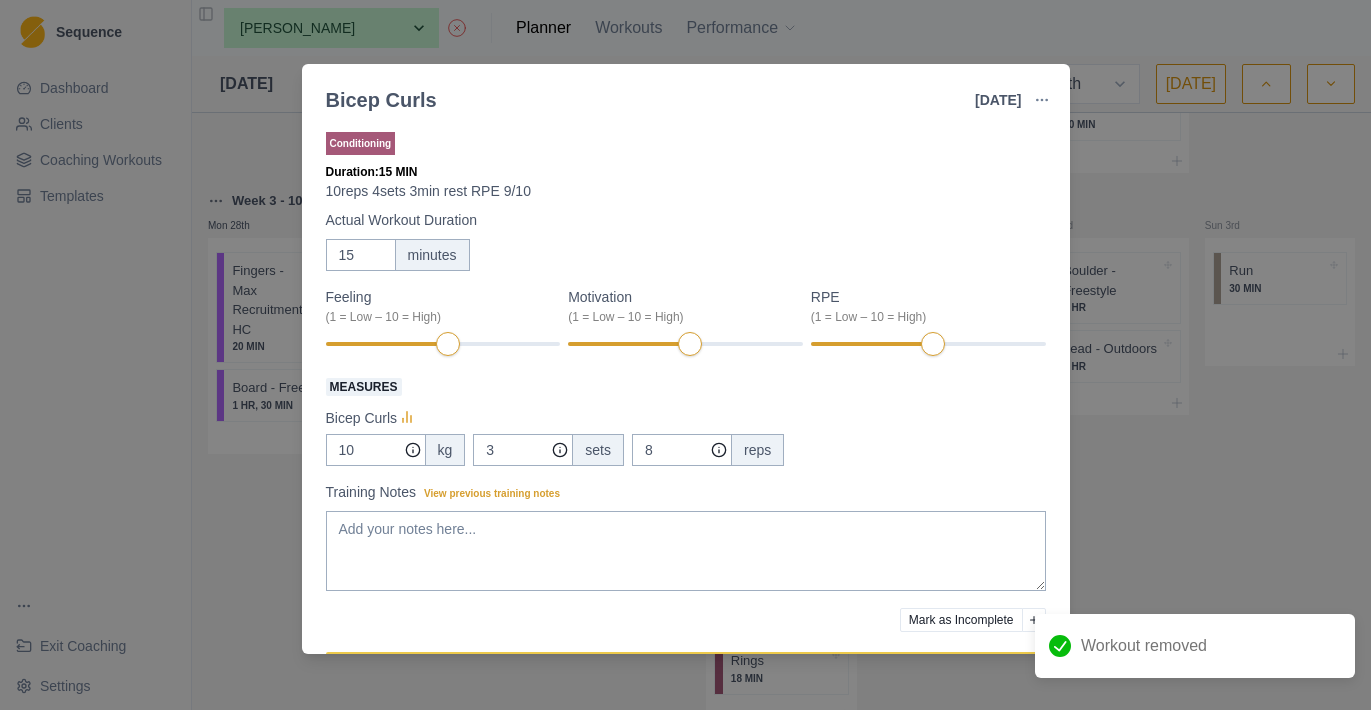click at bounding box center (1042, 100) 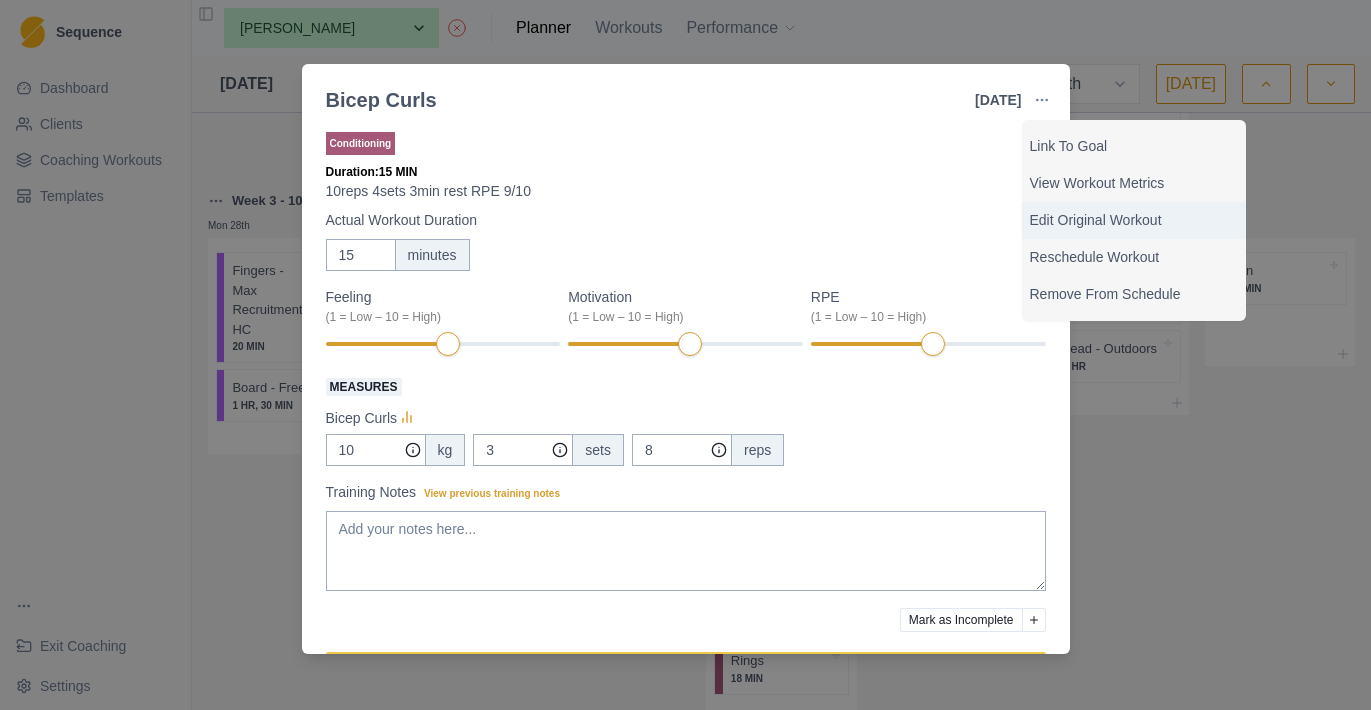 click on "Edit Original Workout" at bounding box center (1134, 220) 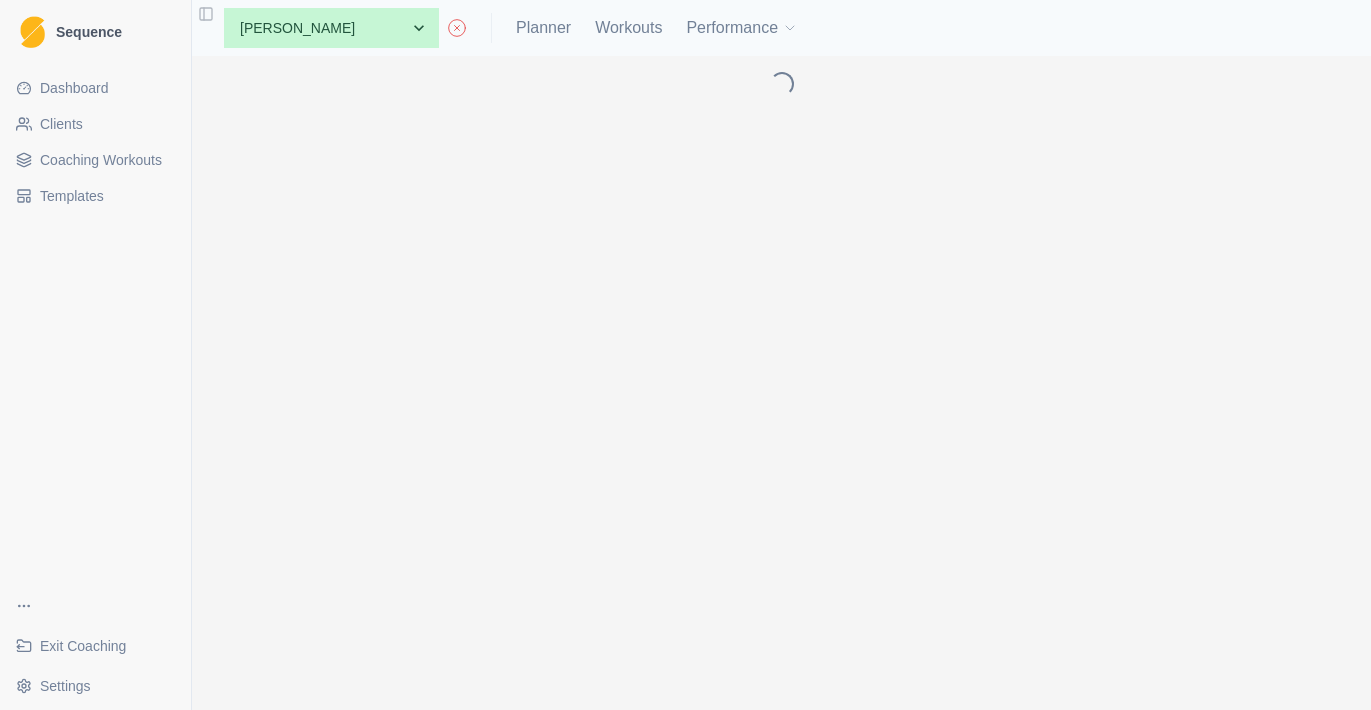 scroll, scrollTop: 0, scrollLeft: 0, axis: both 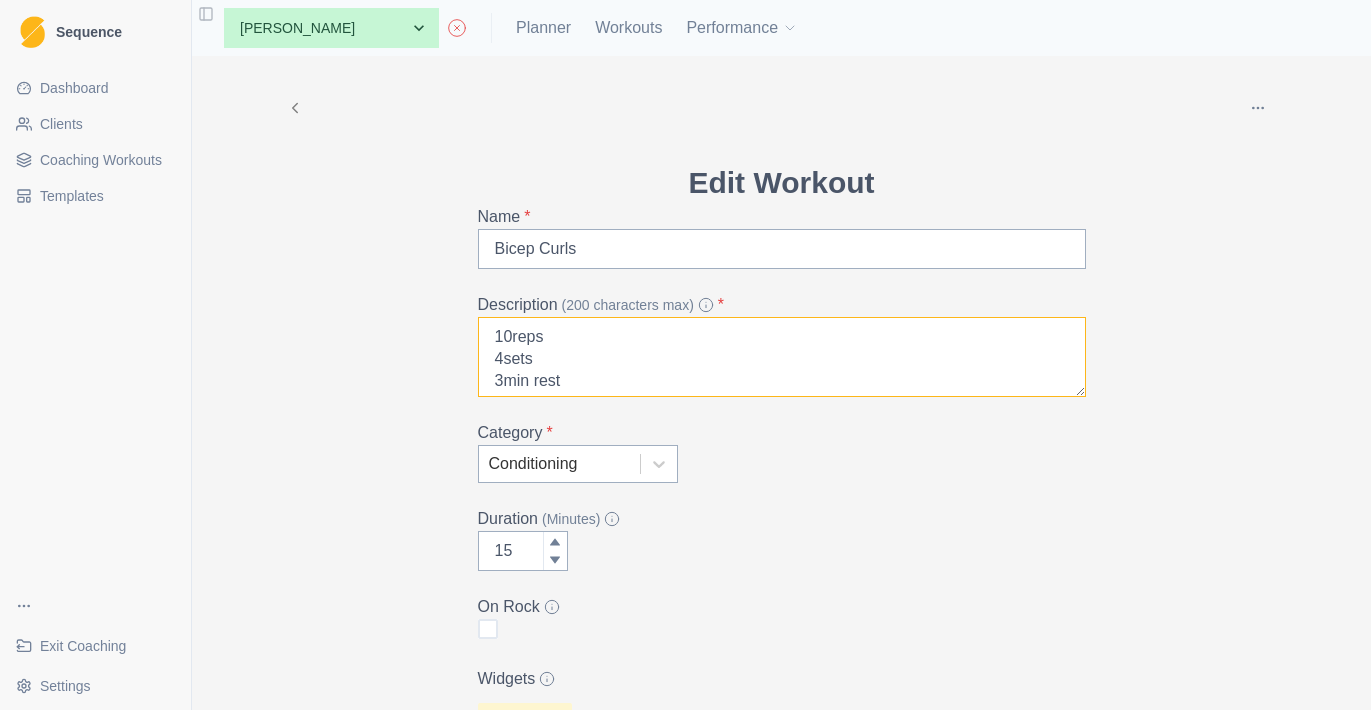 click on "10reps
4sets
3min rest
RPE 9/10" at bounding box center [782, 357] 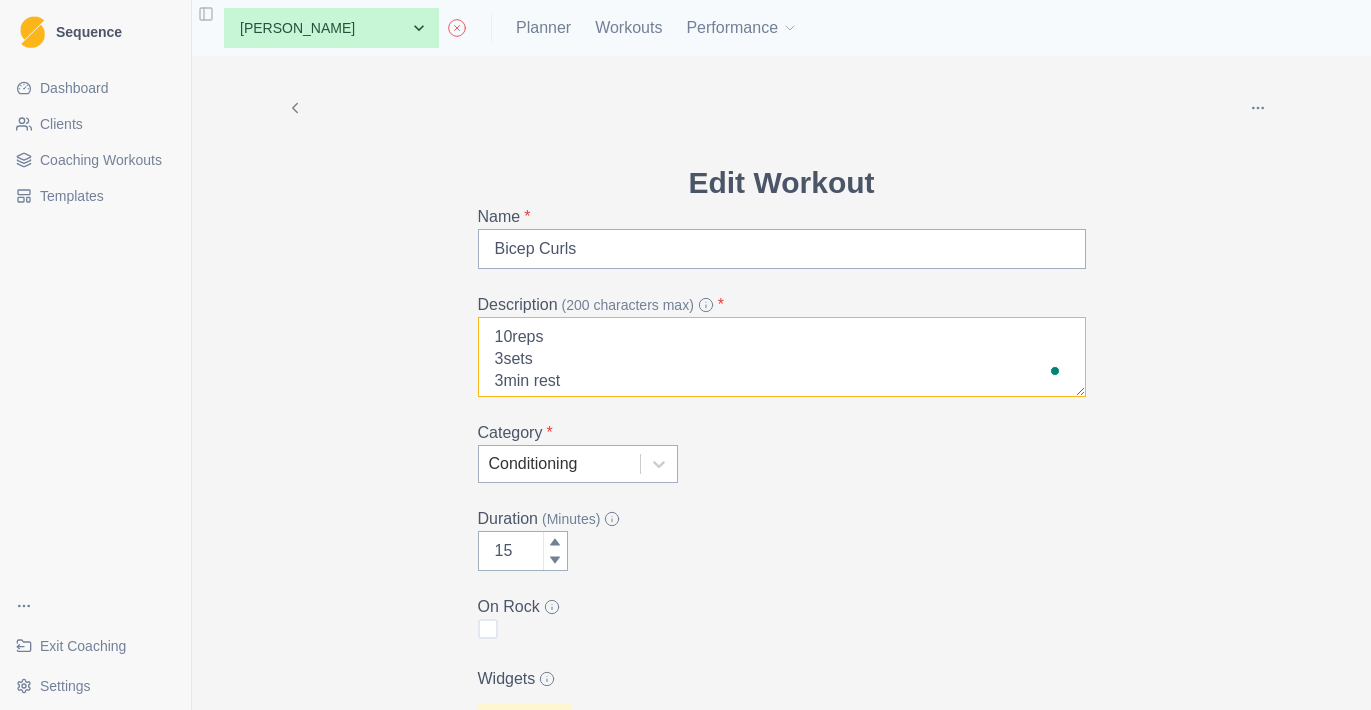 scroll, scrollTop: 20, scrollLeft: 0, axis: vertical 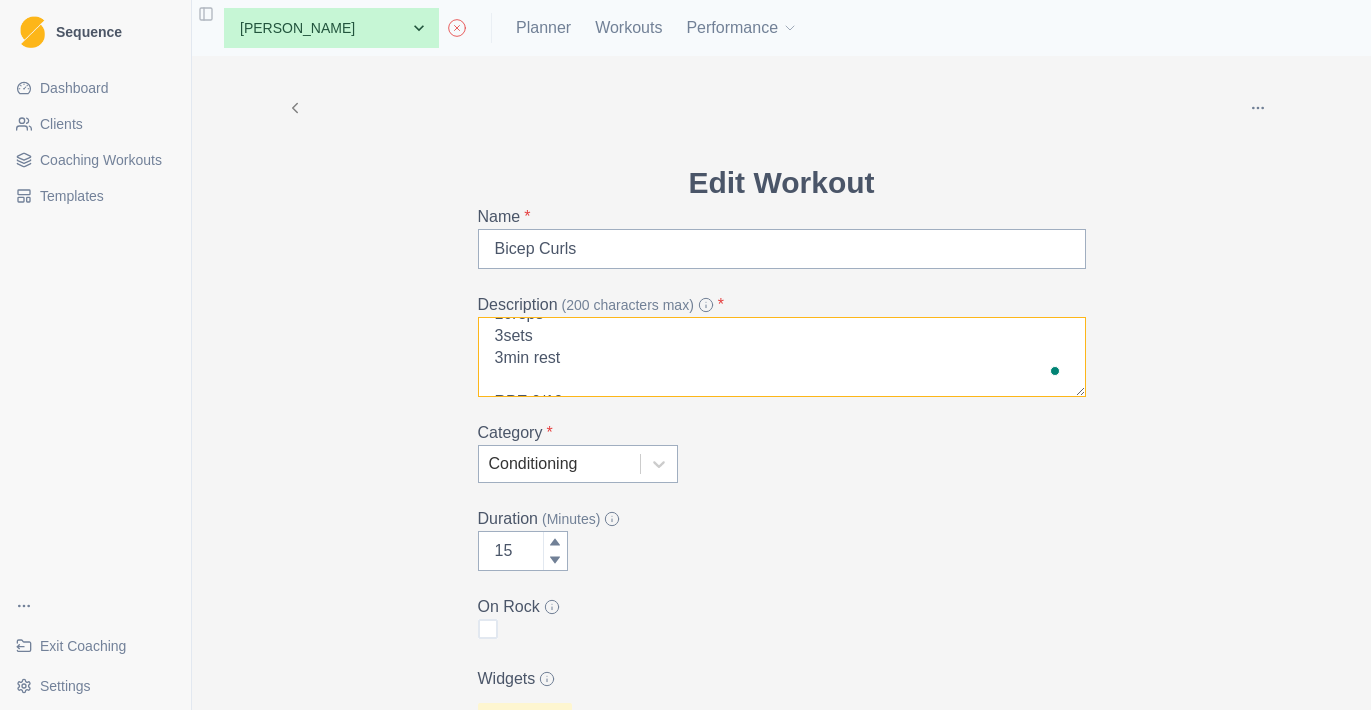 click on "10reps
3sets
3min rest
RPE 9/10" at bounding box center [782, 357] 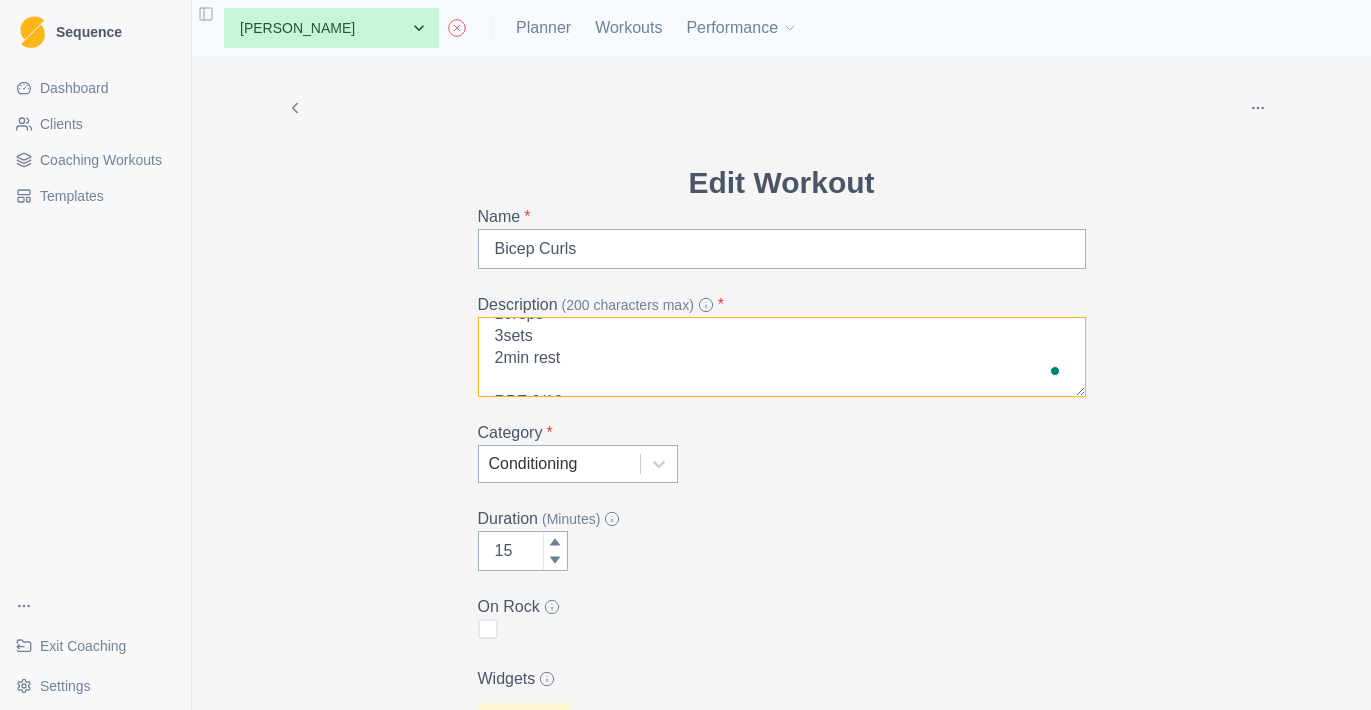 scroll, scrollTop: 48, scrollLeft: 0, axis: vertical 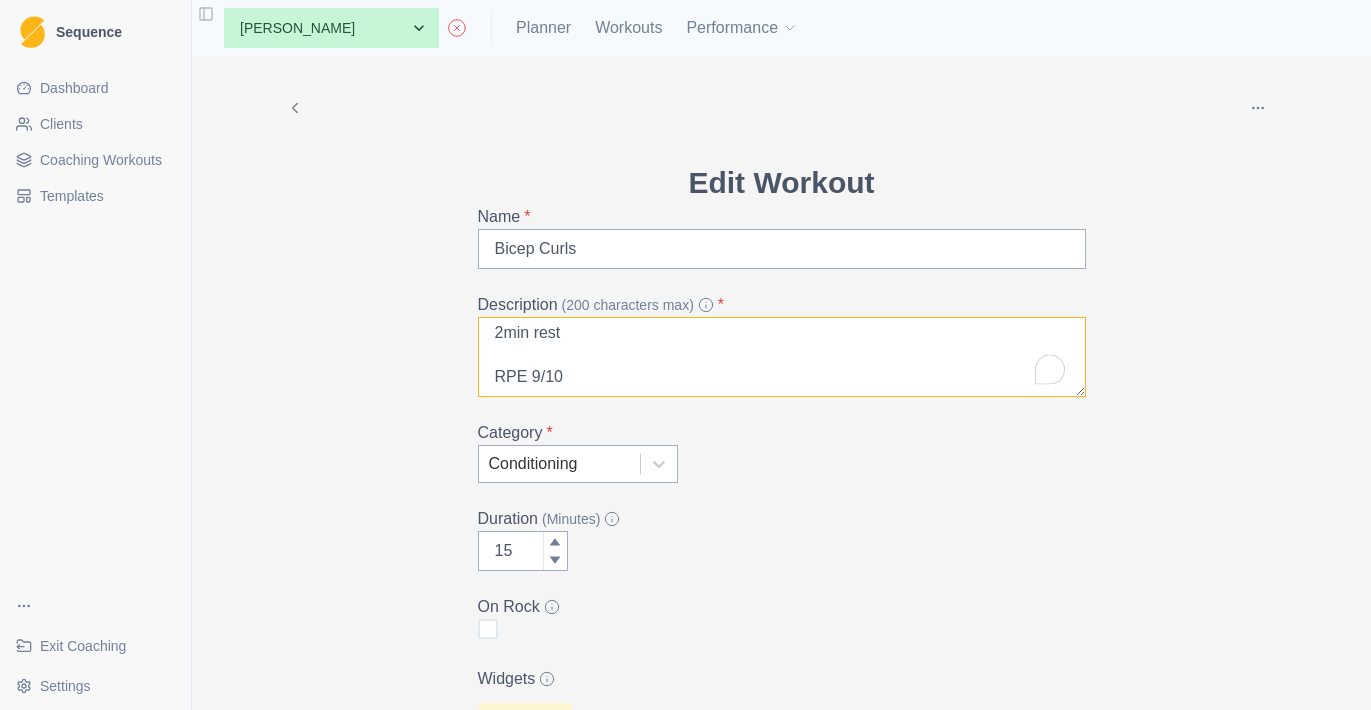 click on "10reps
3sets
2min rest
RPE 9/10" at bounding box center (782, 357) 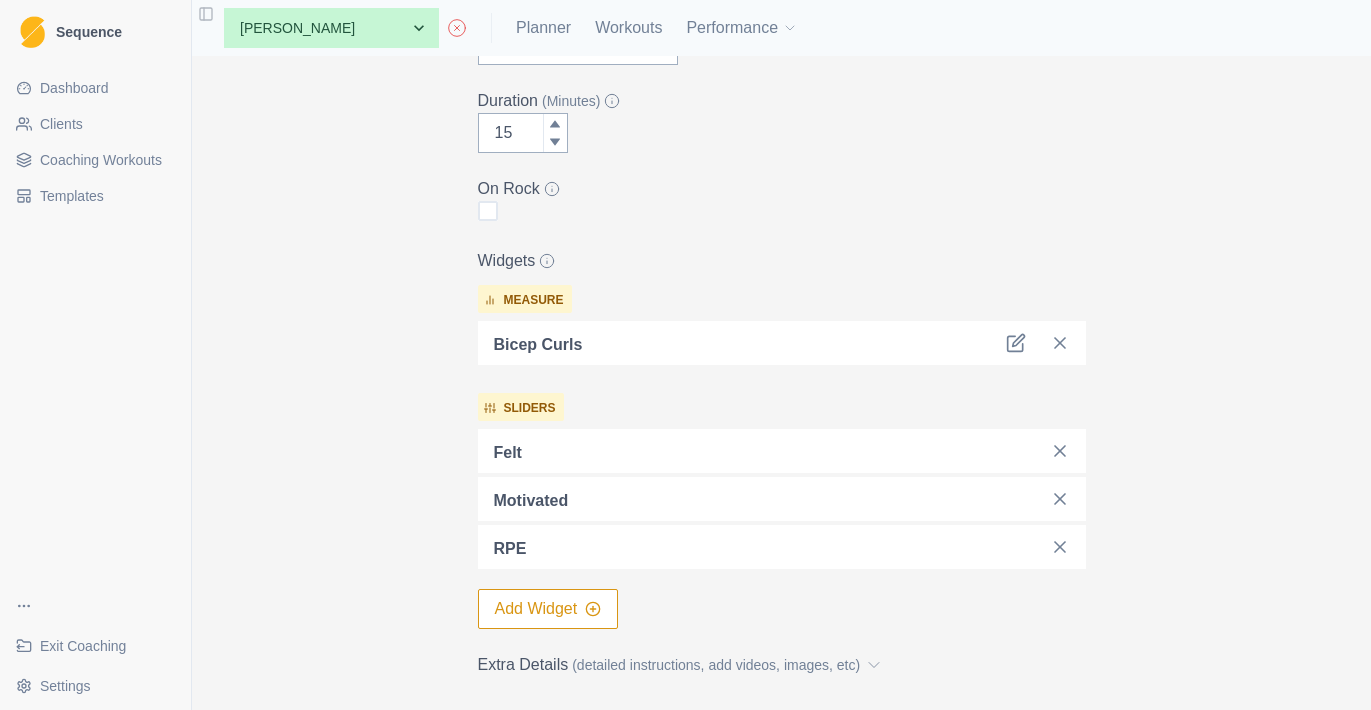 scroll, scrollTop: 423, scrollLeft: 0, axis: vertical 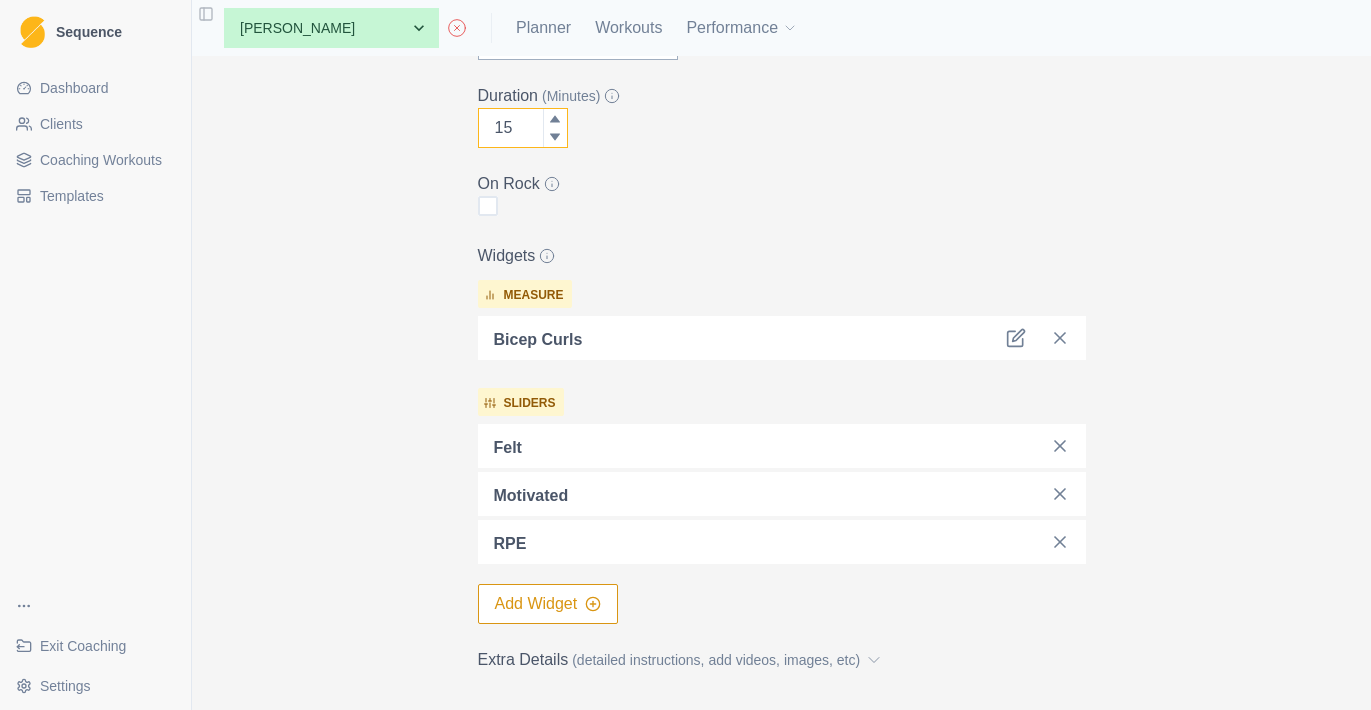 type on "10reps
3sets
2min rest
RPE 8/10" 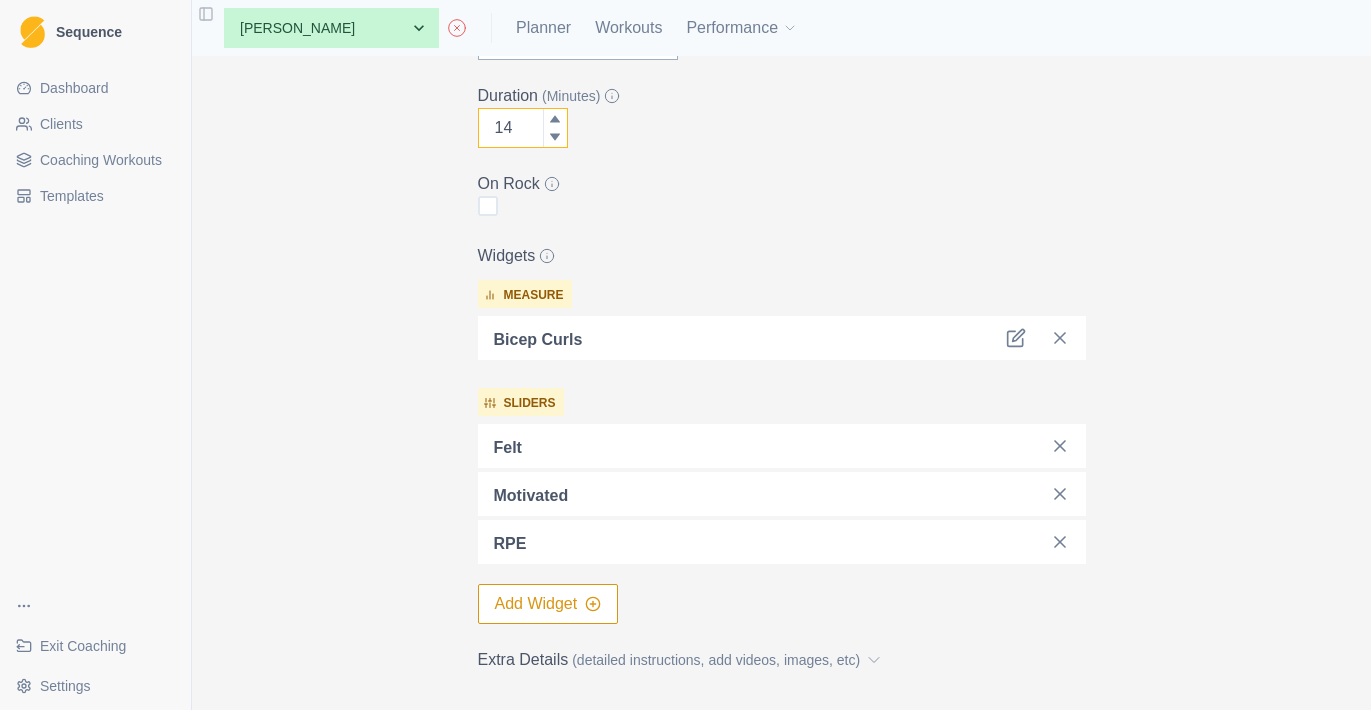 click 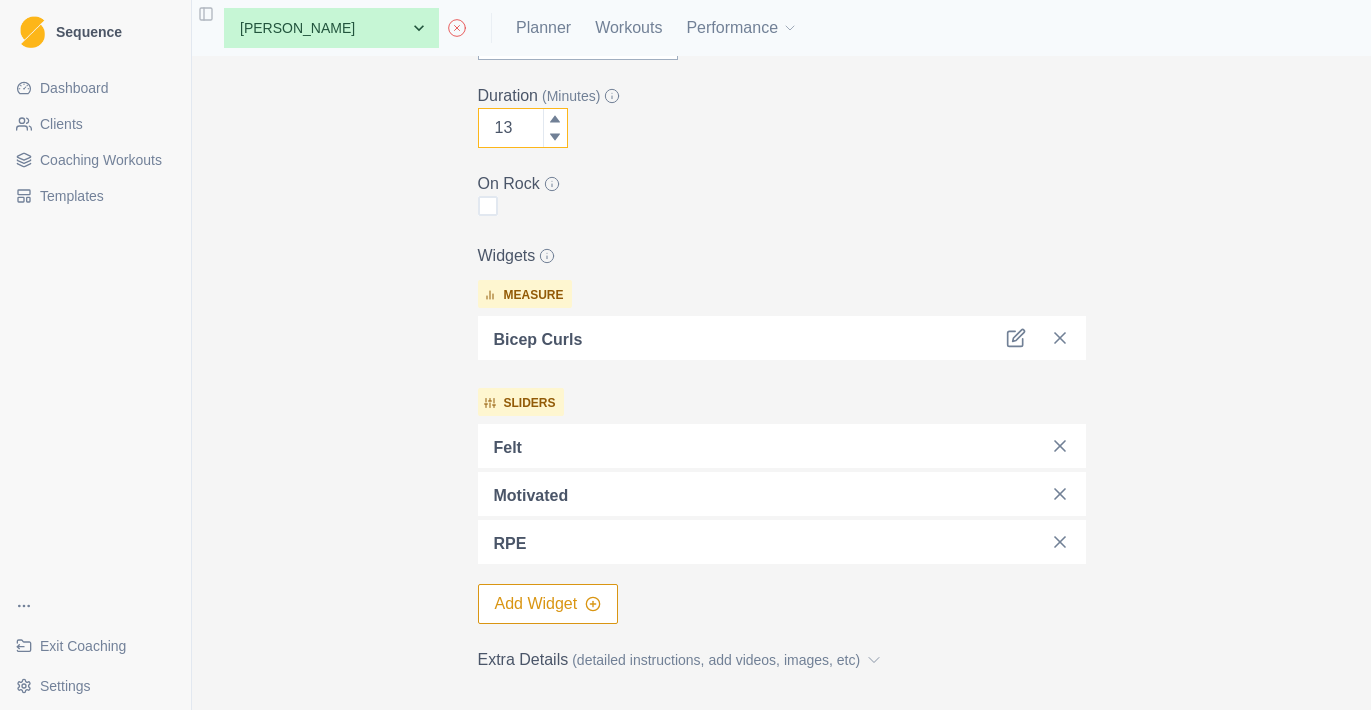 click 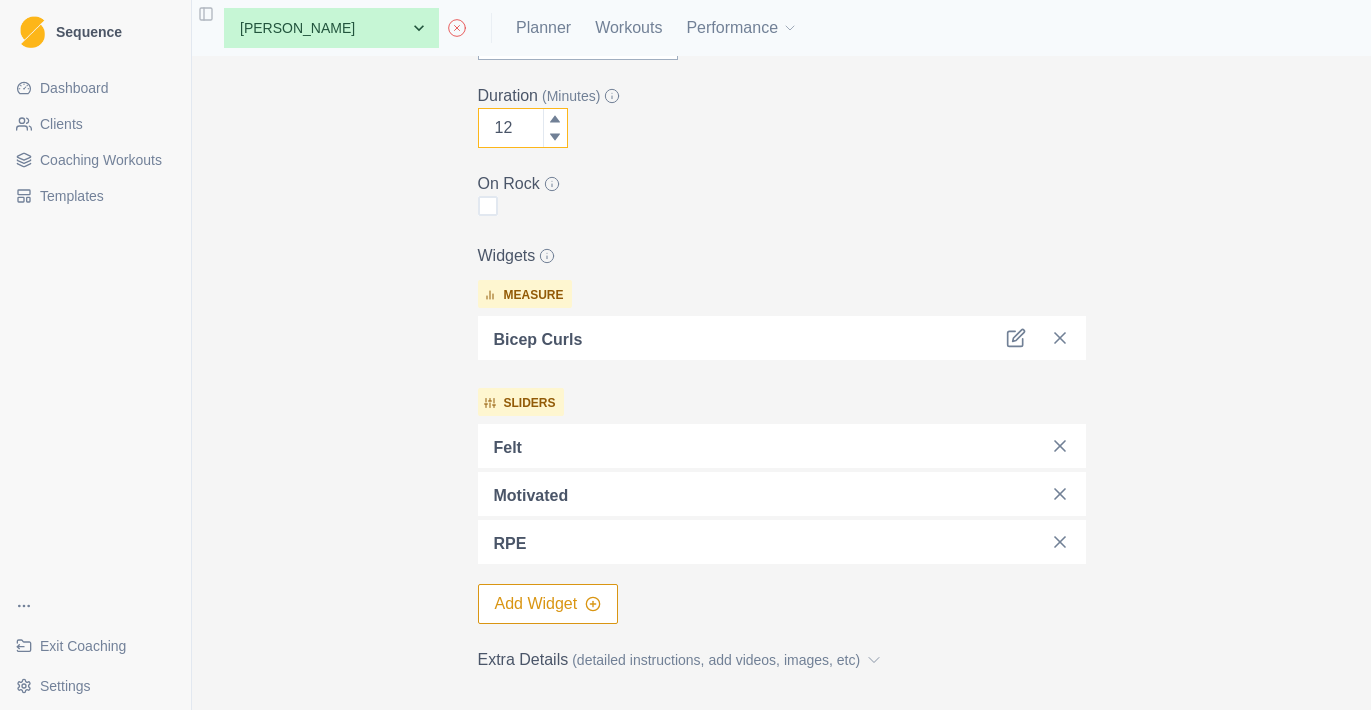 click 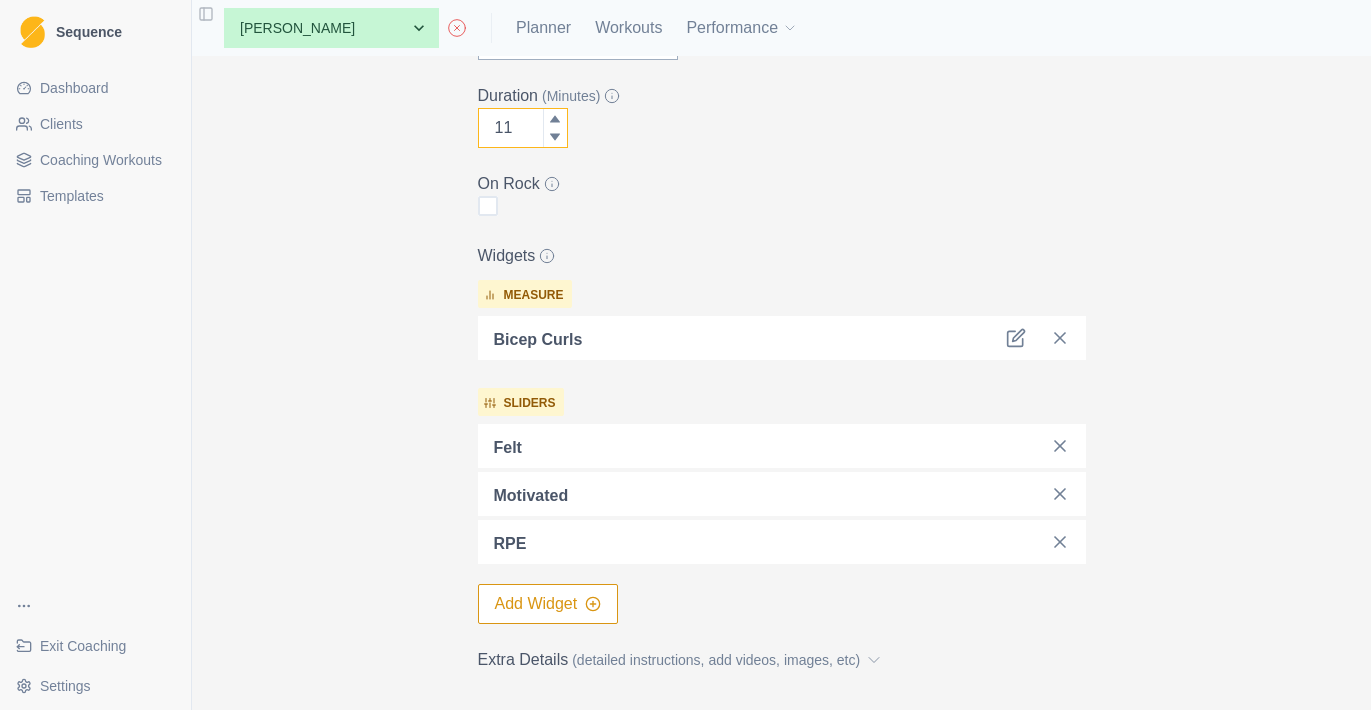 click 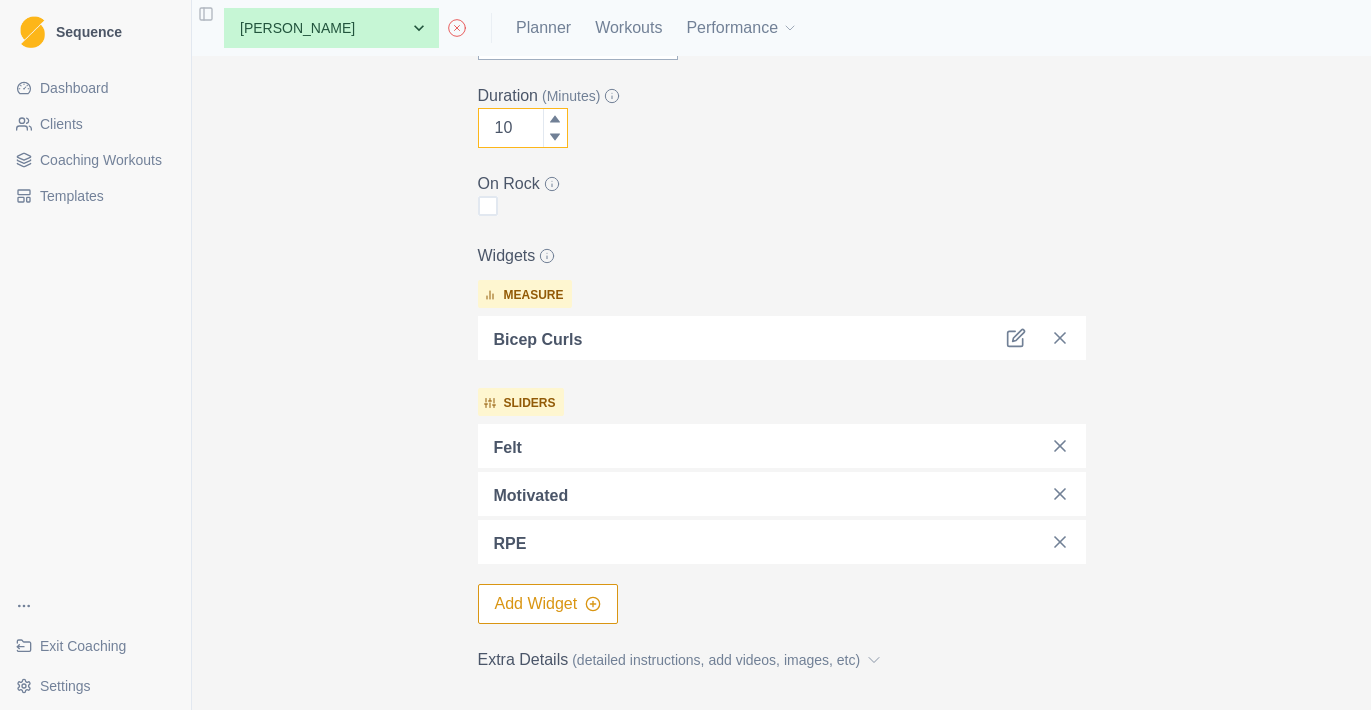 click 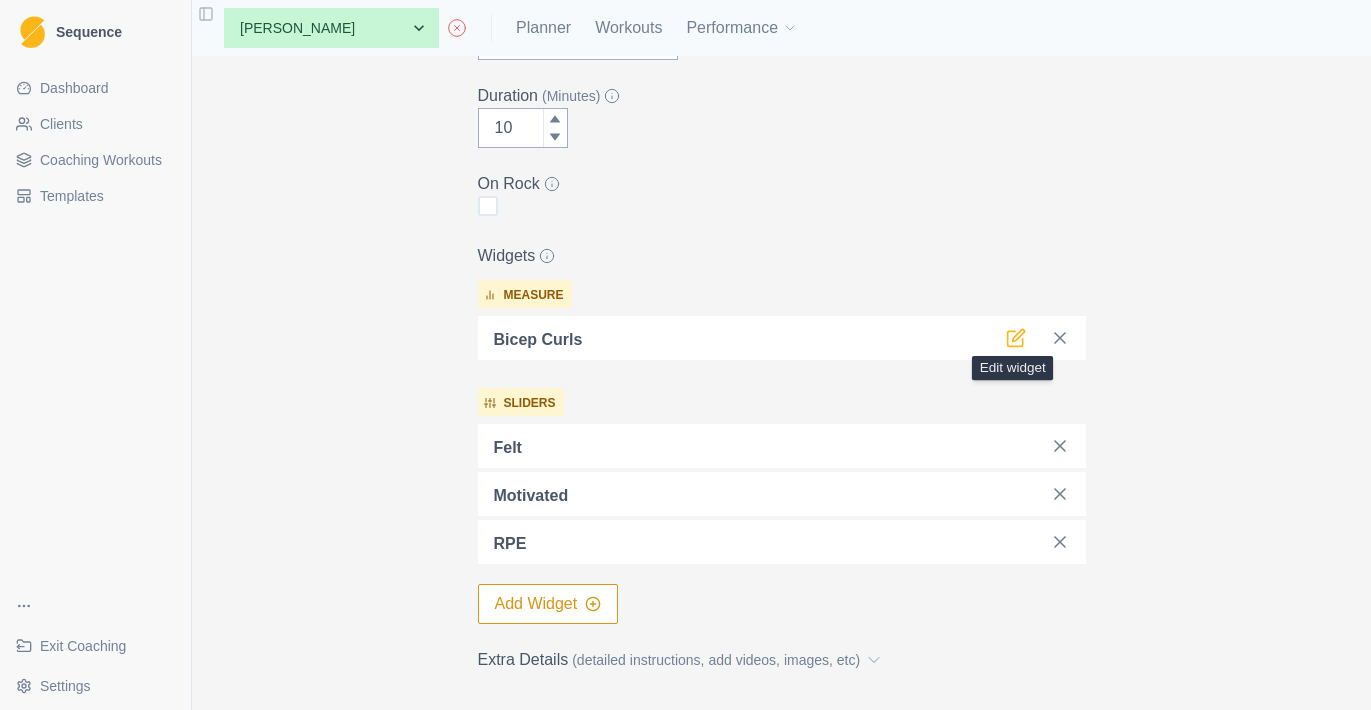 click 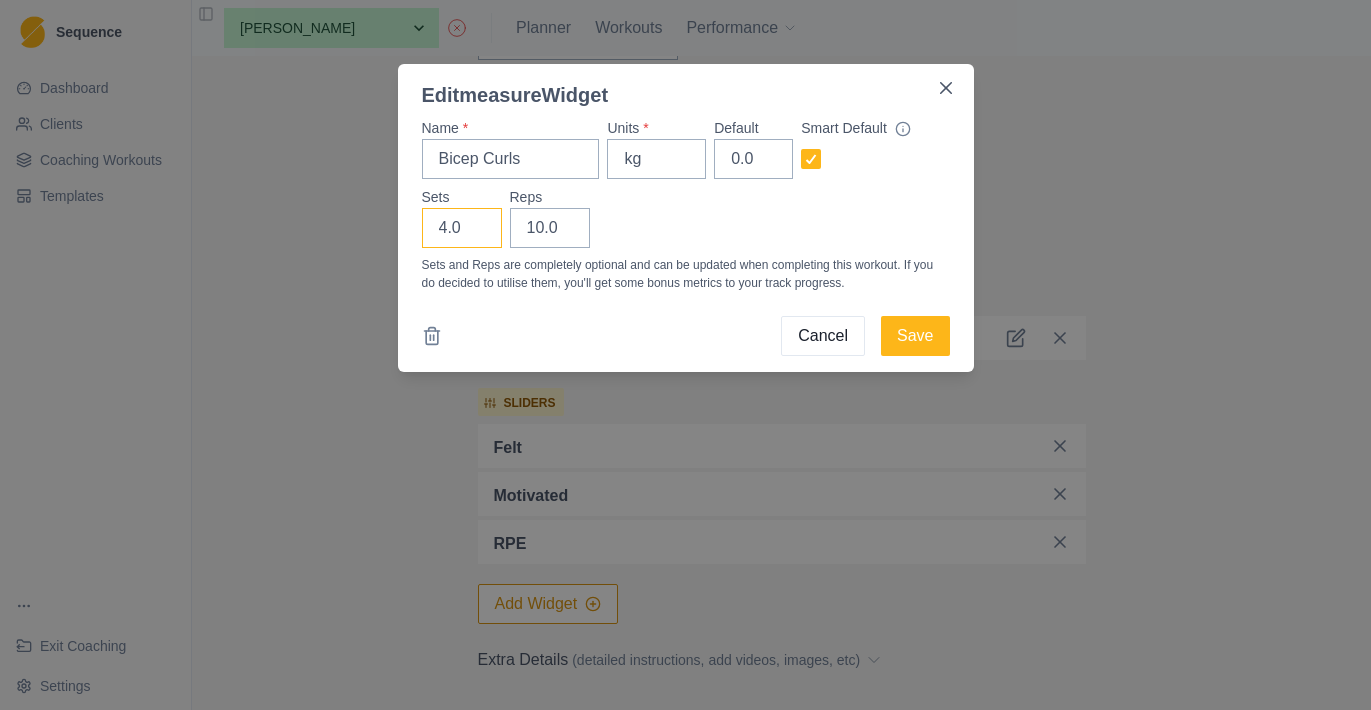 type on "3" 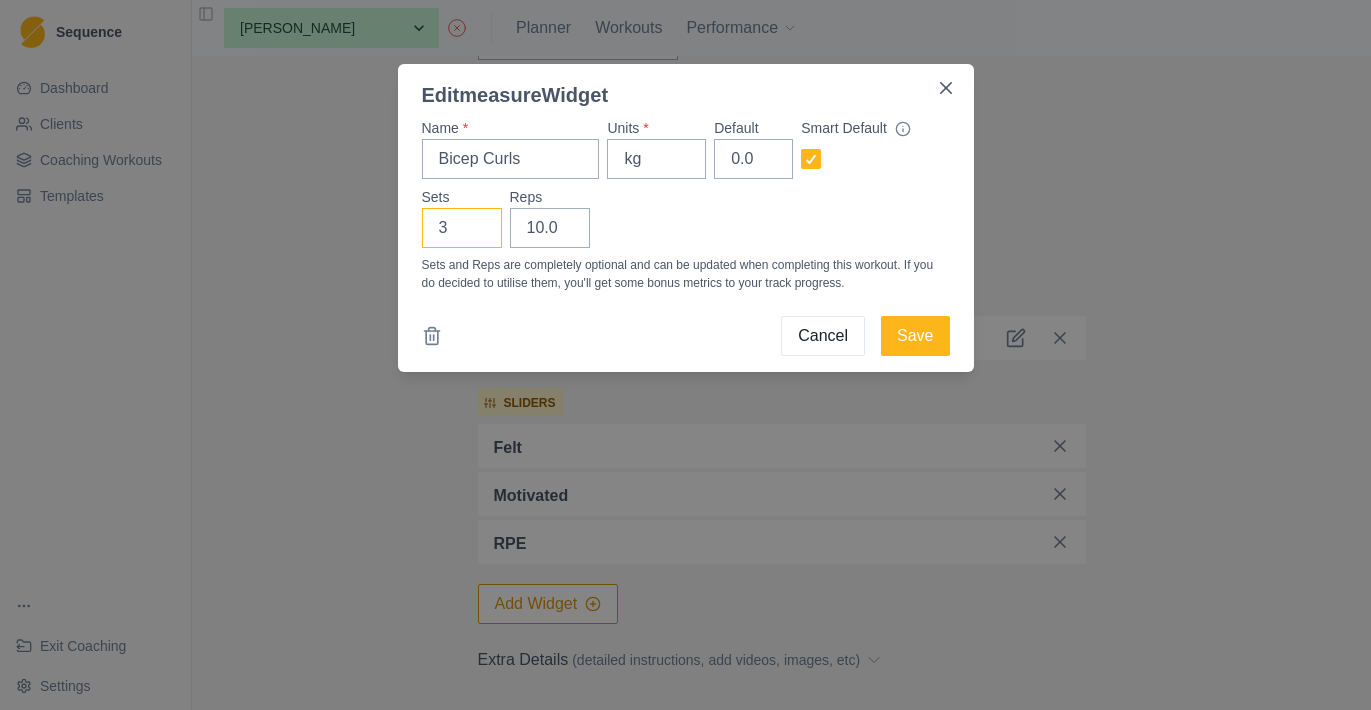 click on "3" at bounding box center [462, 228] 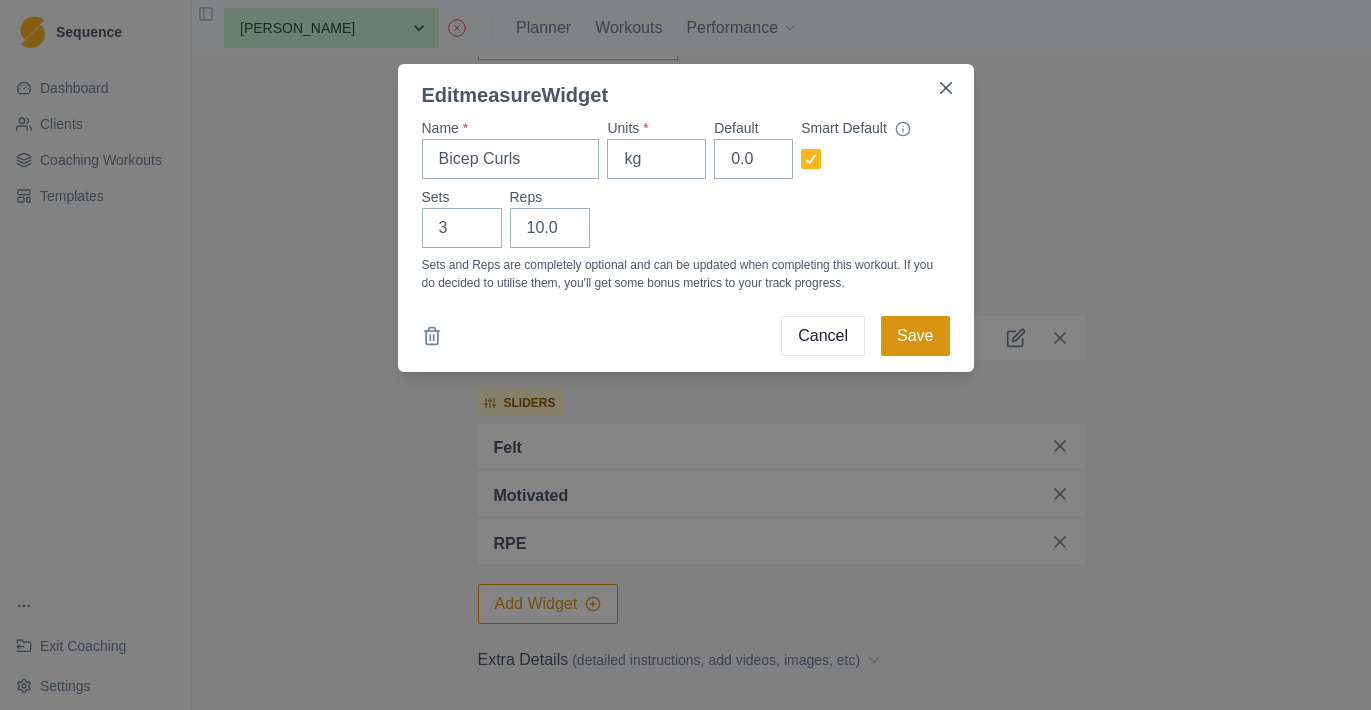 click on "Save" at bounding box center (915, 336) 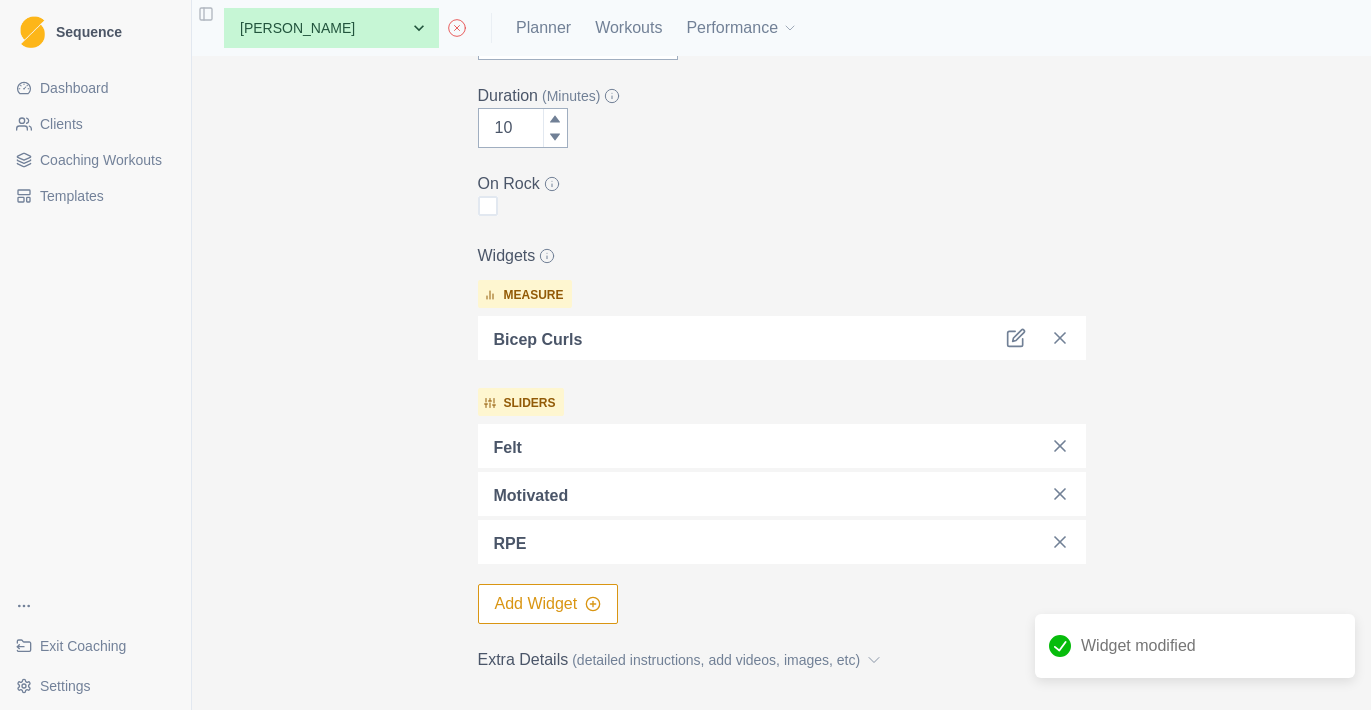 click on "felt" at bounding box center (782, 446) 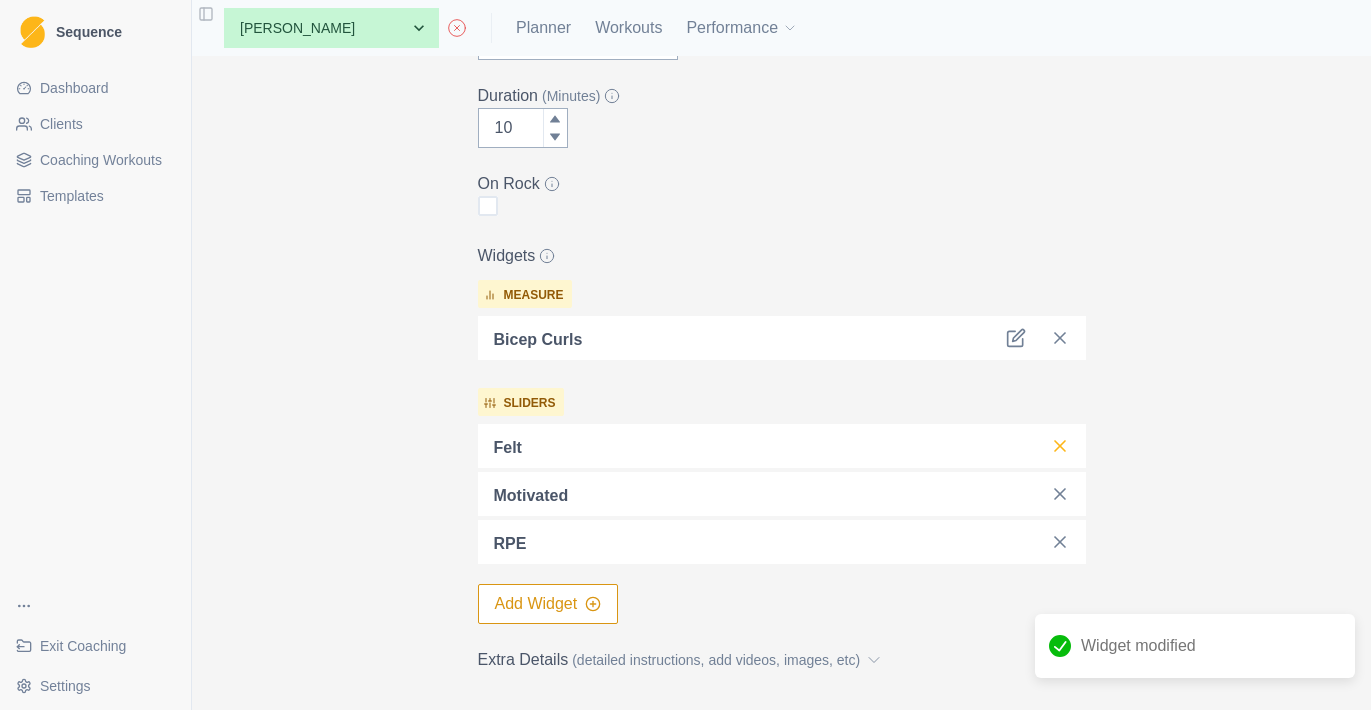 click 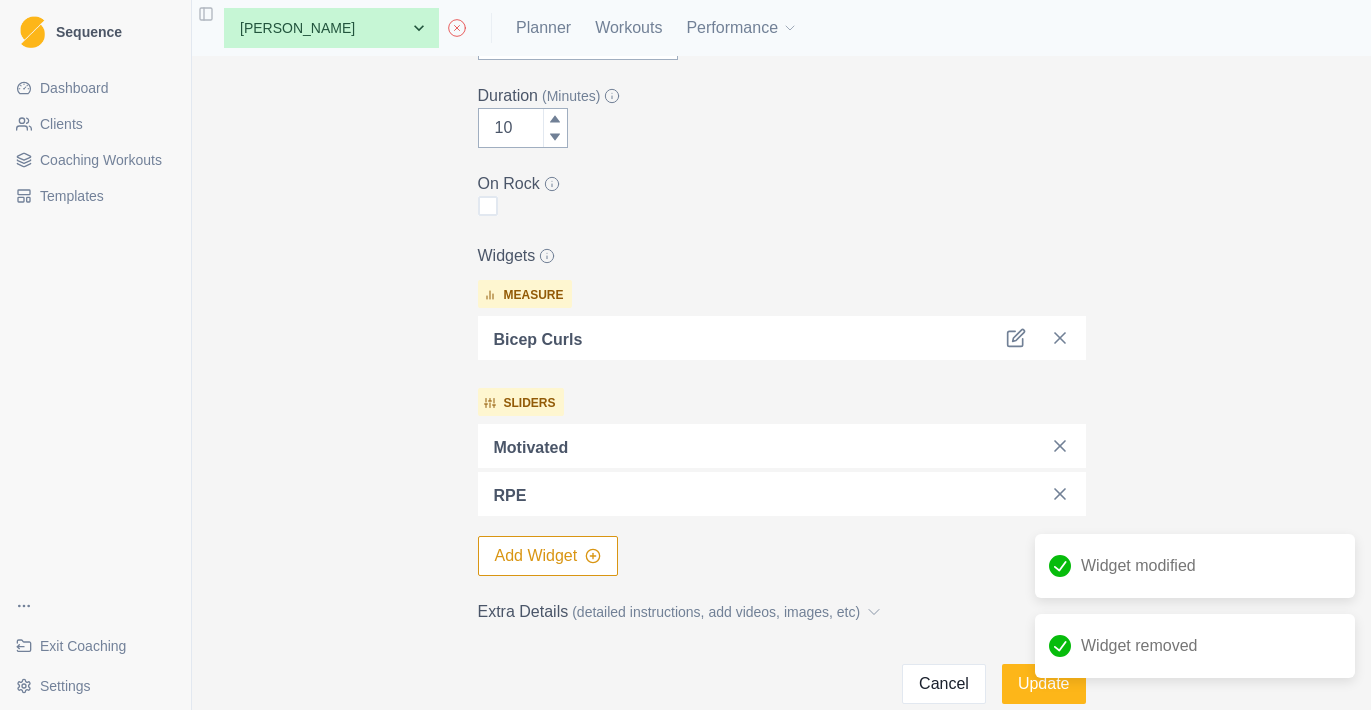 click on "motivated" at bounding box center (782, 446) 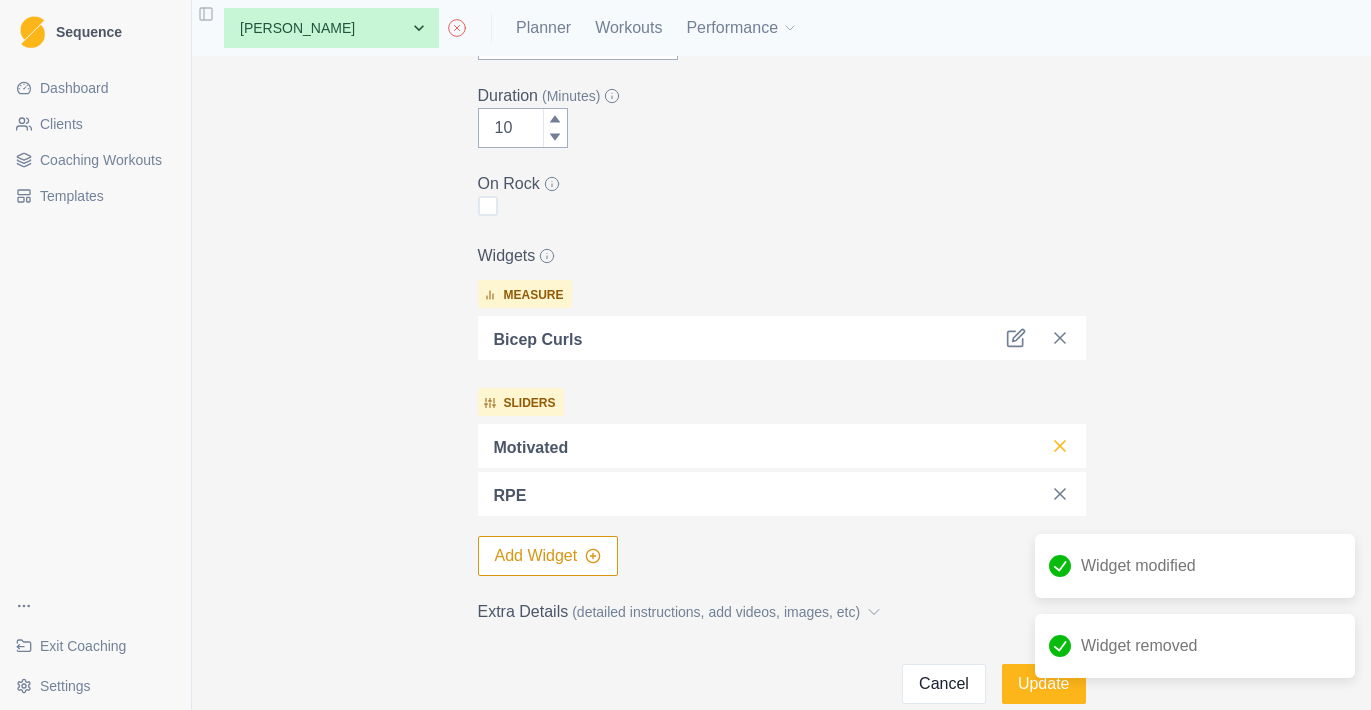 click 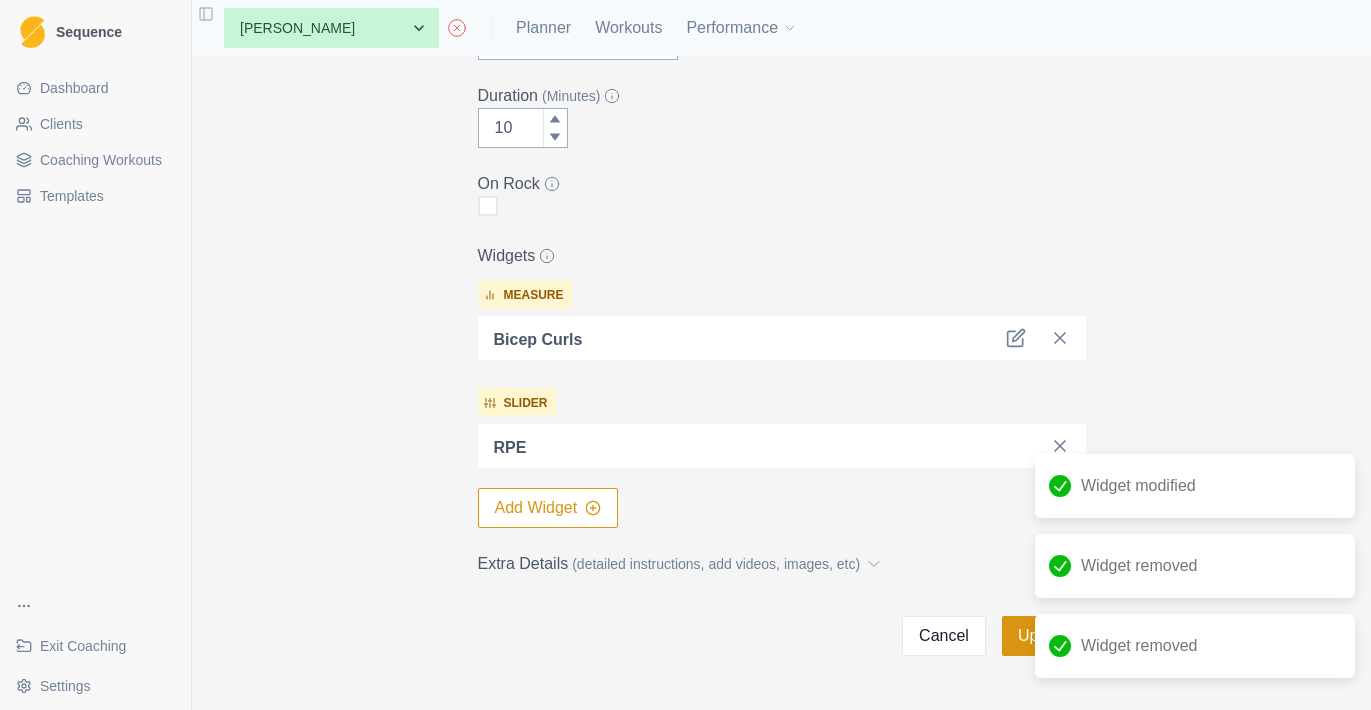 click on "Update" at bounding box center [1044, 636] 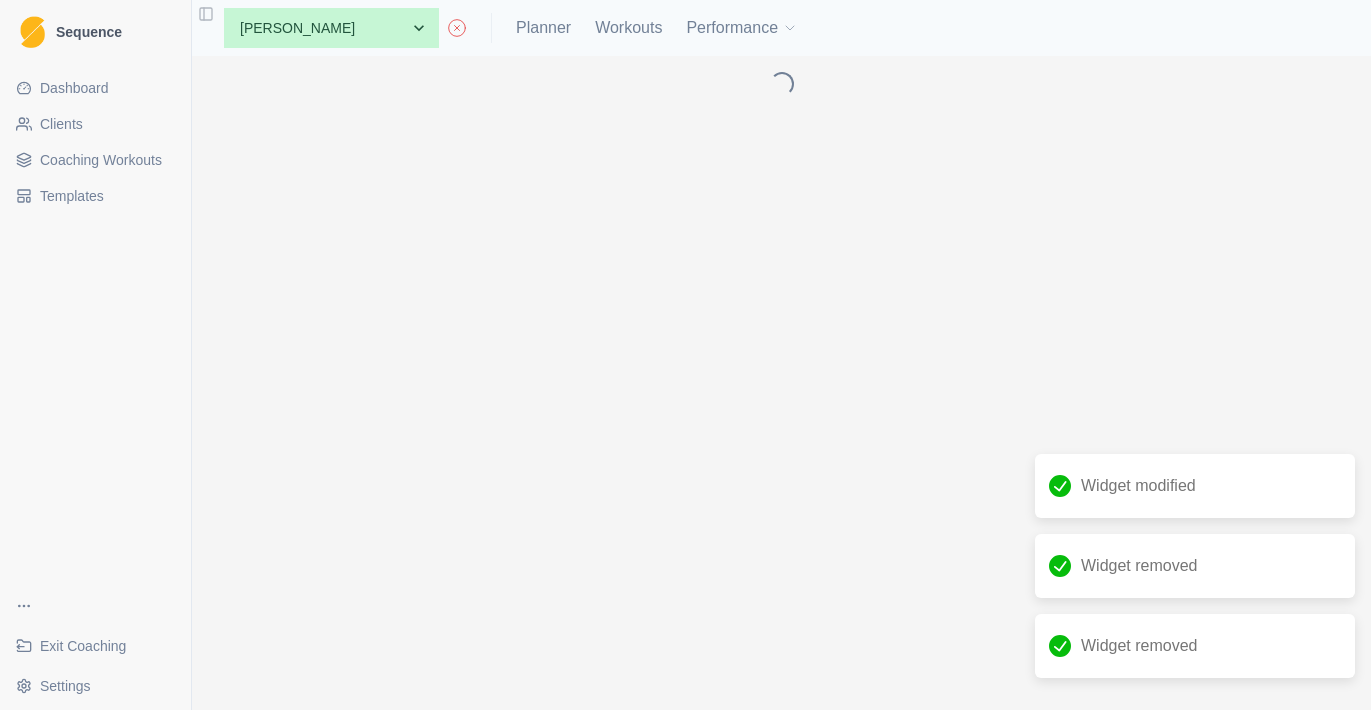 scroll, scrollTop: 0, scrollLeft: 0, axis: both 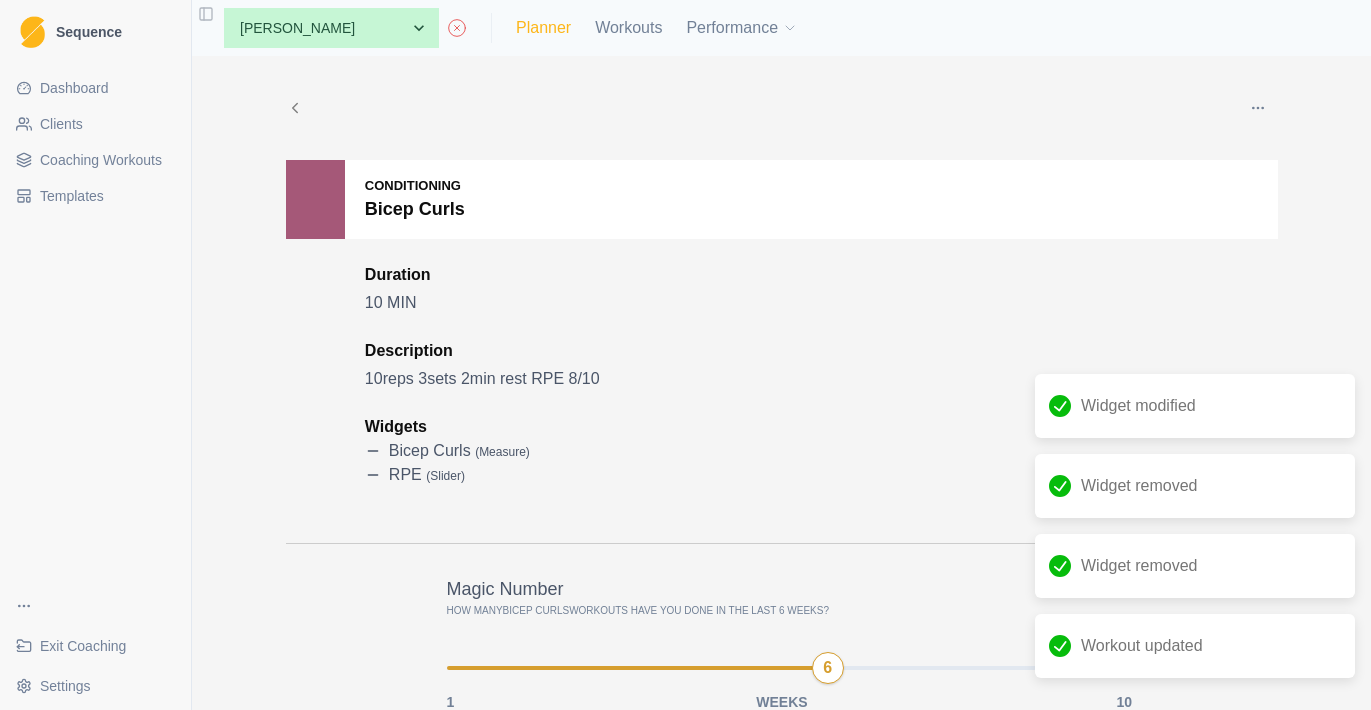 click on "Planner" at bounding box center [543, 28] 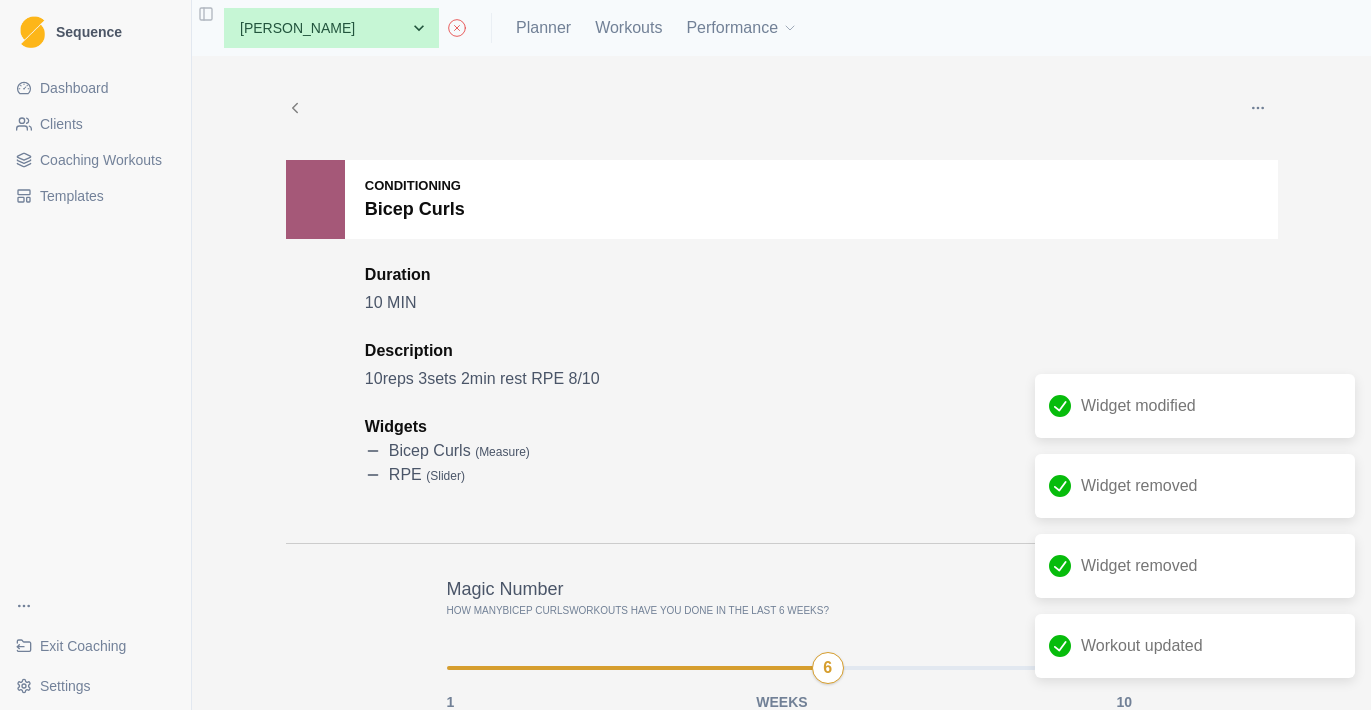 select on "month" 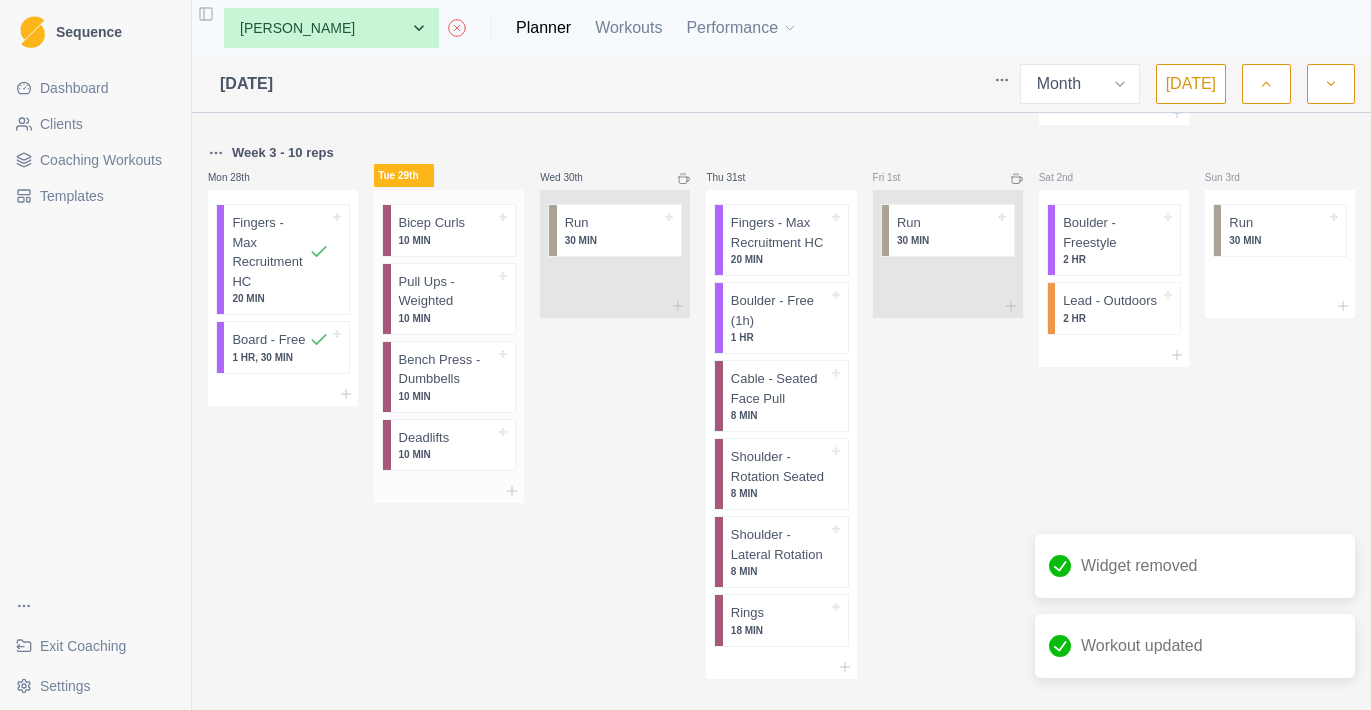 scroll, scrollTop: 2197, scrollLeft: 0, axis: vertical 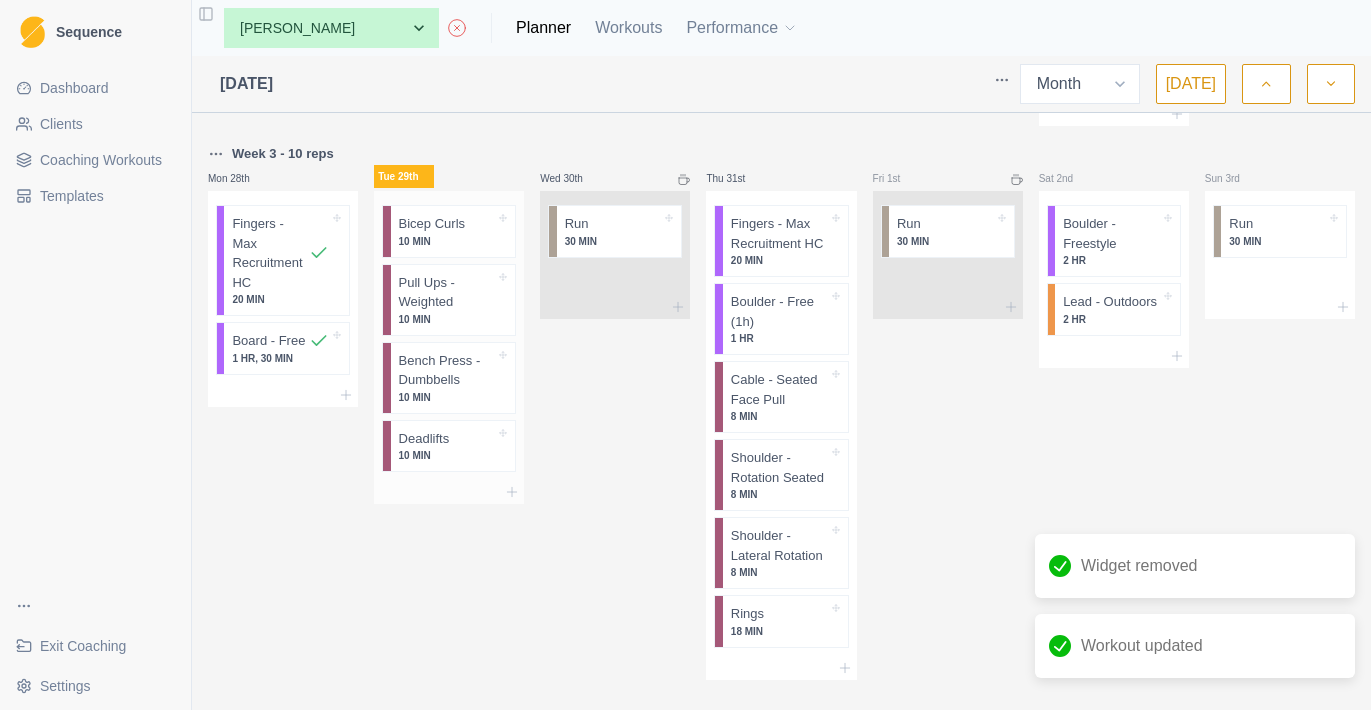 click on "10 MIN" at bounding box center (447, 319) 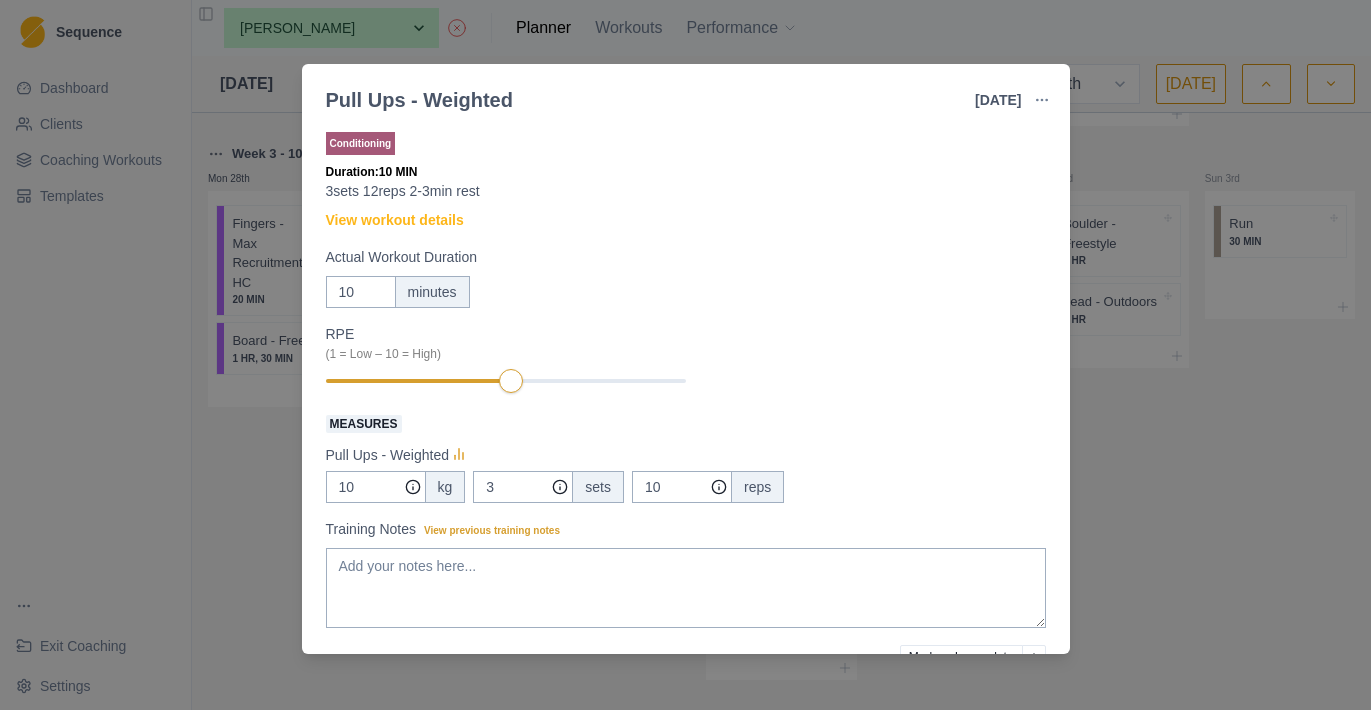 click at bounding box center [1042, 100] 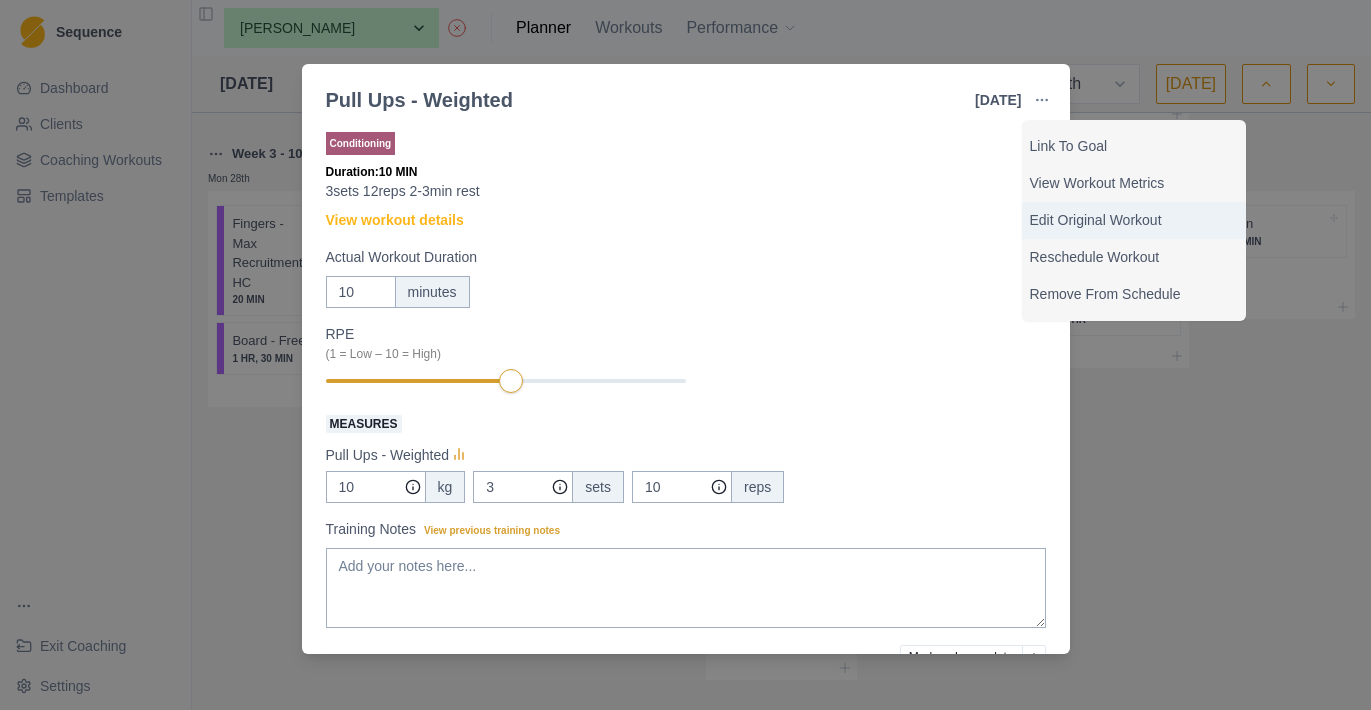 click on "Edit Original Workout" at bounding box center [1134, 220] 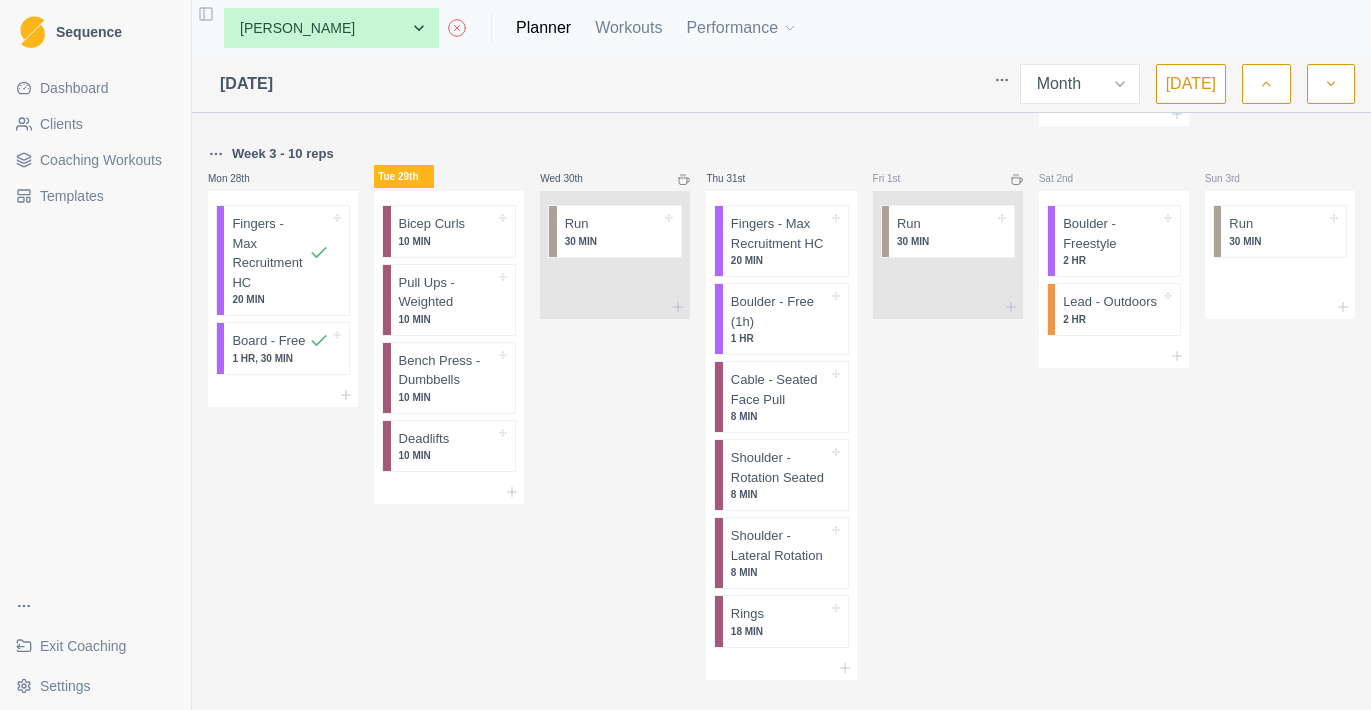 scroll, scrollTop: 0, scrollLeft: 0, axis: both 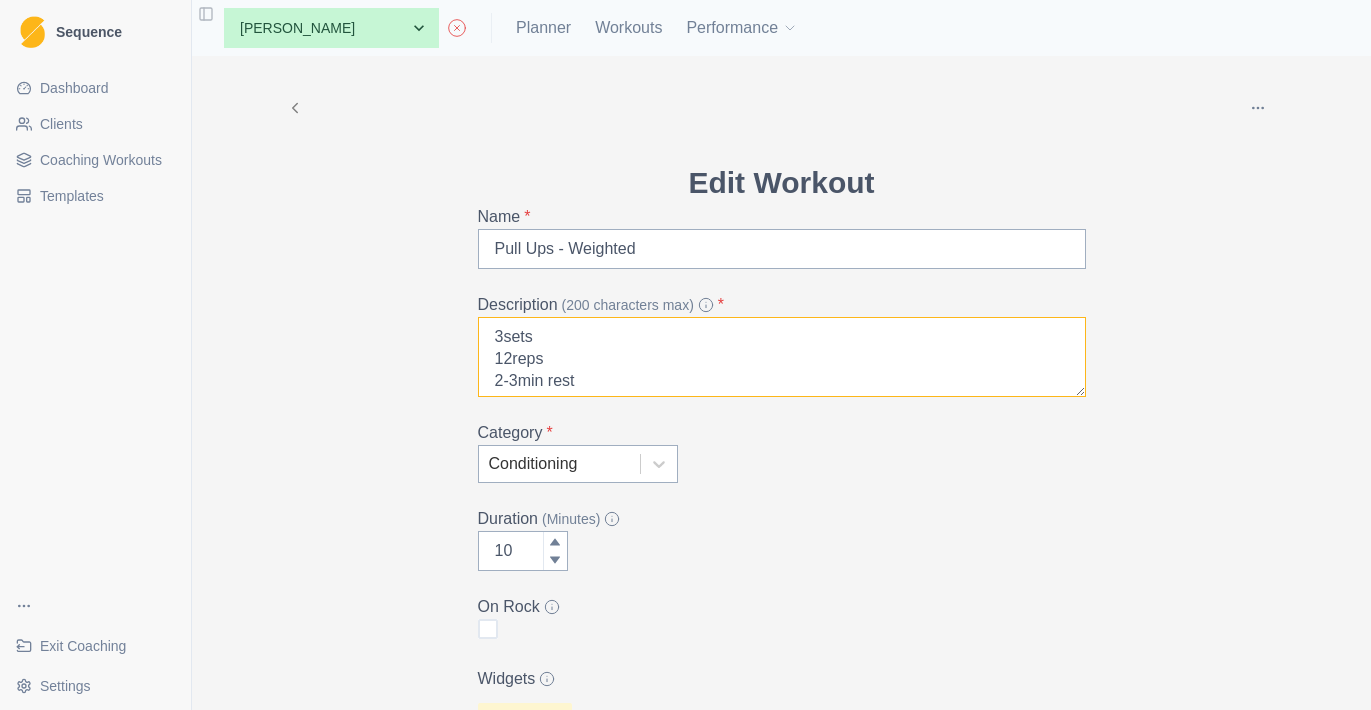 click on "3sets
12reps
2-3min rest" at bounding box center [782, 357] 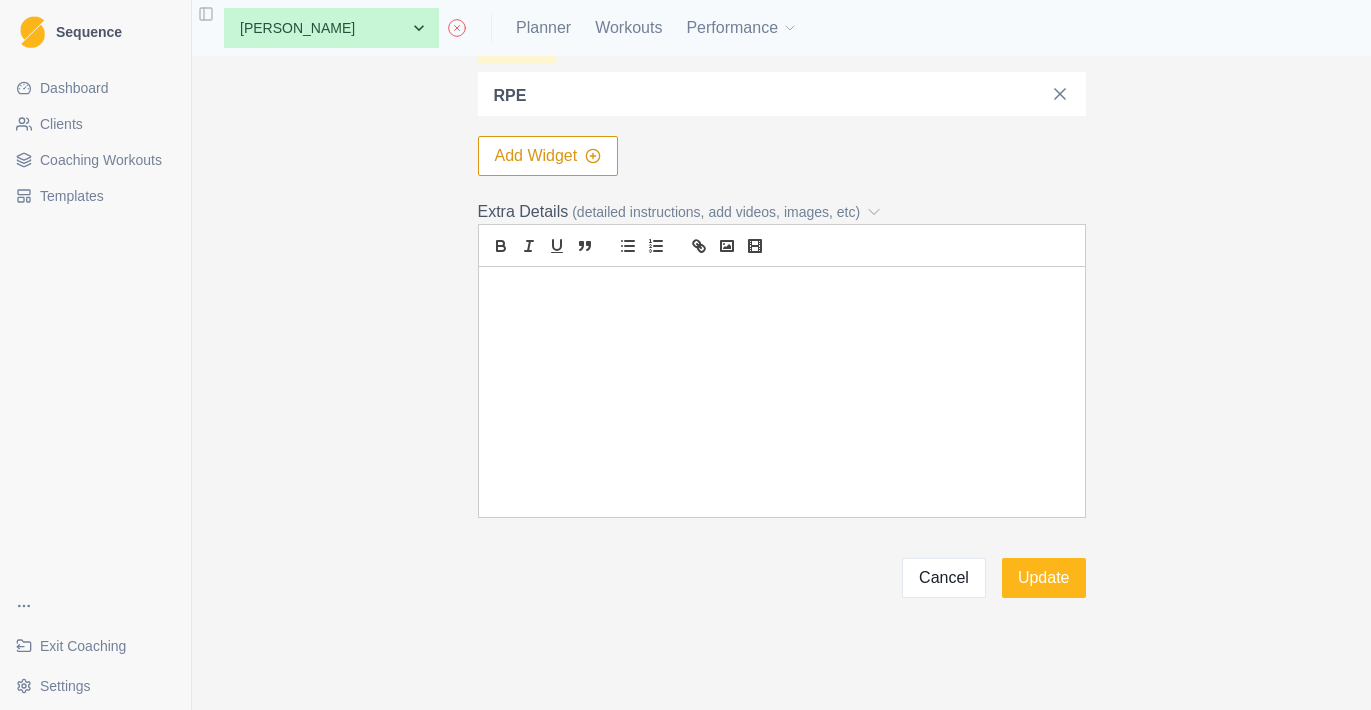scroll, scrollTop: 776, scrollLeft: 0, axis: vertical 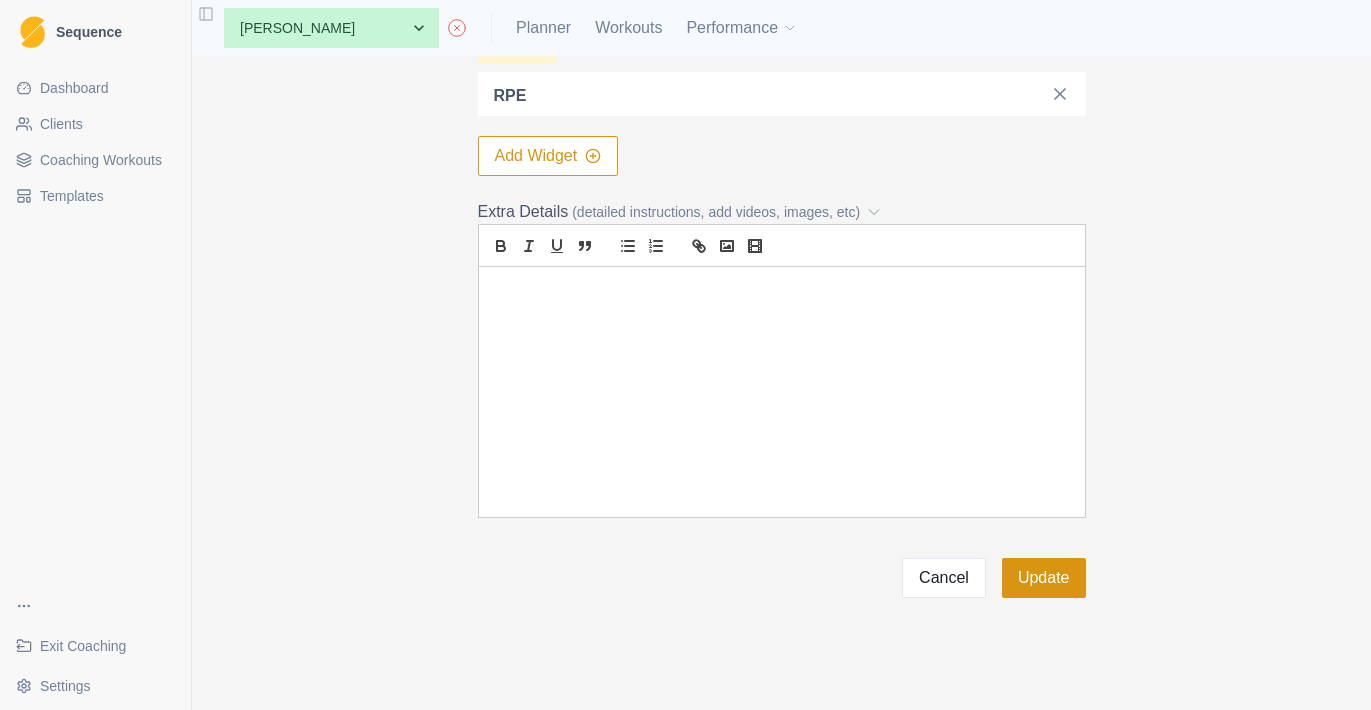 type on "3sets
10reps
2-3min rest" 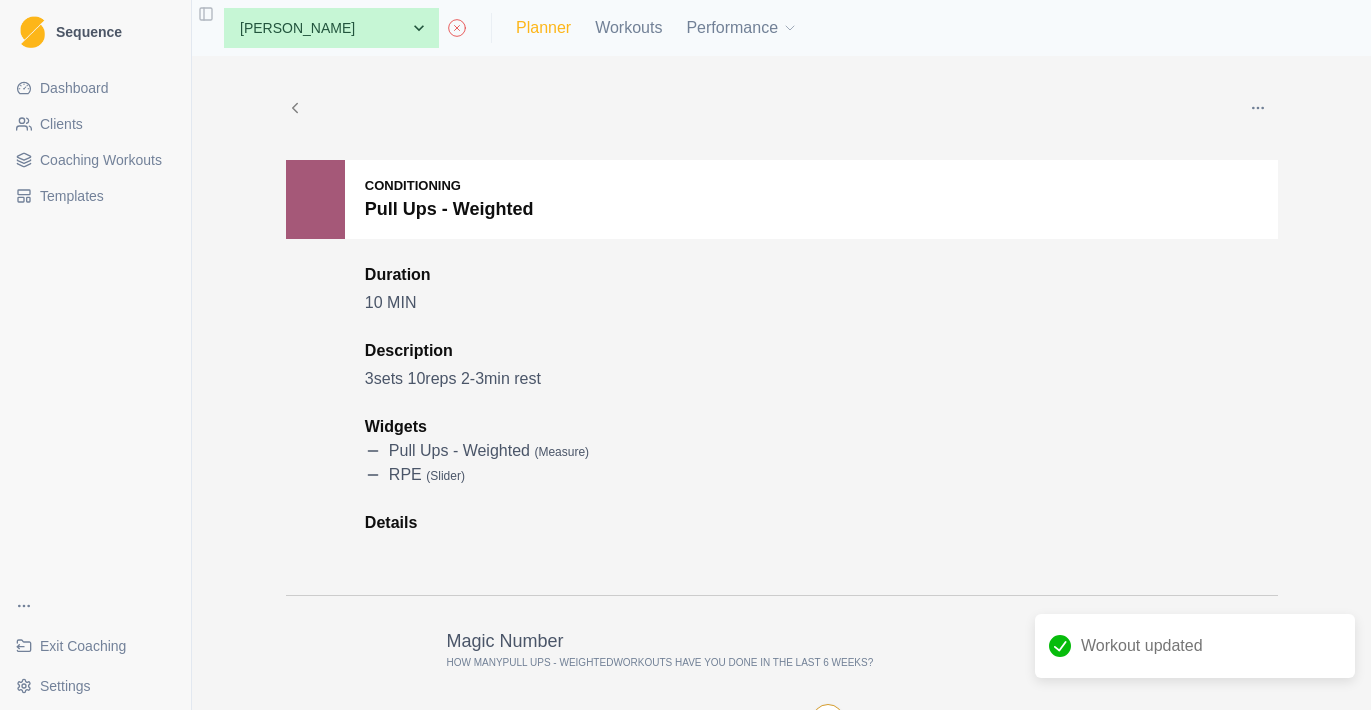 scroll, scrollTop: 0, scrollLeft: 0, axis: both 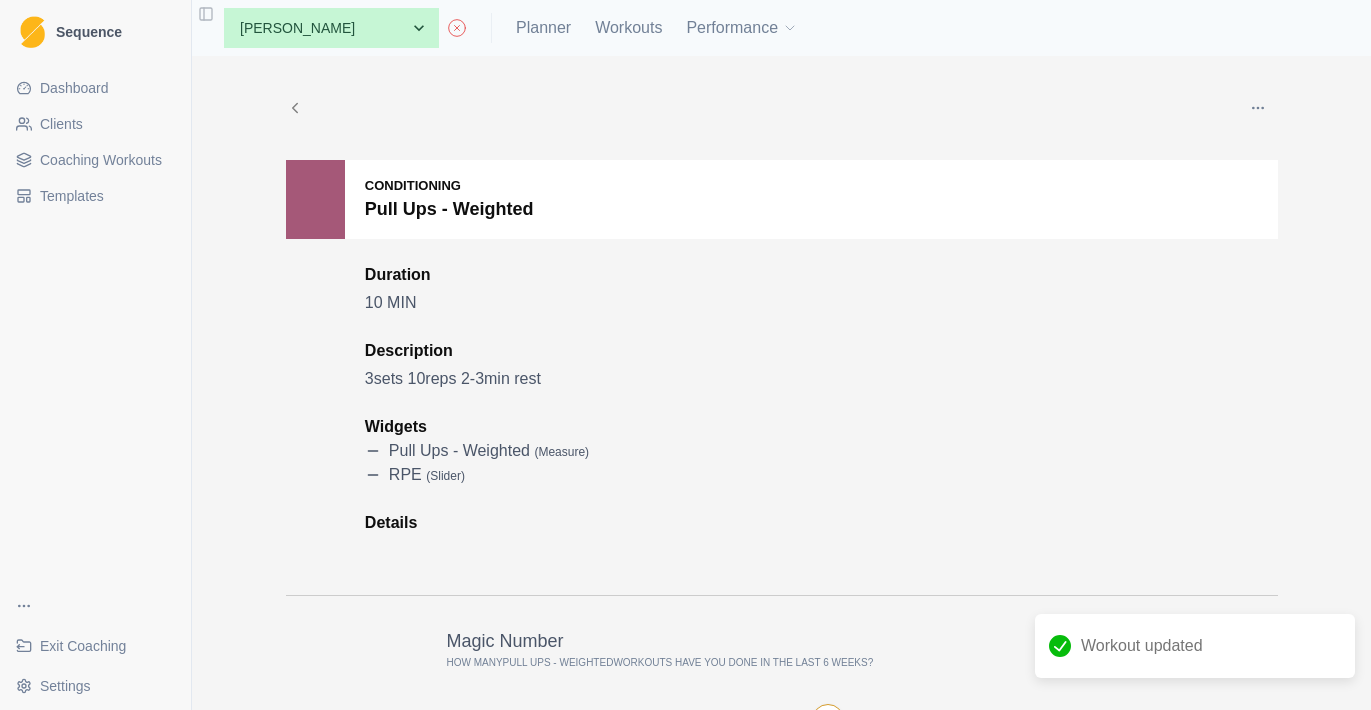 select on "month" 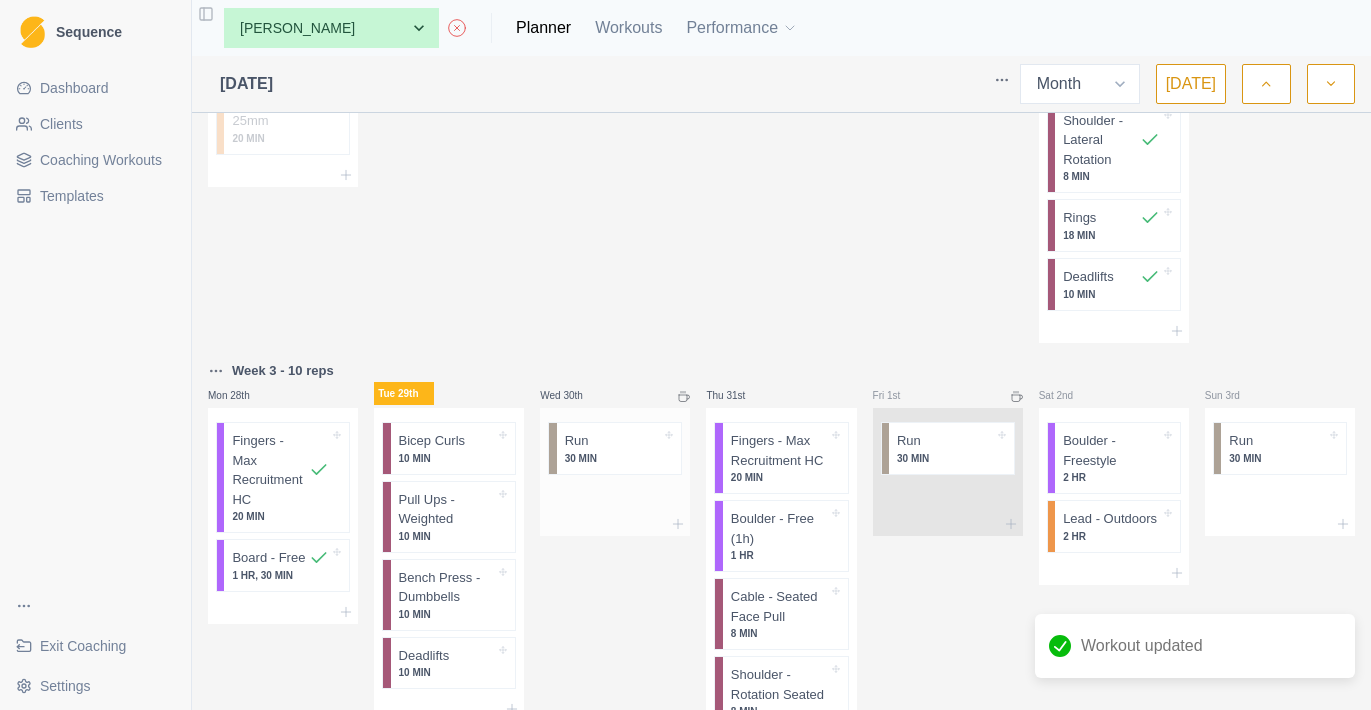 scroll, scrollTop: 2154, scrollLeft: 0, axis: vertical 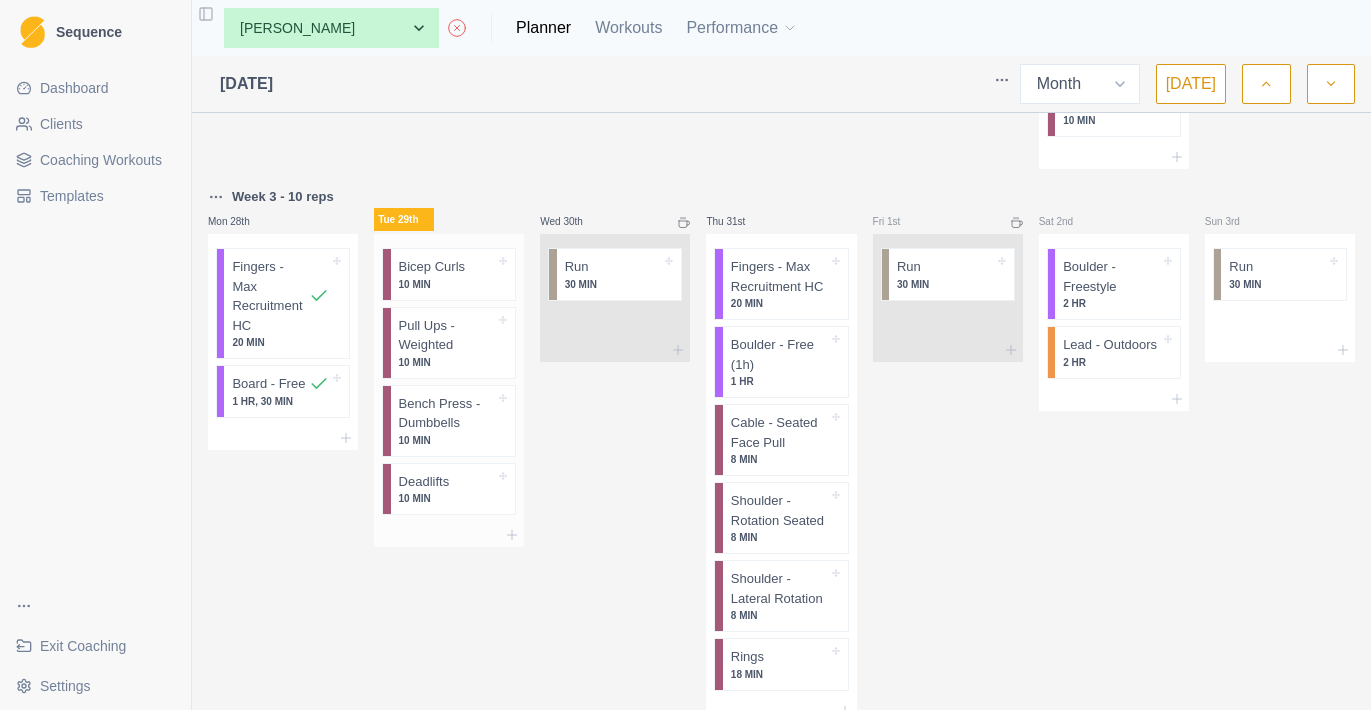 click on "Pull Ups - Weighted" at bounding box center (447, 335) 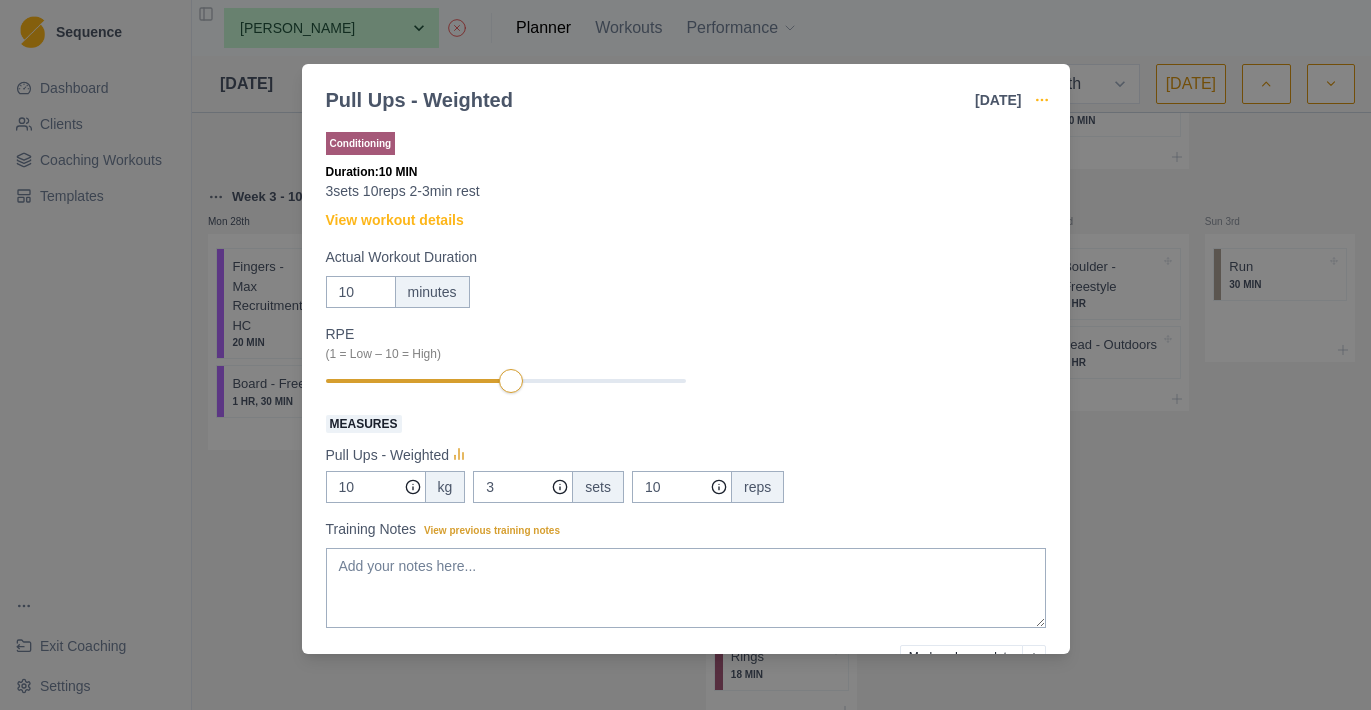 click 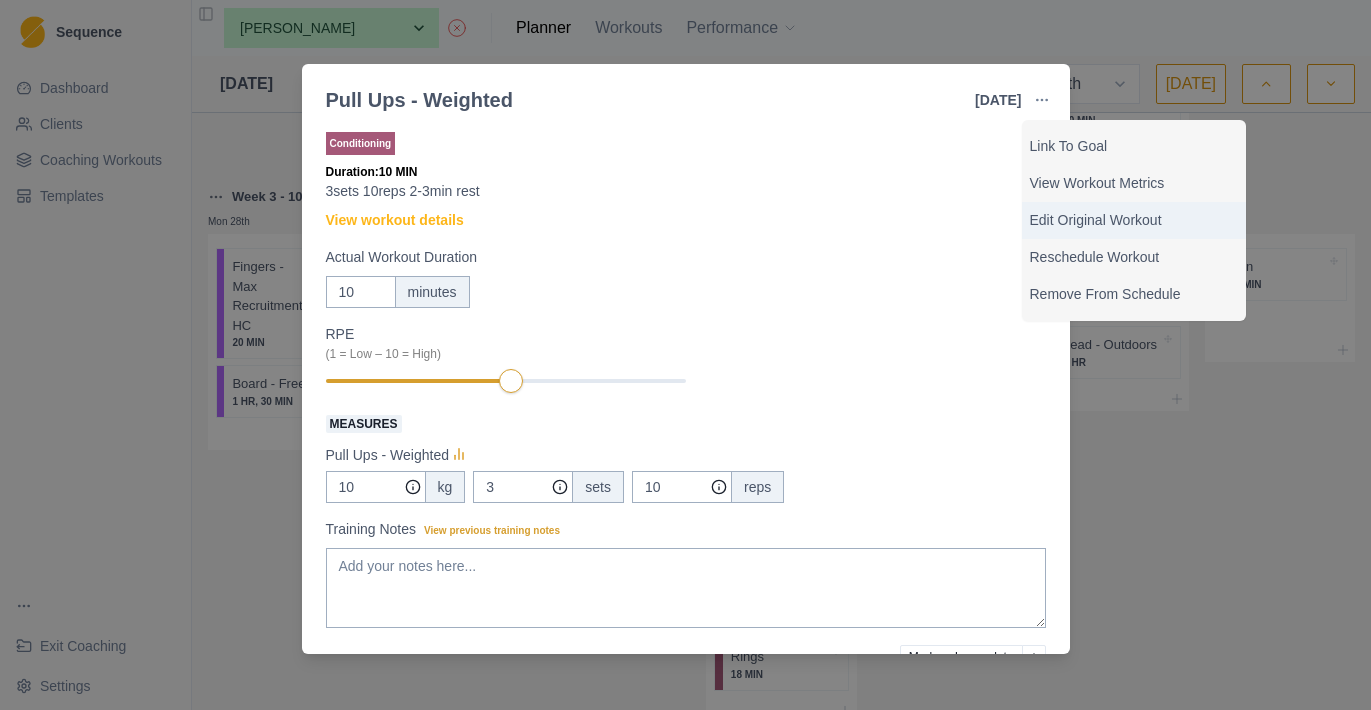 click on "Edit Original Workout" at bounding box center [1134, 220] 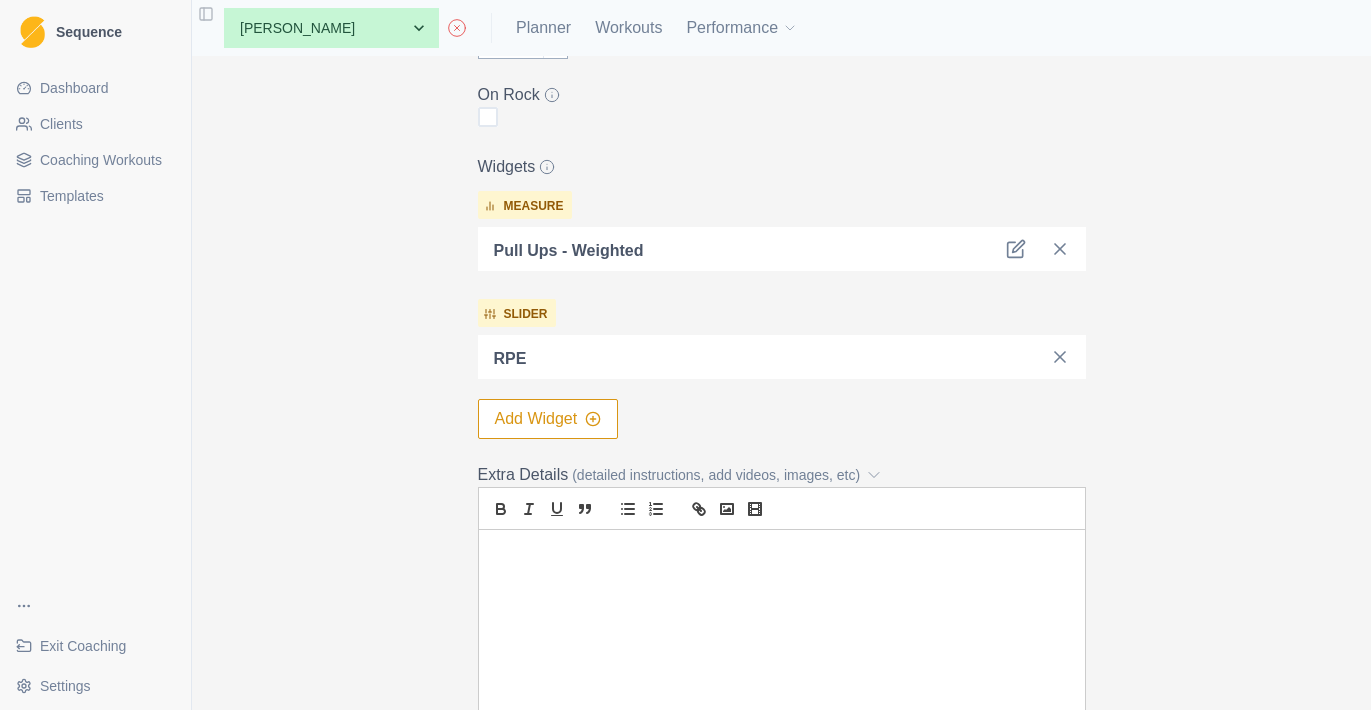 scroll, scrollTop: 569, scrollLeft: 0, axis: vertical 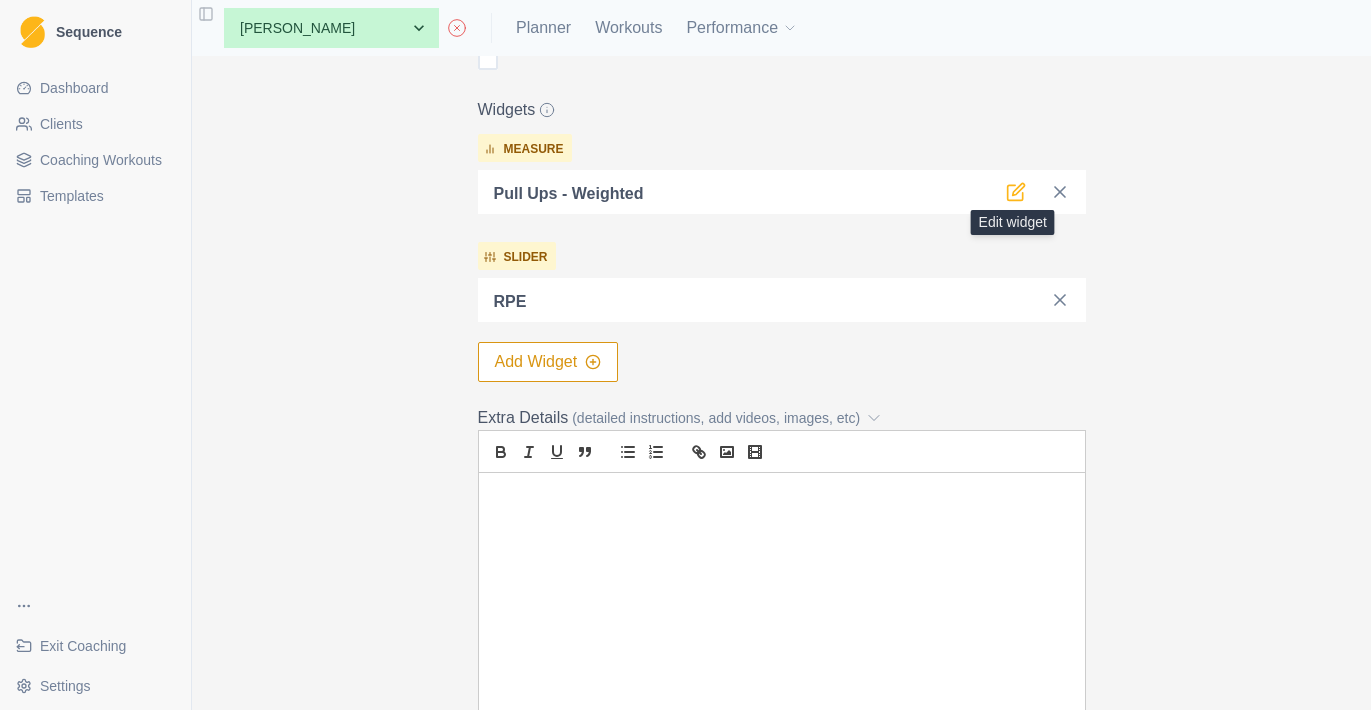 click 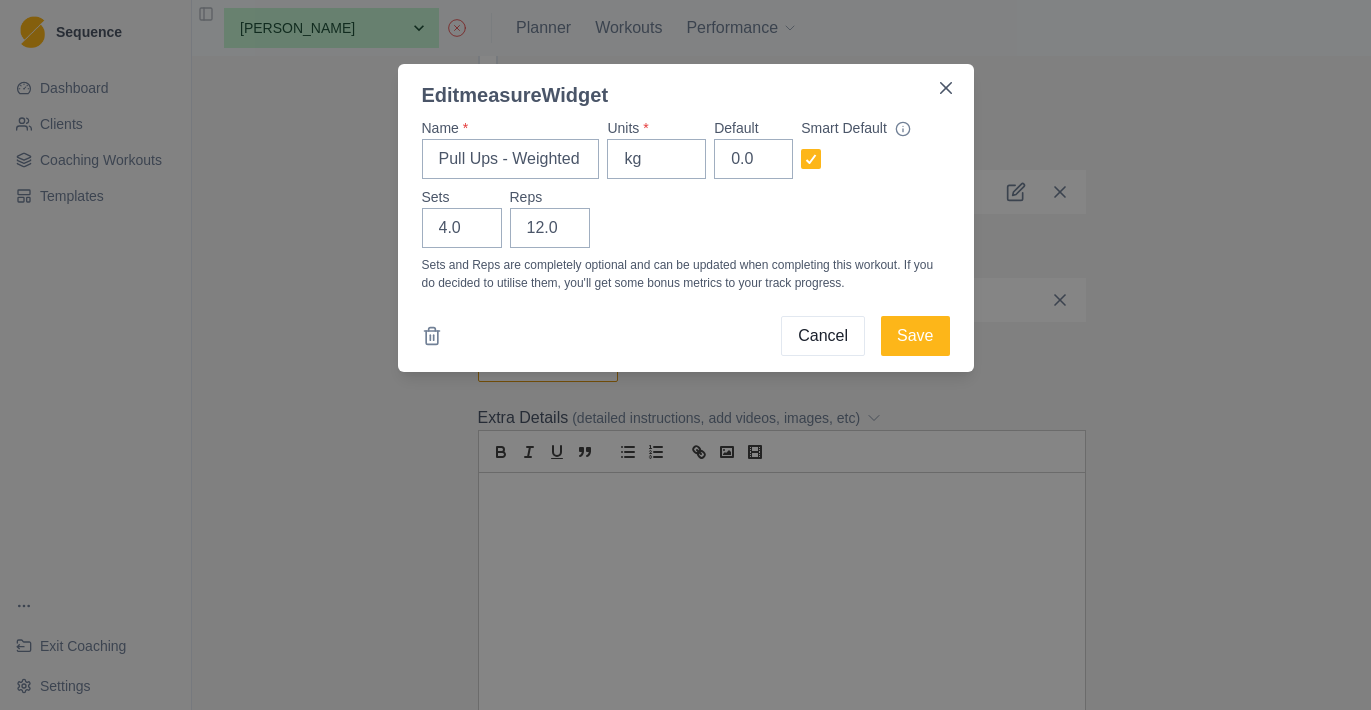 click on "Edit  measure  Widget Name * Pull Ups - Weighted Units * kg Default 0.0 Smart Default Sets 4.0 Reps 12.0 Sets and Reps are completely optional and can be updated when completing this workout. If you do decided to utilise them, you'll get some bonus metrics to your track progress. Cancel Save" at bounding box center (685, 355) 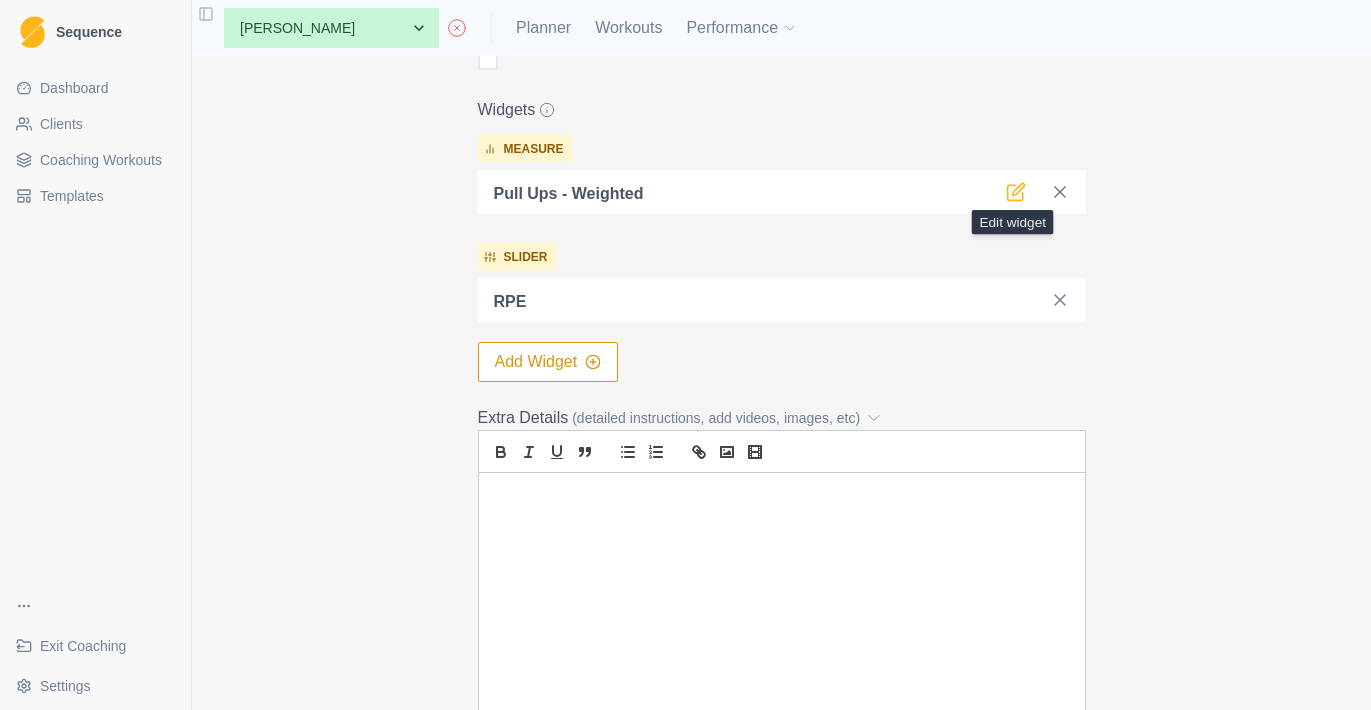 click 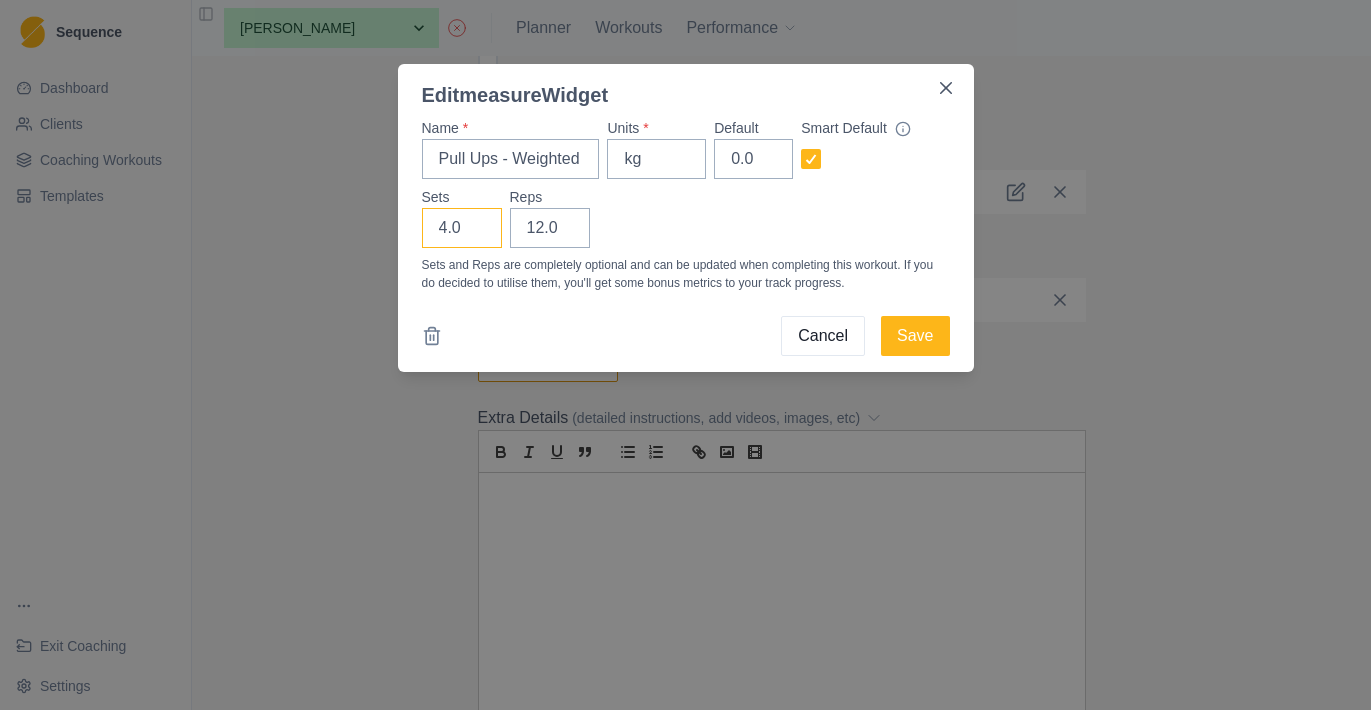 type on "3" 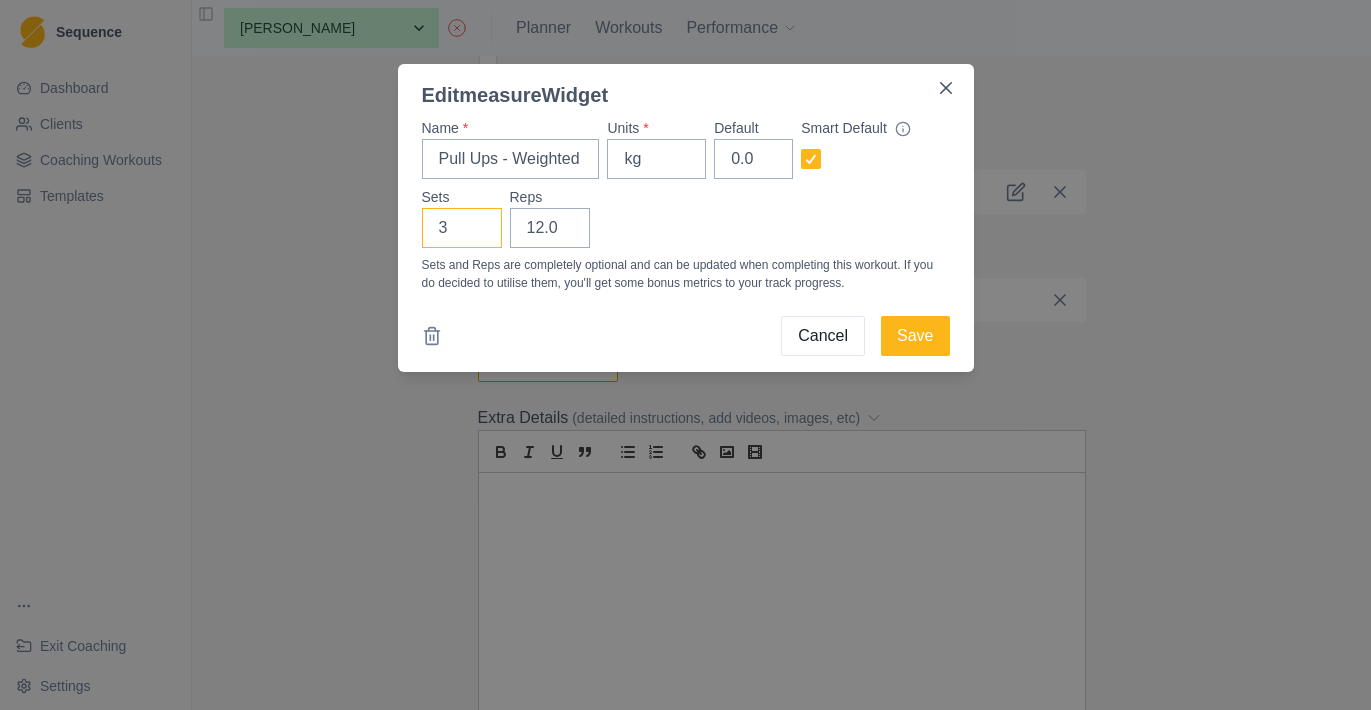 click on "3" at bounding box center [462, 228] 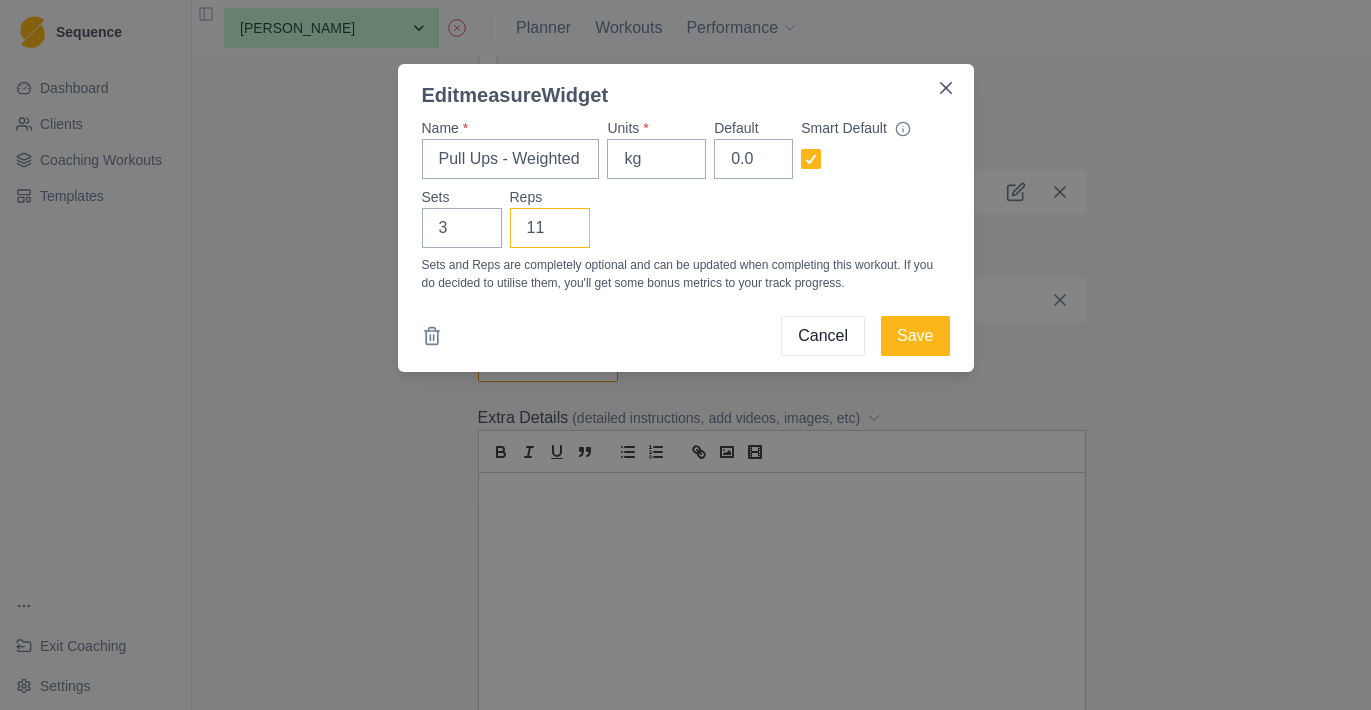 click on "11" at bounding box center (550, 228) 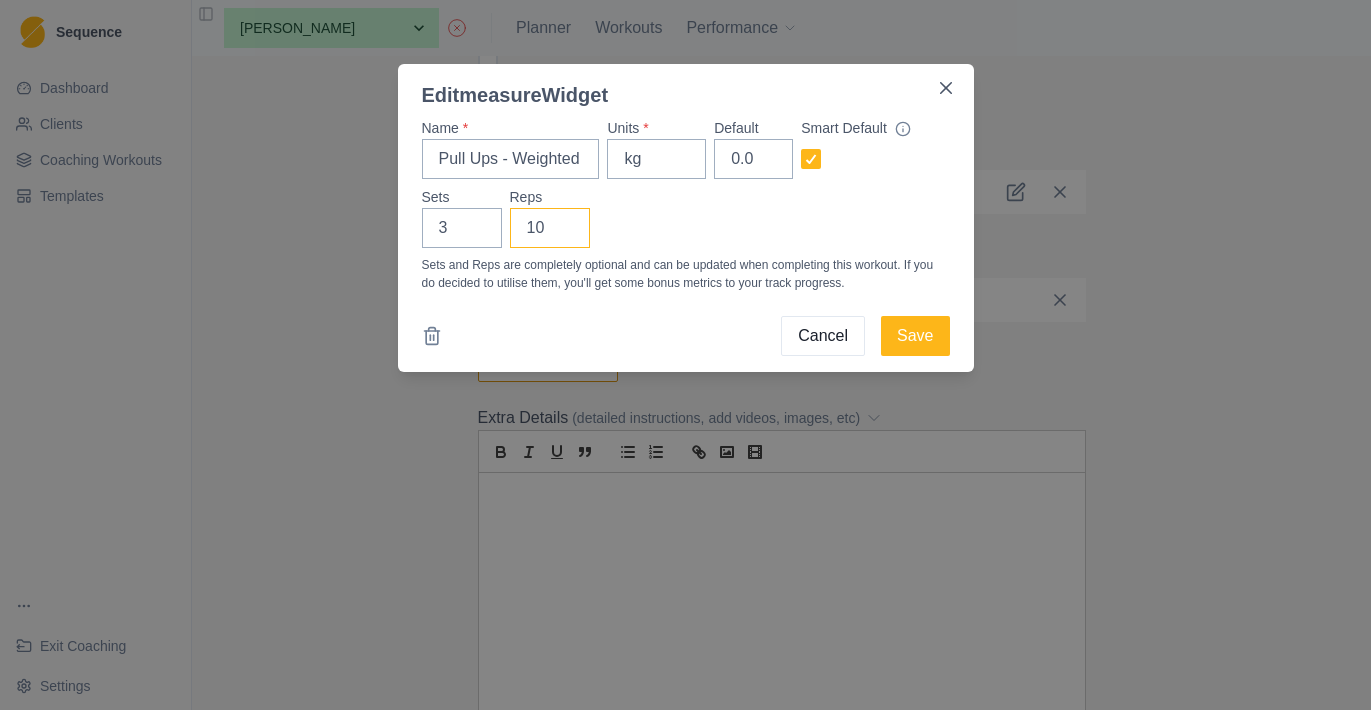 click on "10" at bounding box center (550, 228) 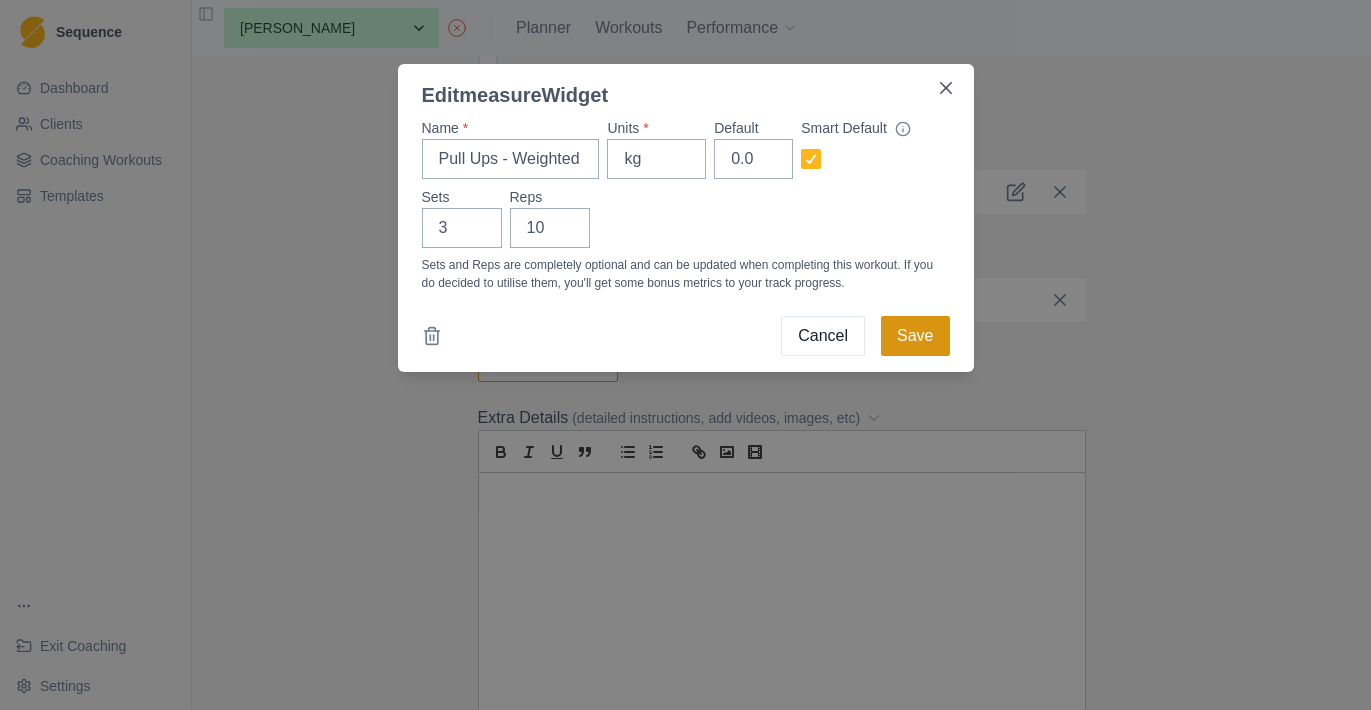 click on "Save" at bounding box center [915, 336] 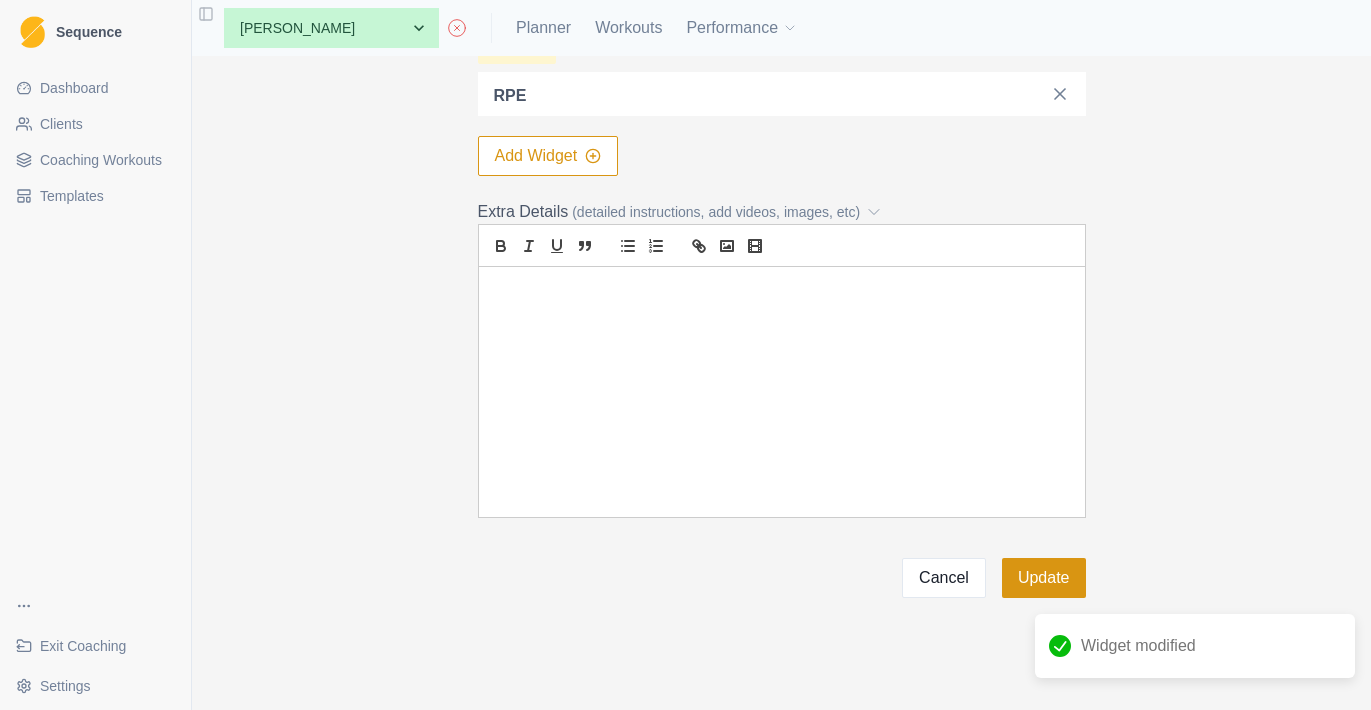 scroll, scrollTop: 777, scrollLeft: 0, axis: vertical 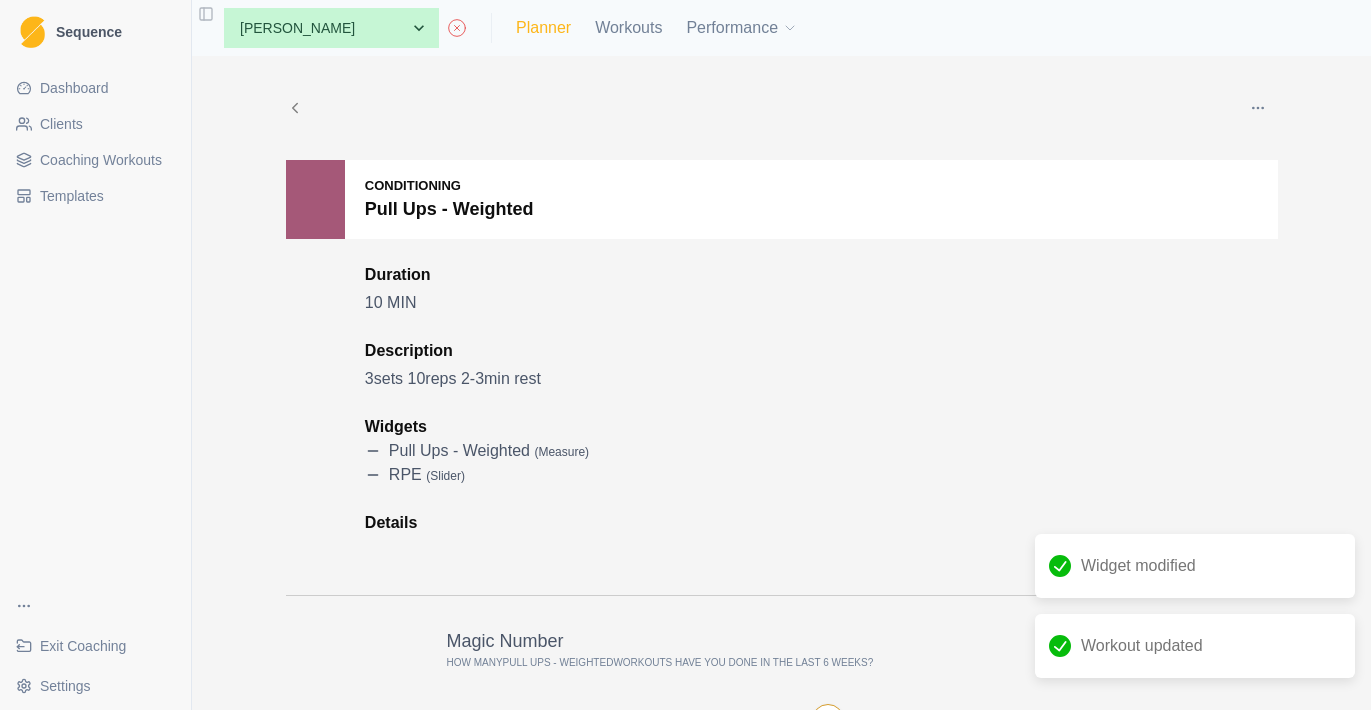 click on "Planner" at bounding box center [543, 28] 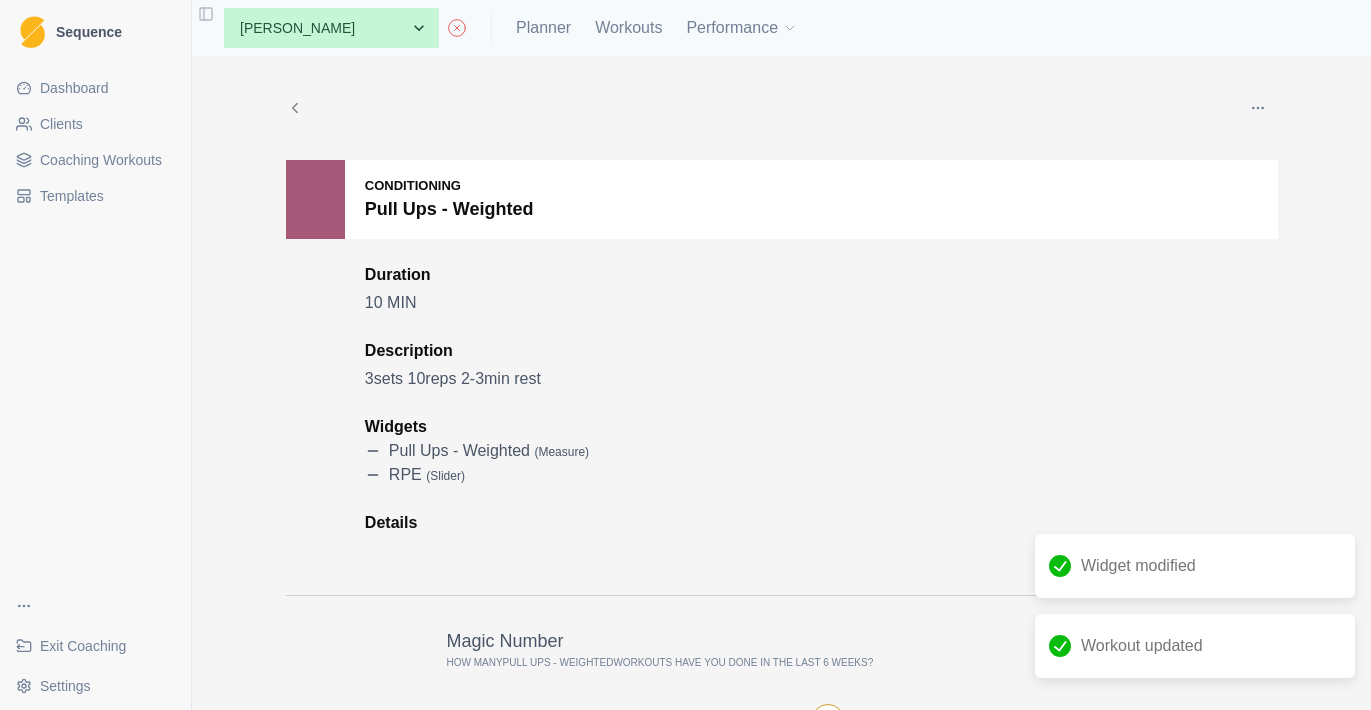 select on "month" 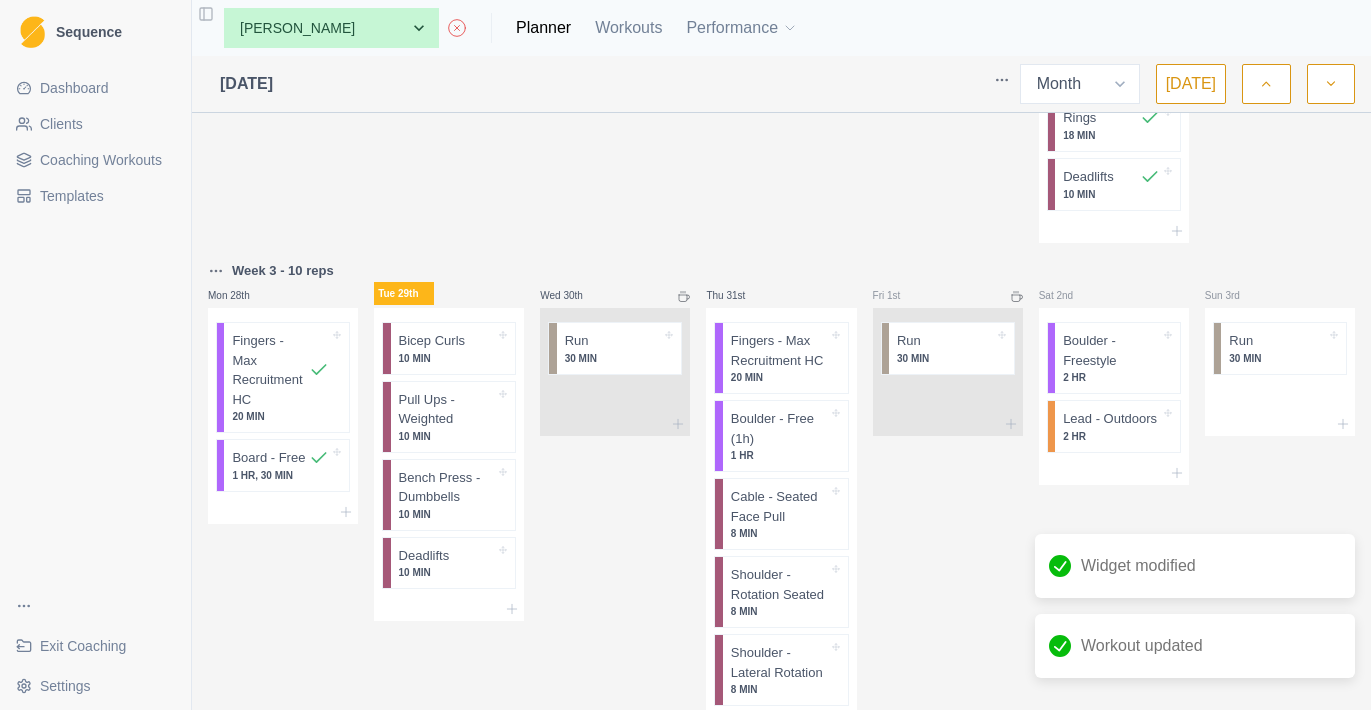 scroll, scrollTop: 2126, scrollLeft: 0, axis: vertical 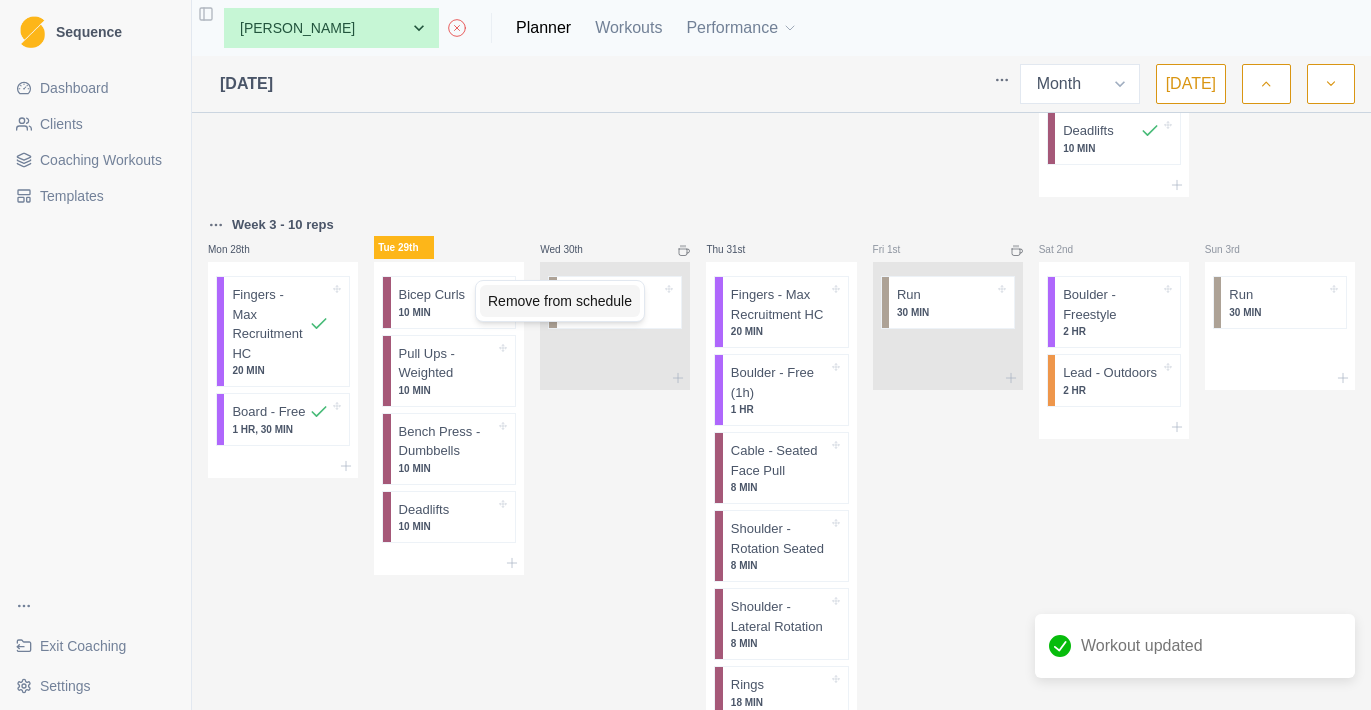 click on "Remove from schedule" at bounding box center (560, 301) 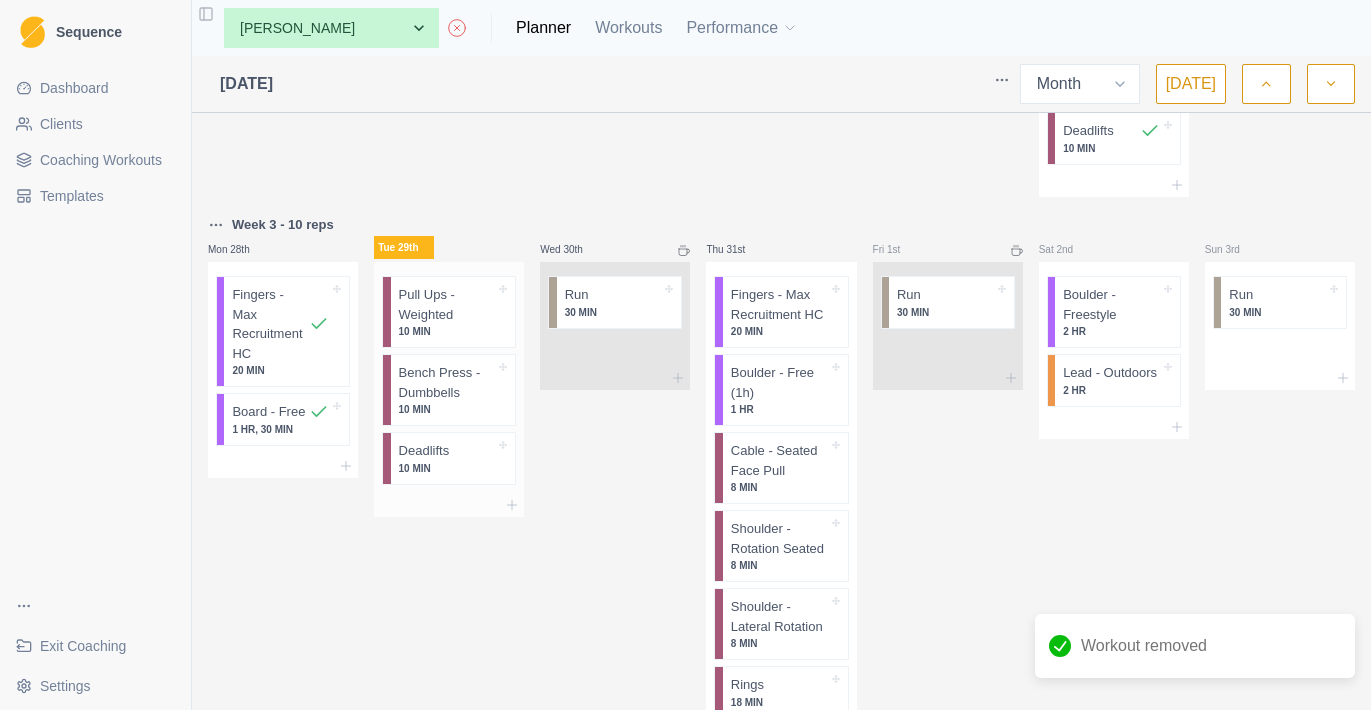 click on "Bench Press - Dumbbells" at bounding box center (447, 382) 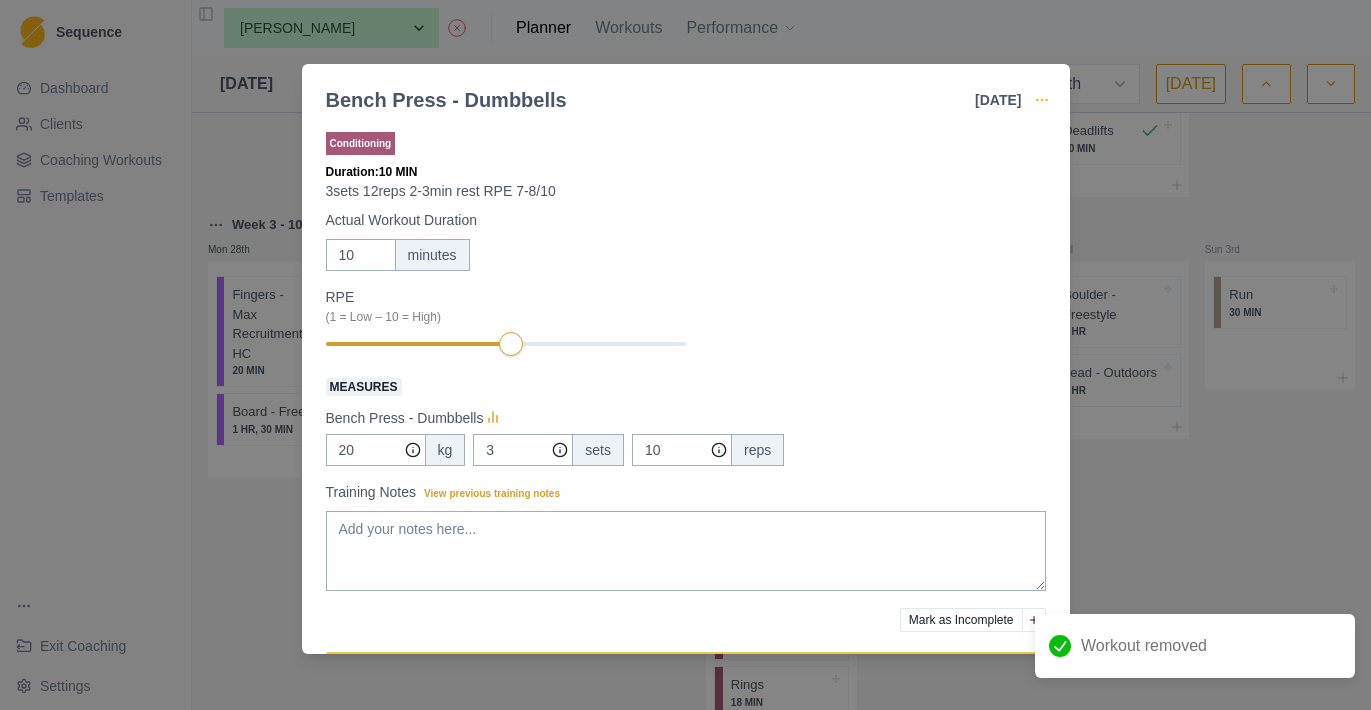 click 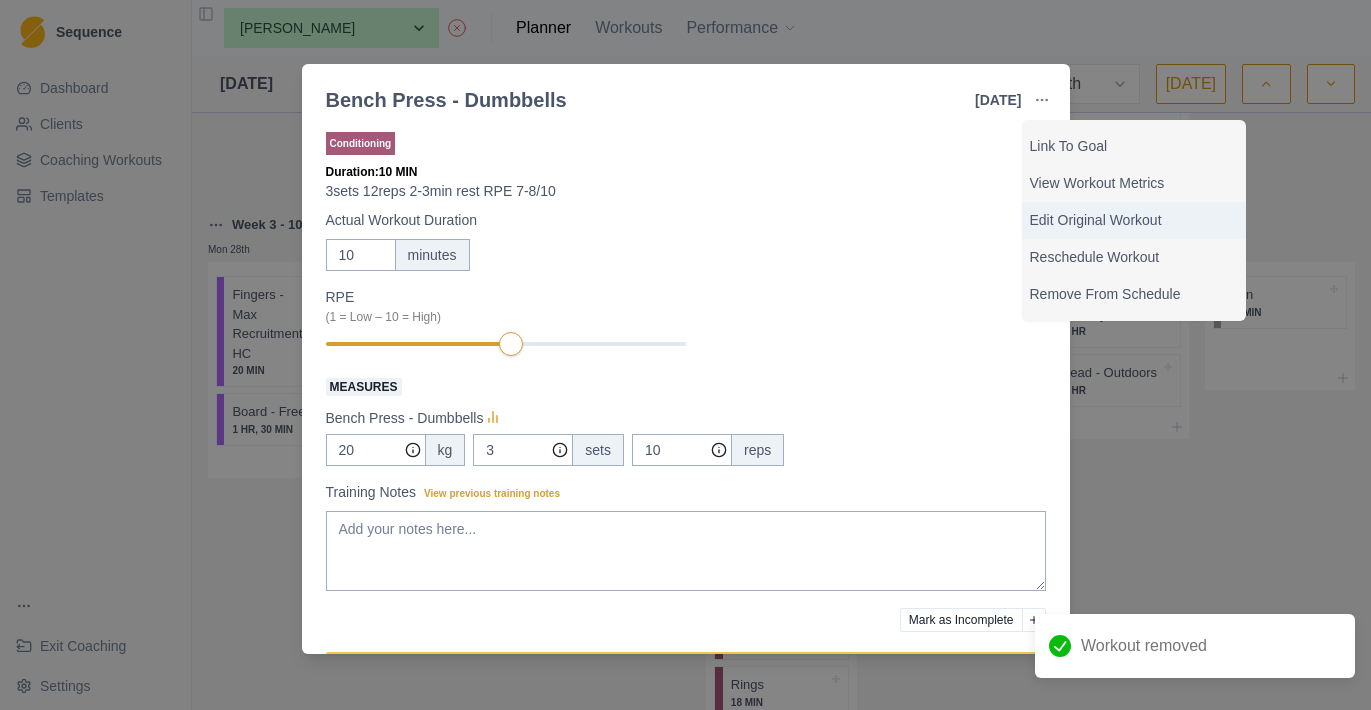 click on "Edit Original Workout" at bounding box center (1134, 220) 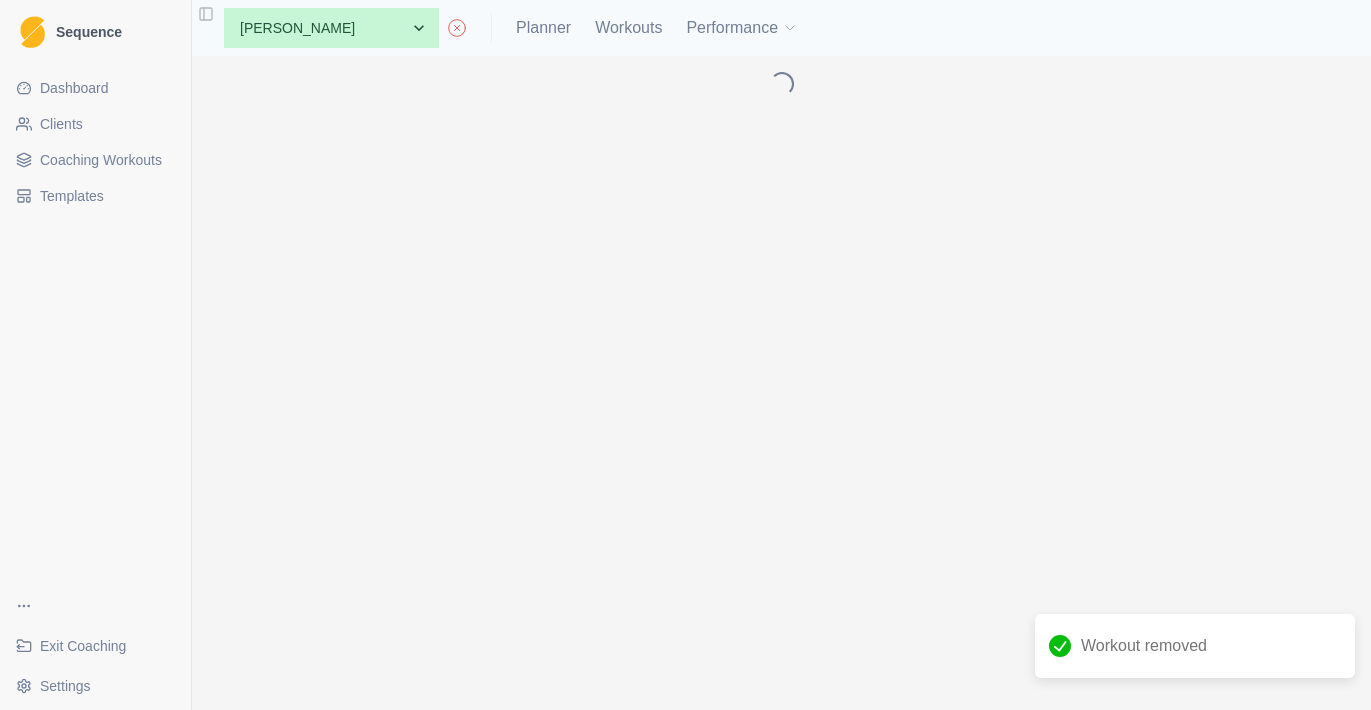 scroll, scrollTop: 0, scrollLeft: 0, axis: both 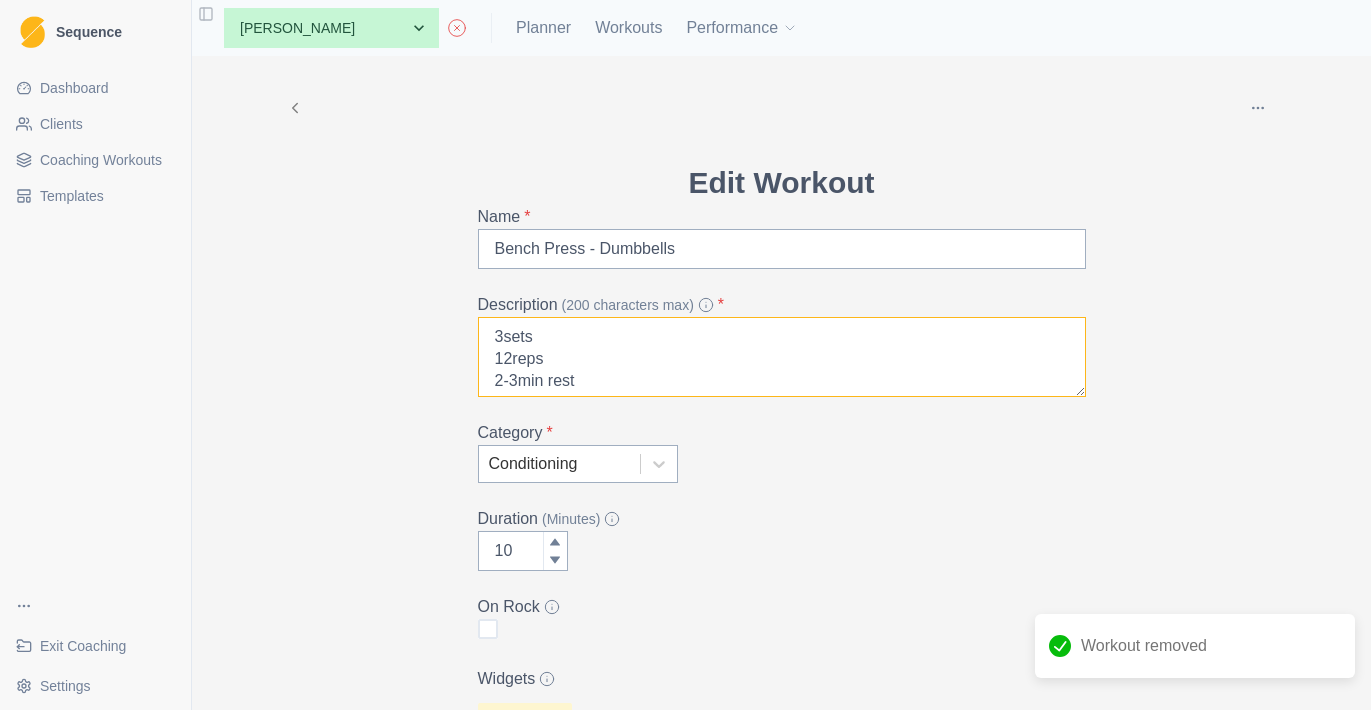 drag, startPoint x: 511, startPoint y: 364, endPoint x: 561, endPoint y: 355, distance: 50.803543 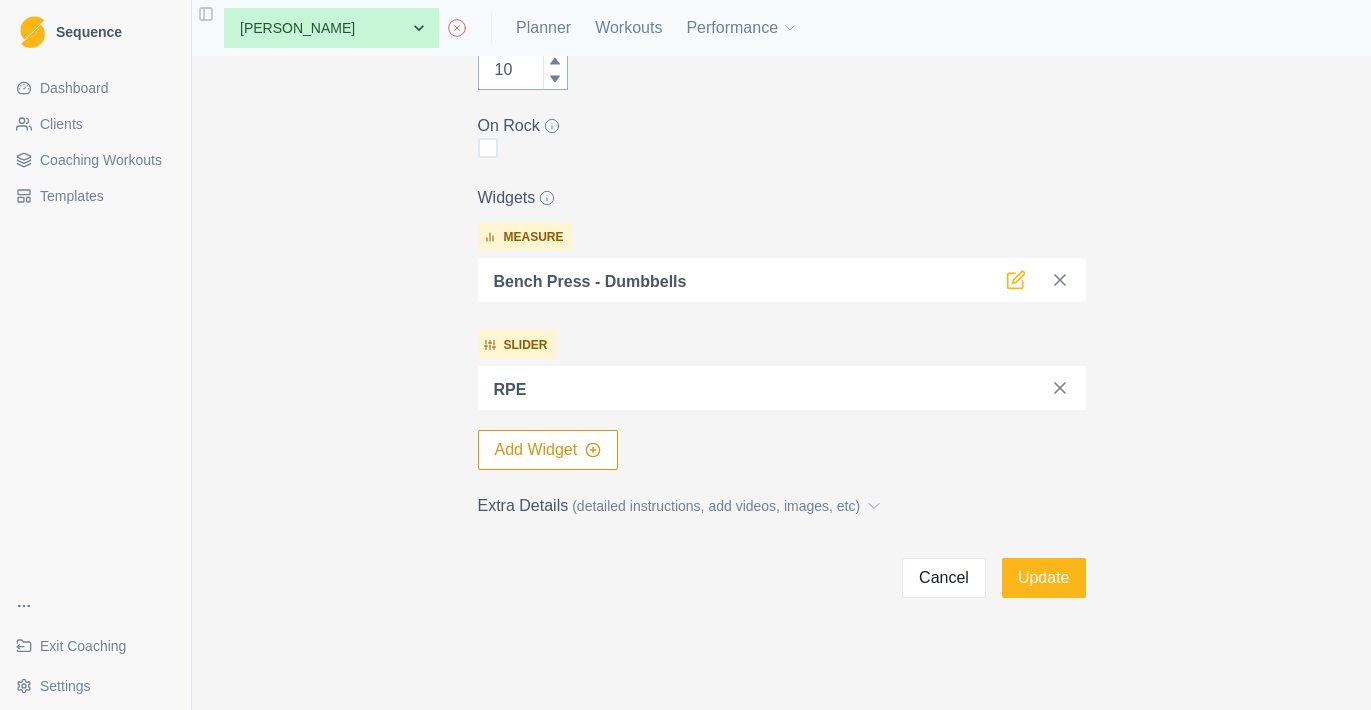 scroll, scrollTop: 481, scrollLeft: 0, axis: vertical 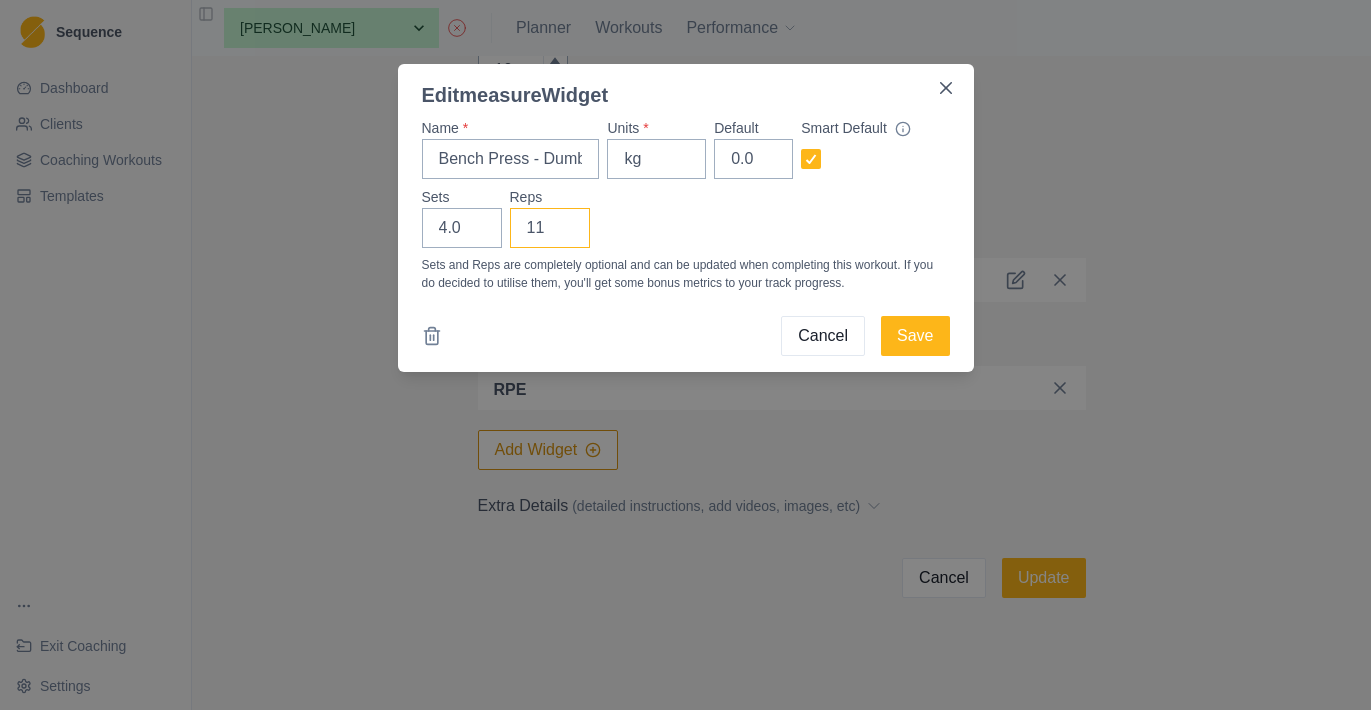 click on "11" at bounding box center [550, 228] 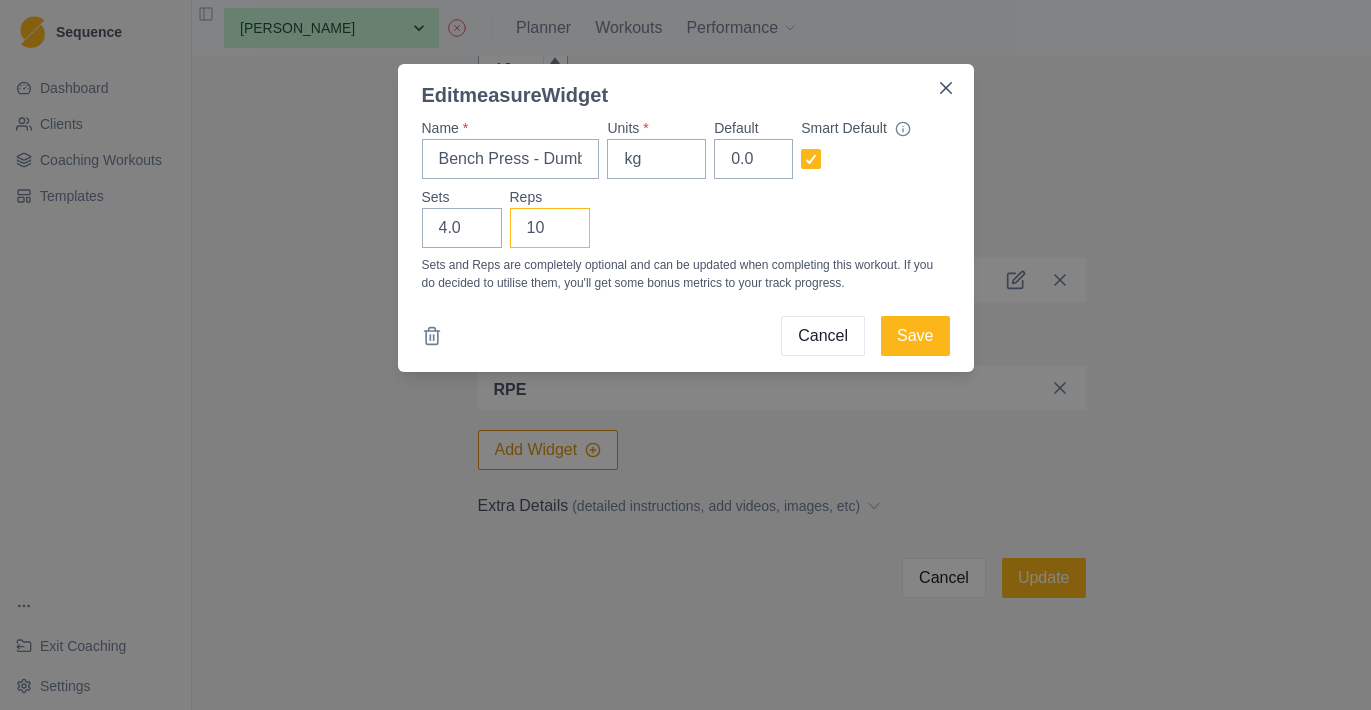 click on "10" at bounding box center [550, 228] 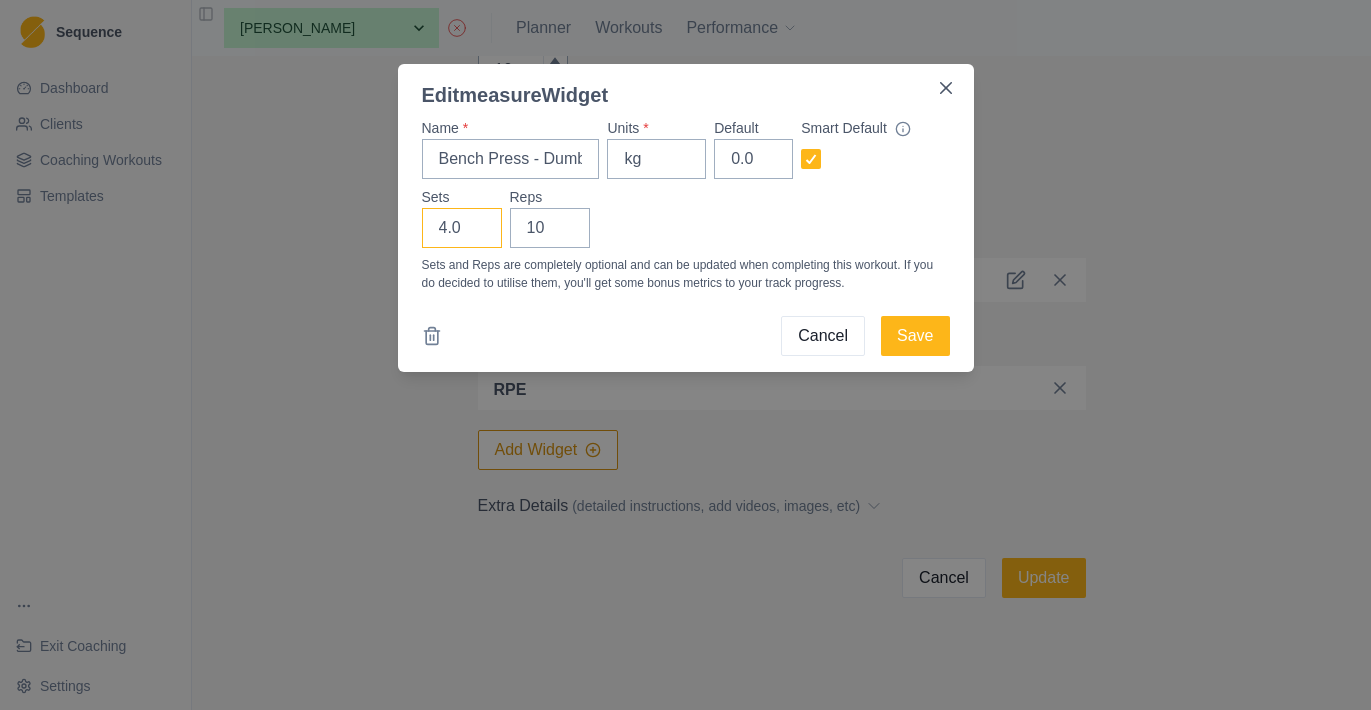 type on "3" 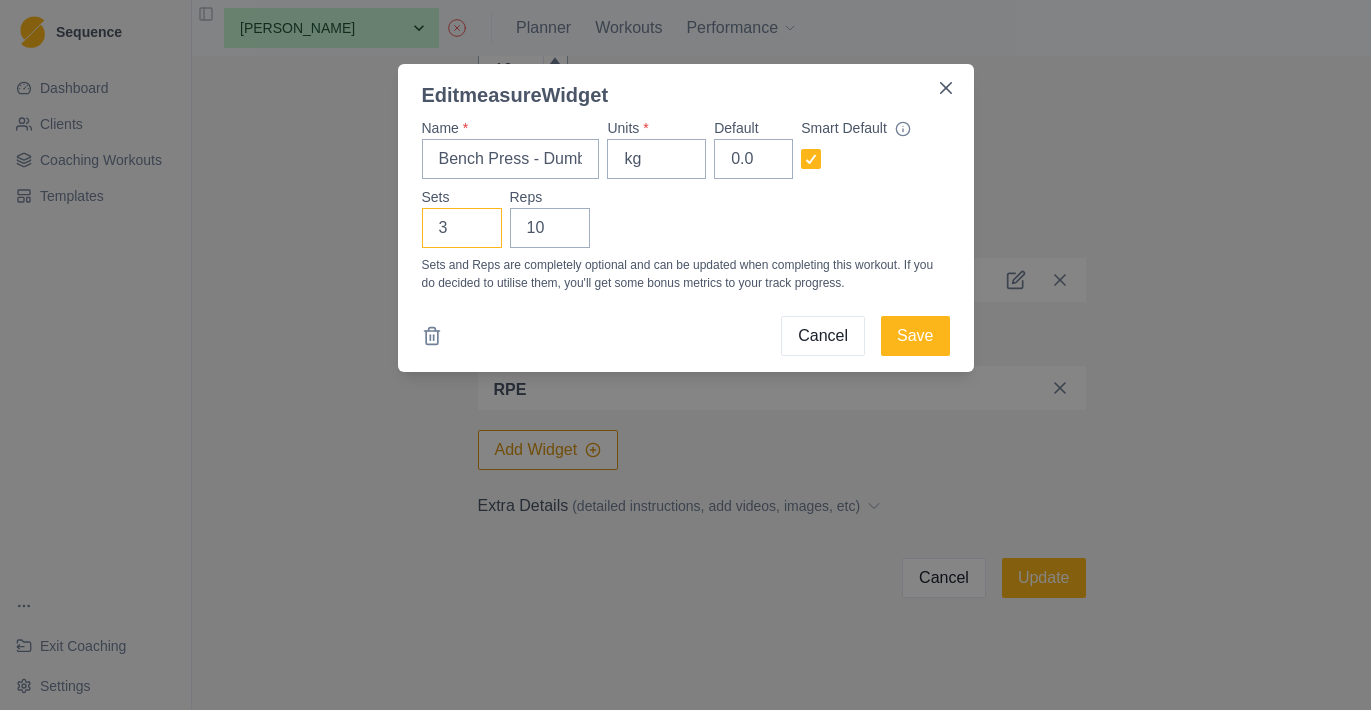 click on "3" at bounding box center [462, 228] 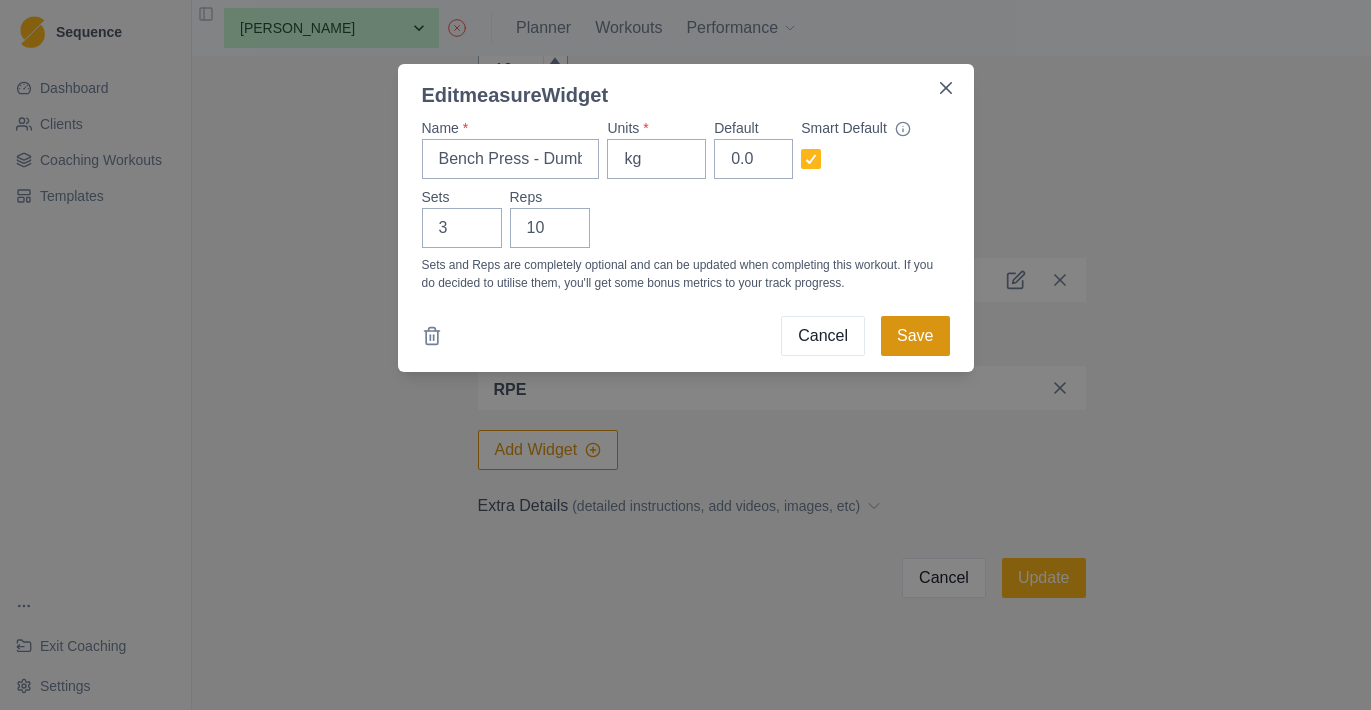 click on "Save" at bounding box center [915, 336] 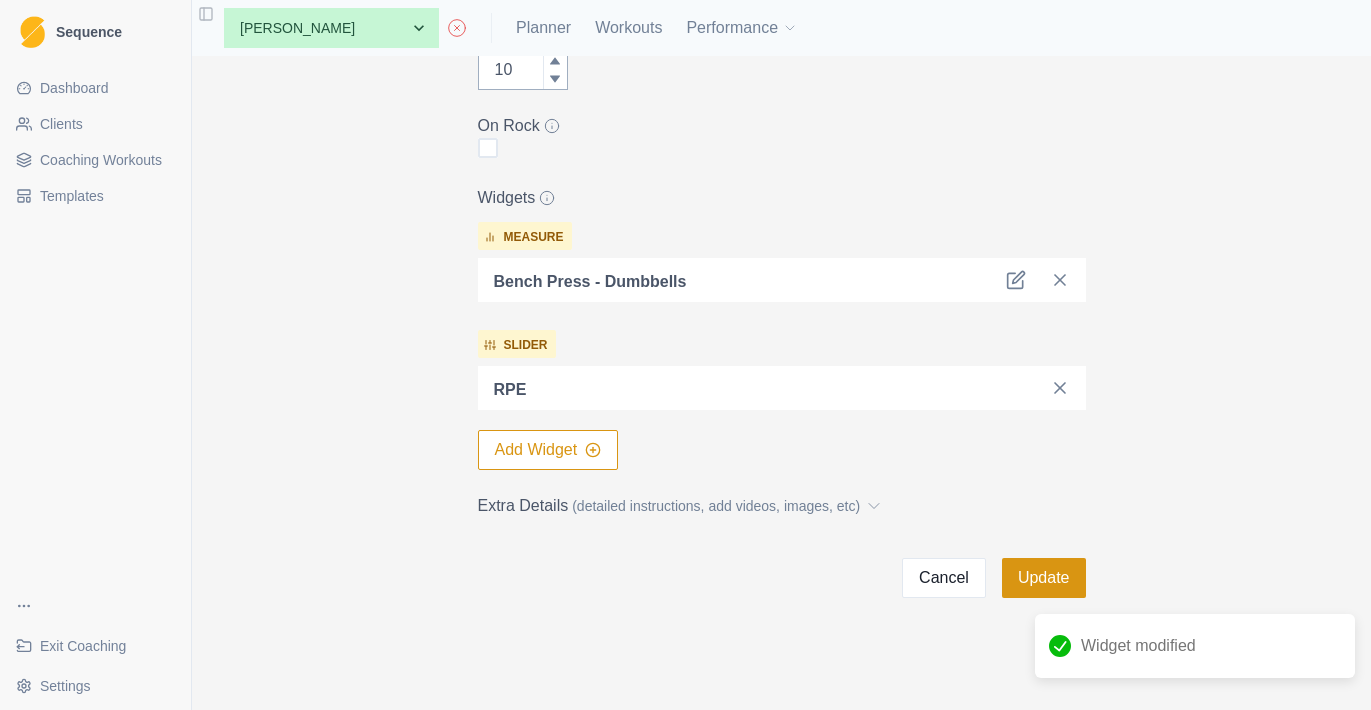 click on "Update" at bounding box center [1044, 578] 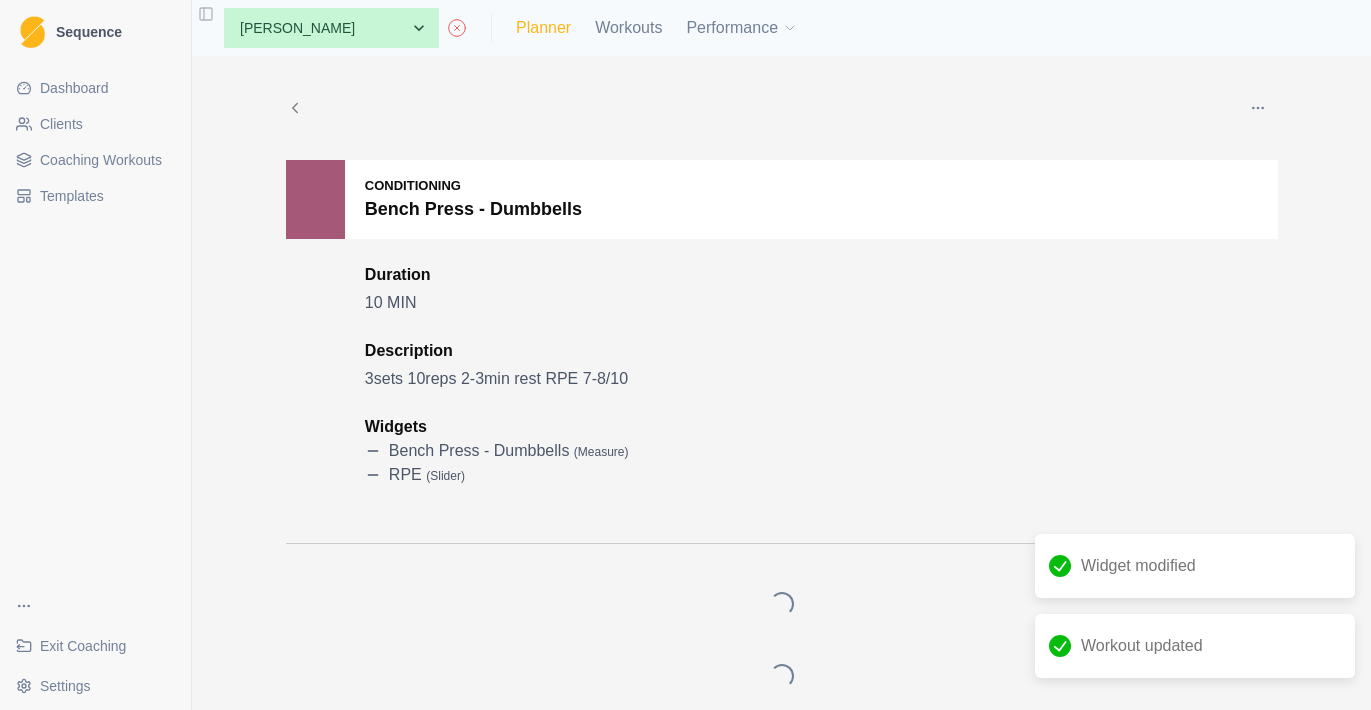 click on "Planner" at bounding box center [543, 28] 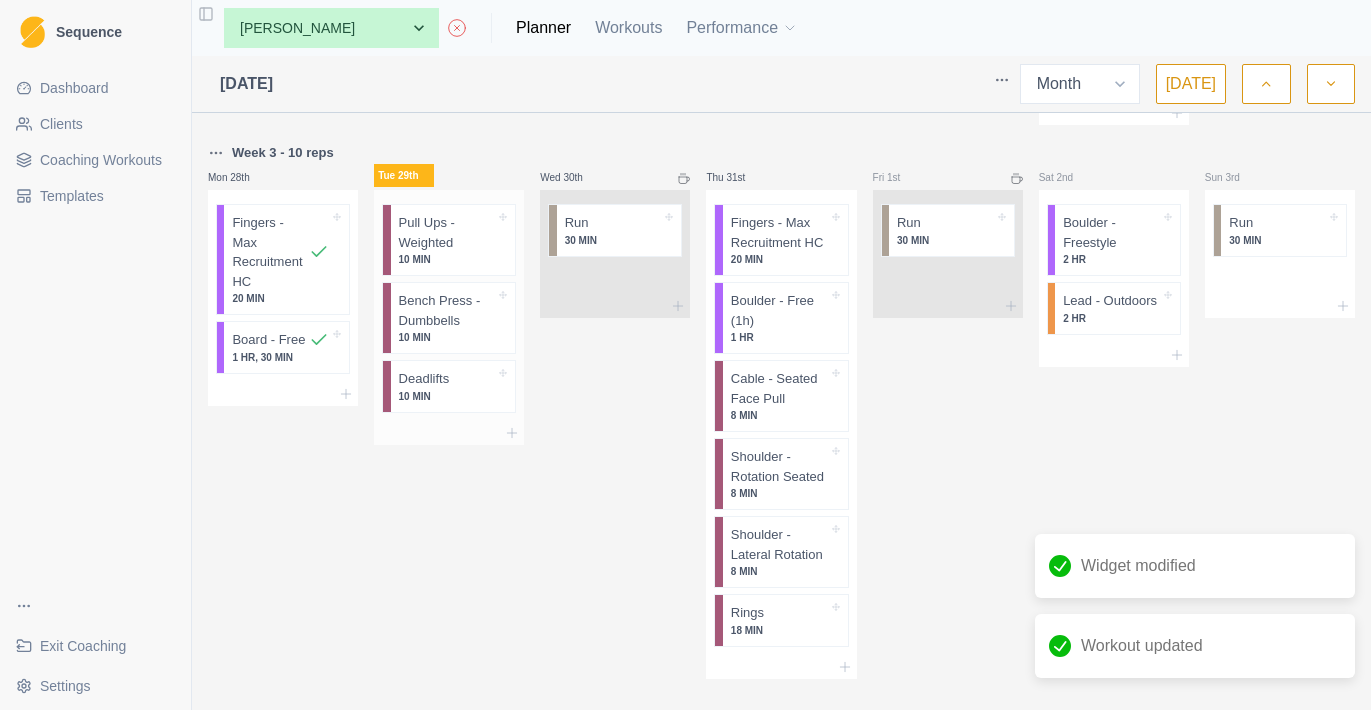 click at bounding box center [472, 379] 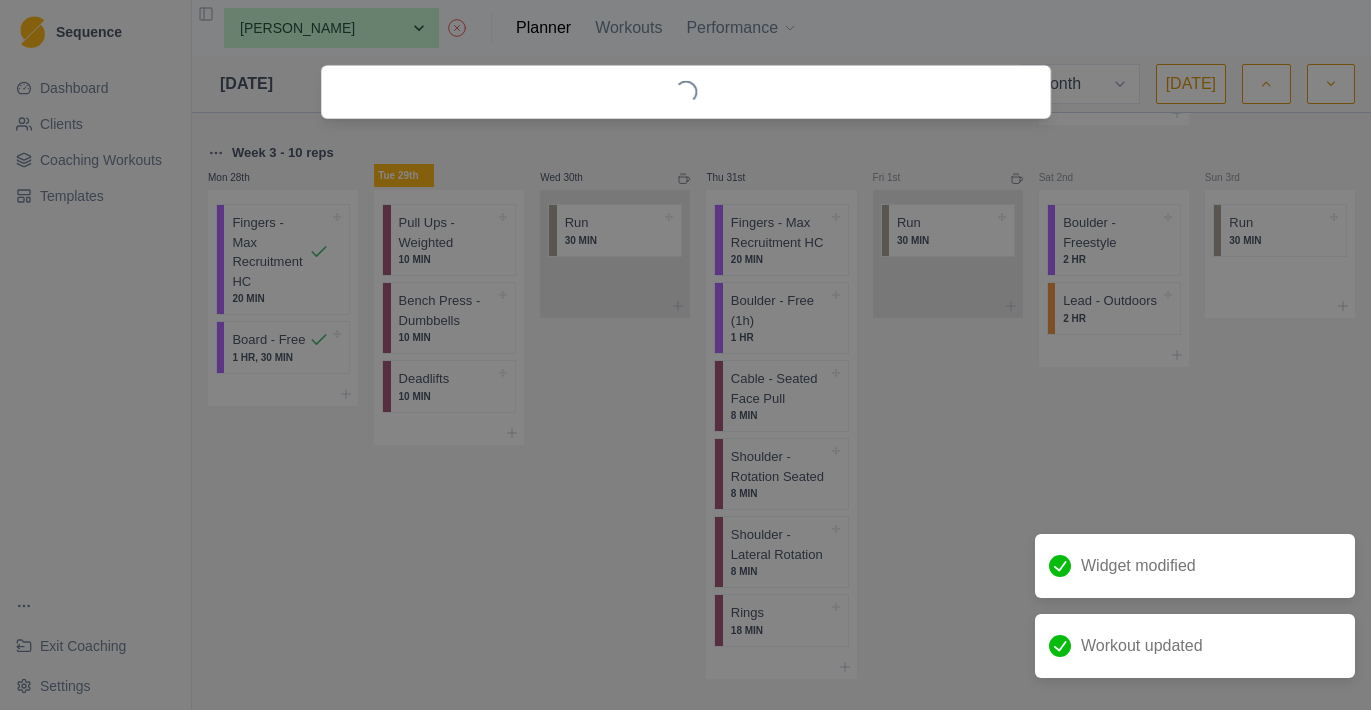 scroll, scrollTop: 2197, scrollLeft: 0, axis: vertical 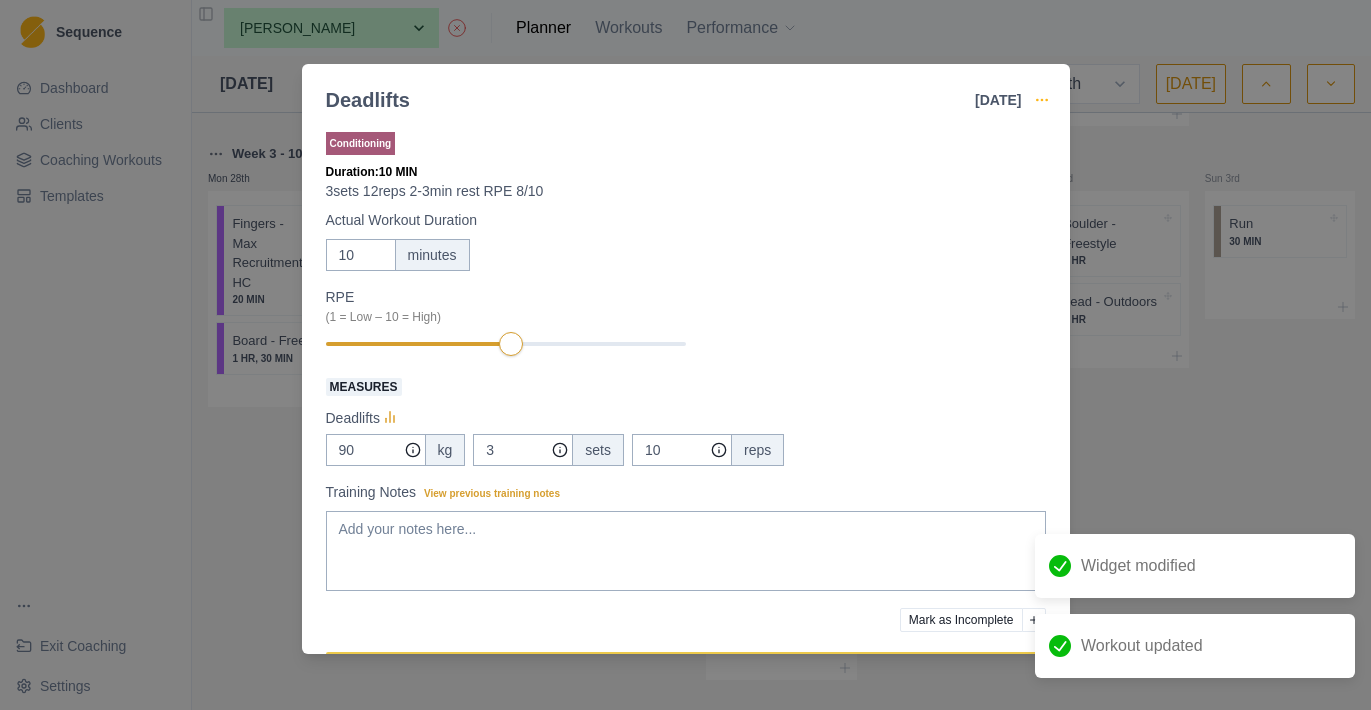 click 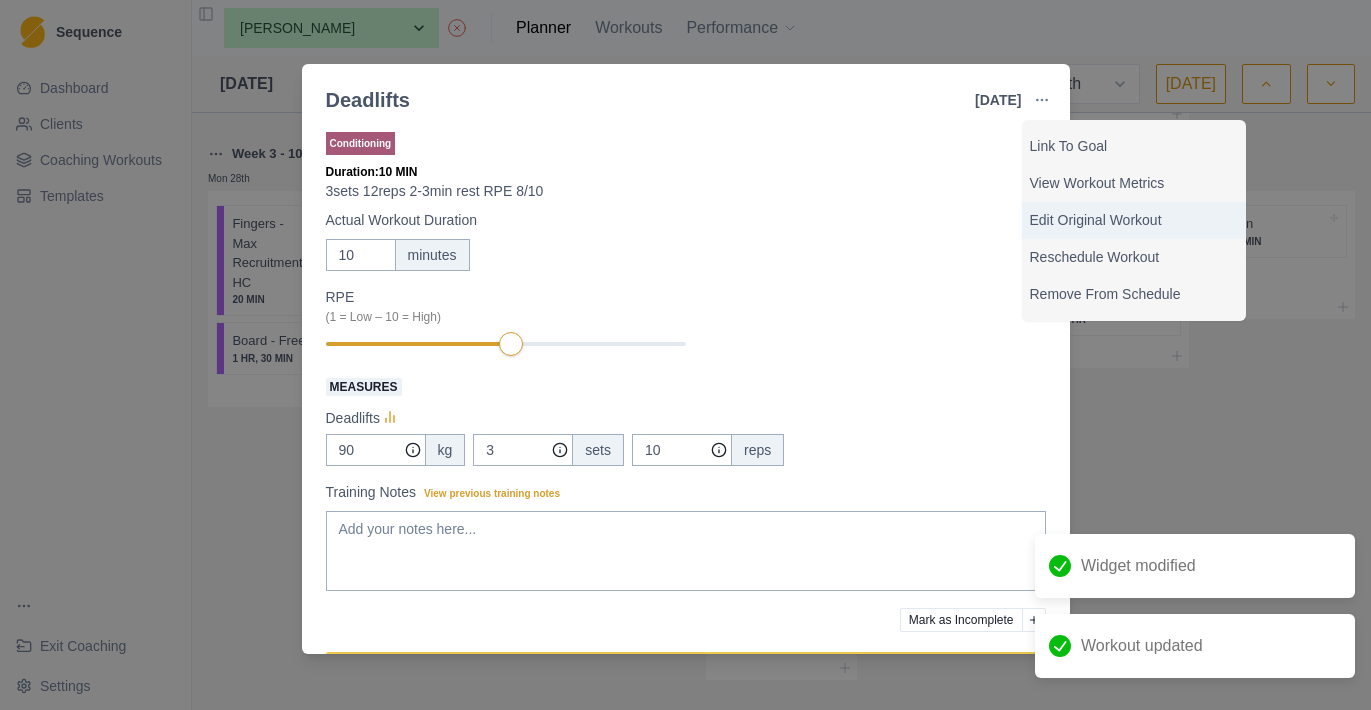 click on "Edit Original Workout" at bounding box center (1134, 220) 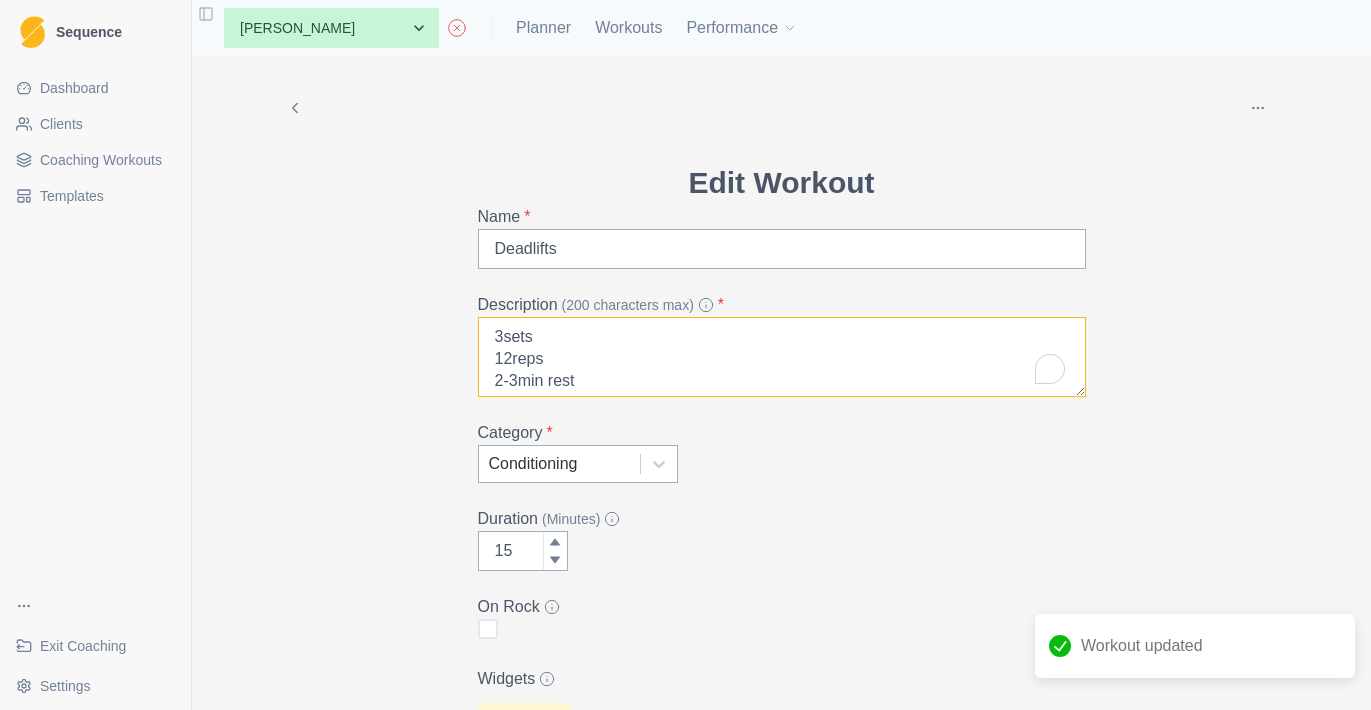 click on "3sets
12reps
2-3min rest
RPE 8/10" at bounding box center [782, 357] 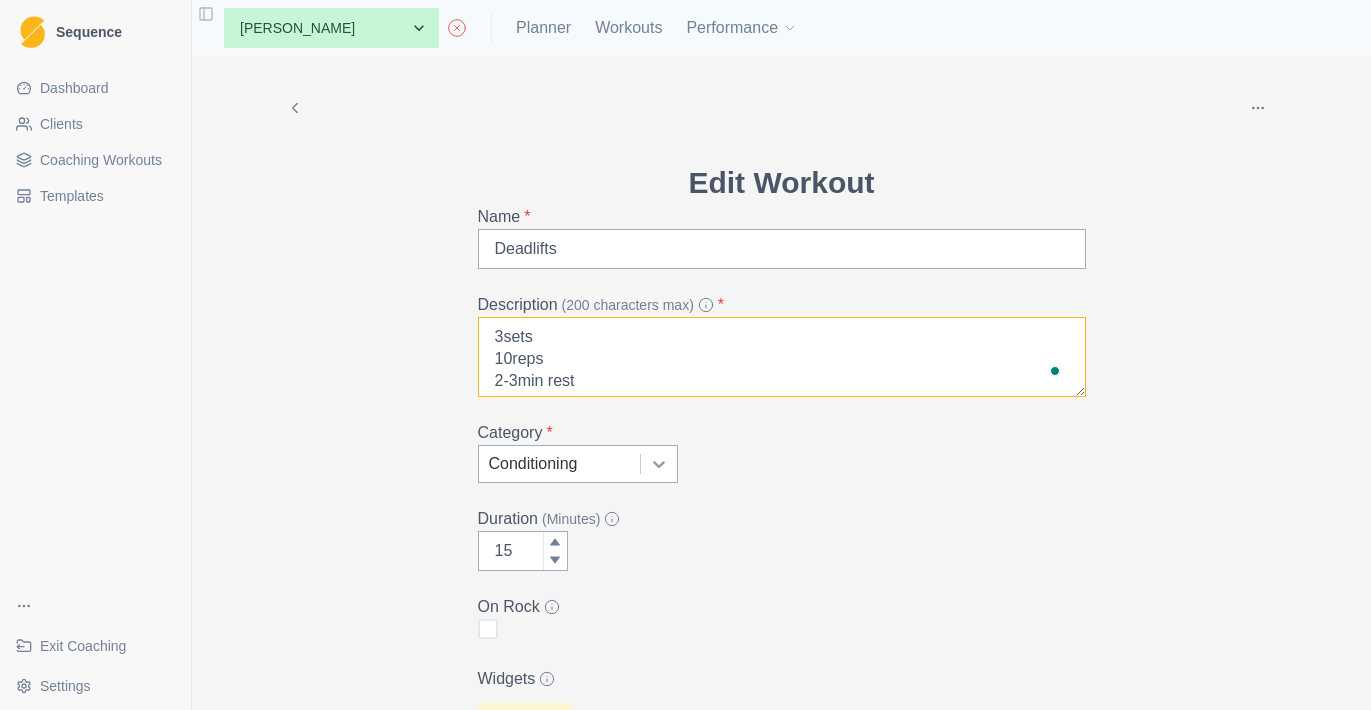 scroll, scrollTop: 462, scrollLeft: 0, axis: vertical 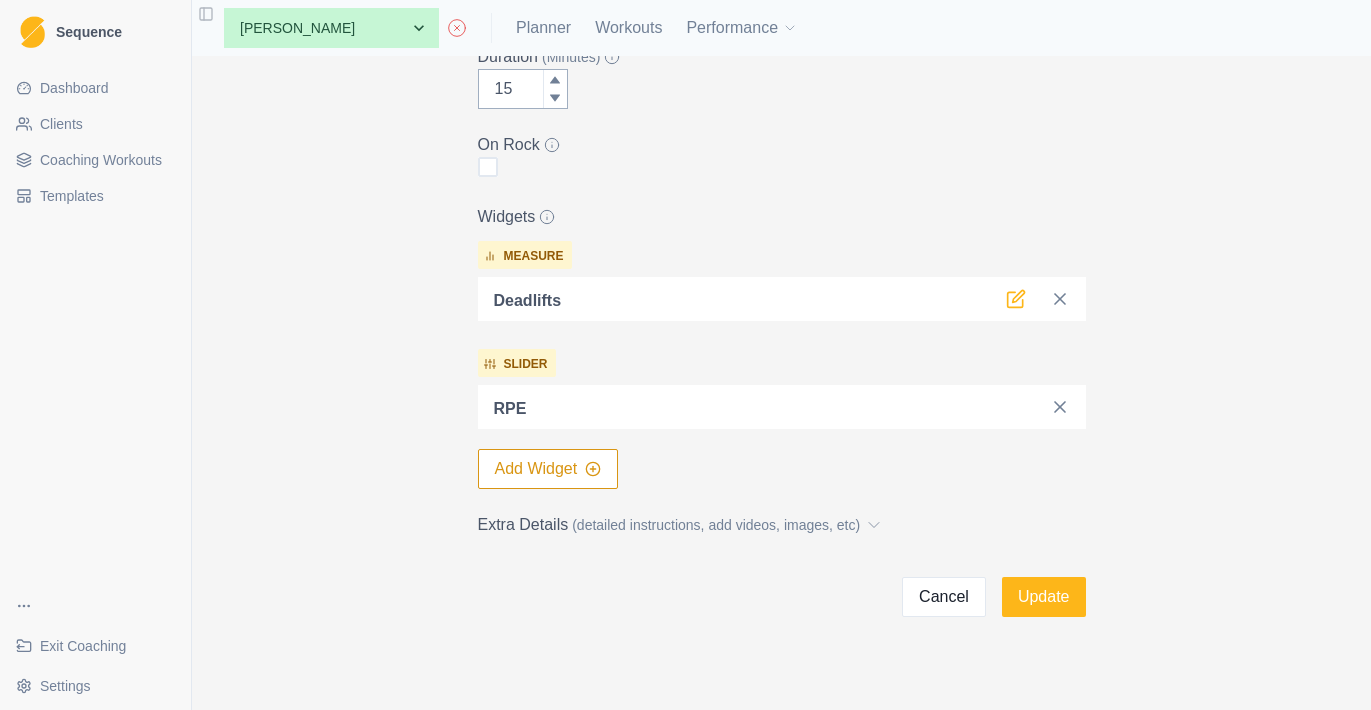type on "3sets
10reps
2-3min rest
RPE 8/10" 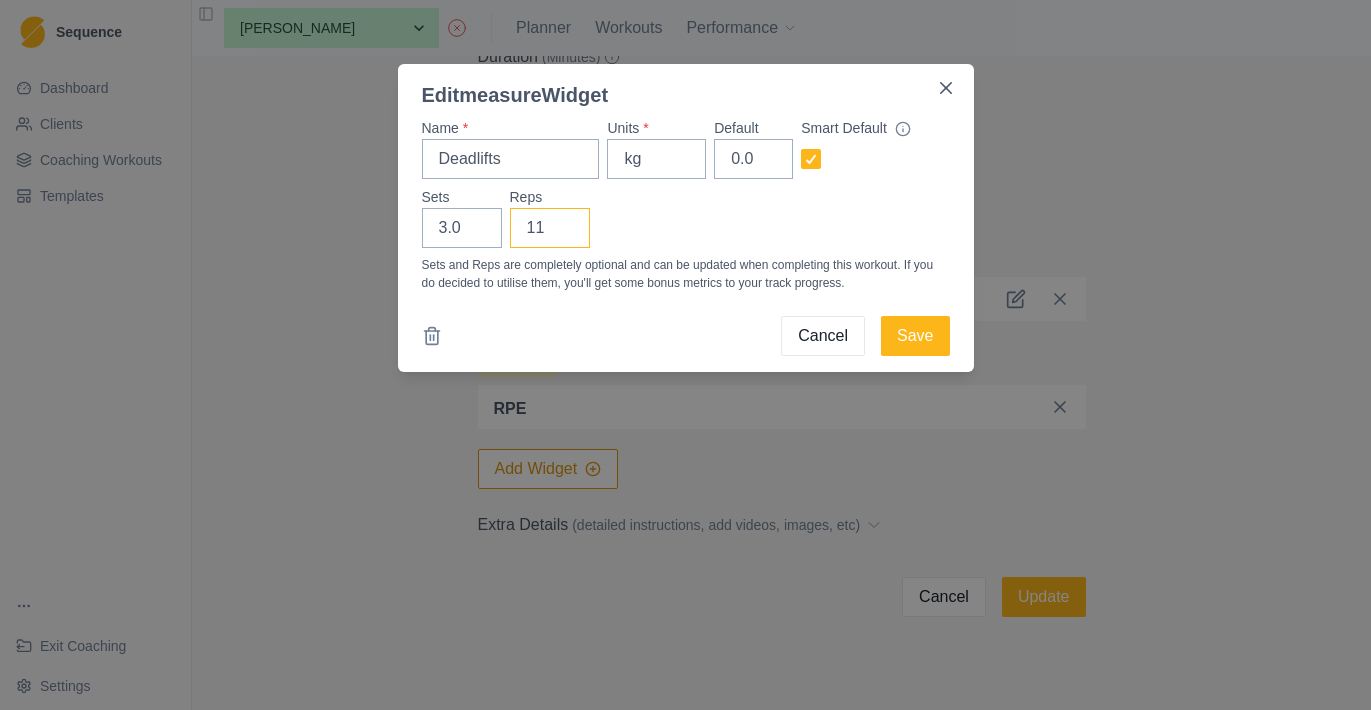 click on "11" at bounding box center [550, 228] 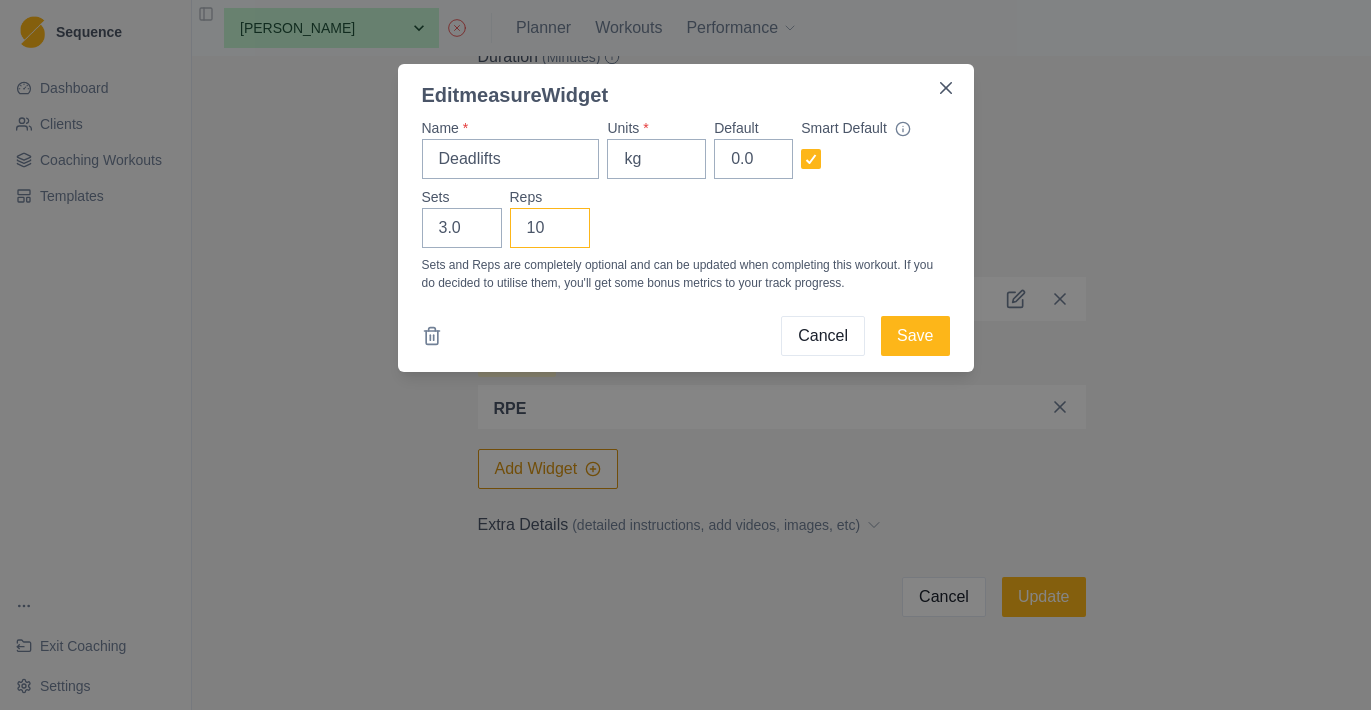 click on "10" at bounding box center [550, 228] 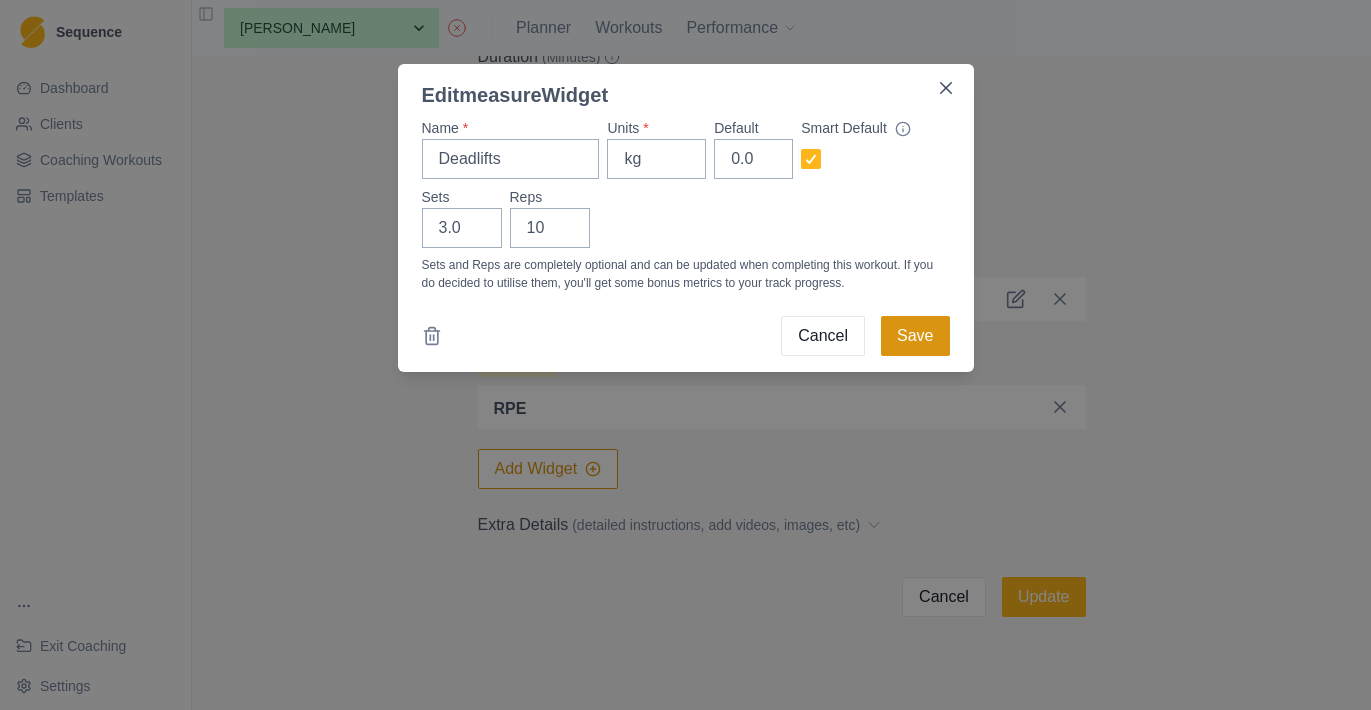click on "Save" at bounding box center [915, 336] 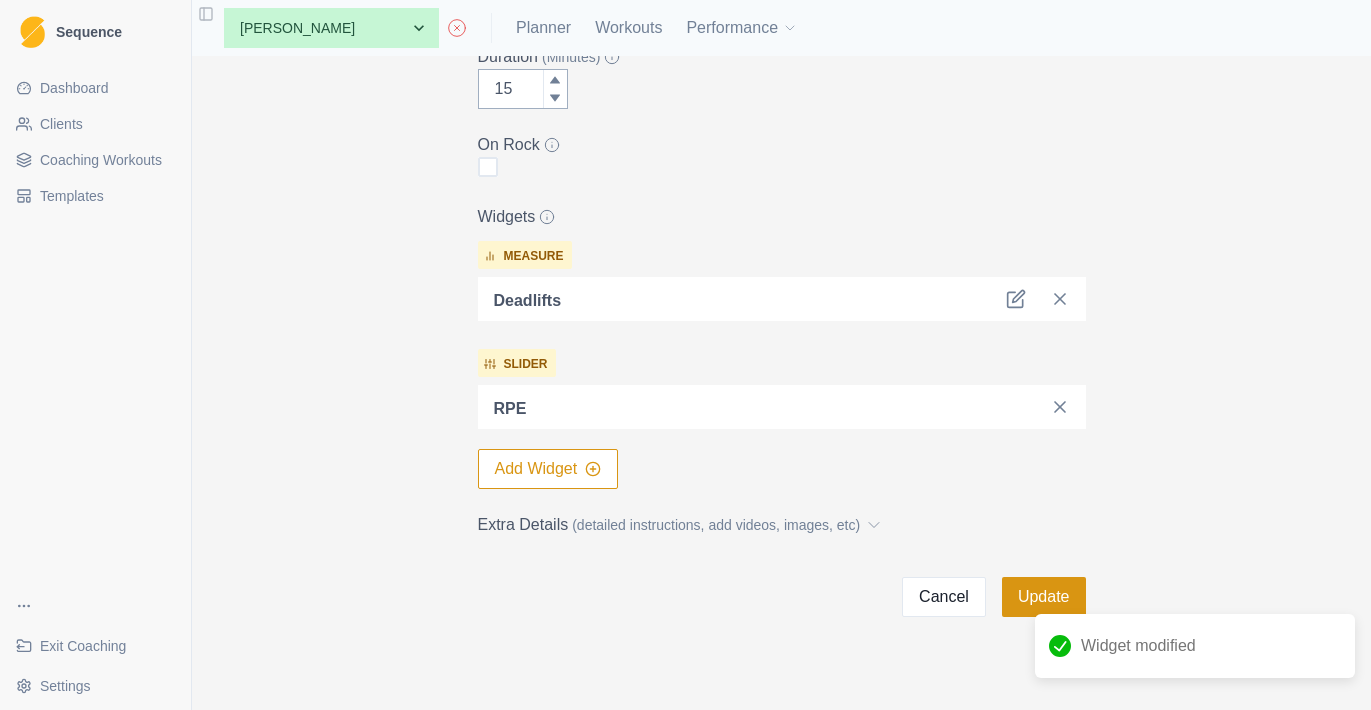 click on "Update" at bounding box center (1044, 597) 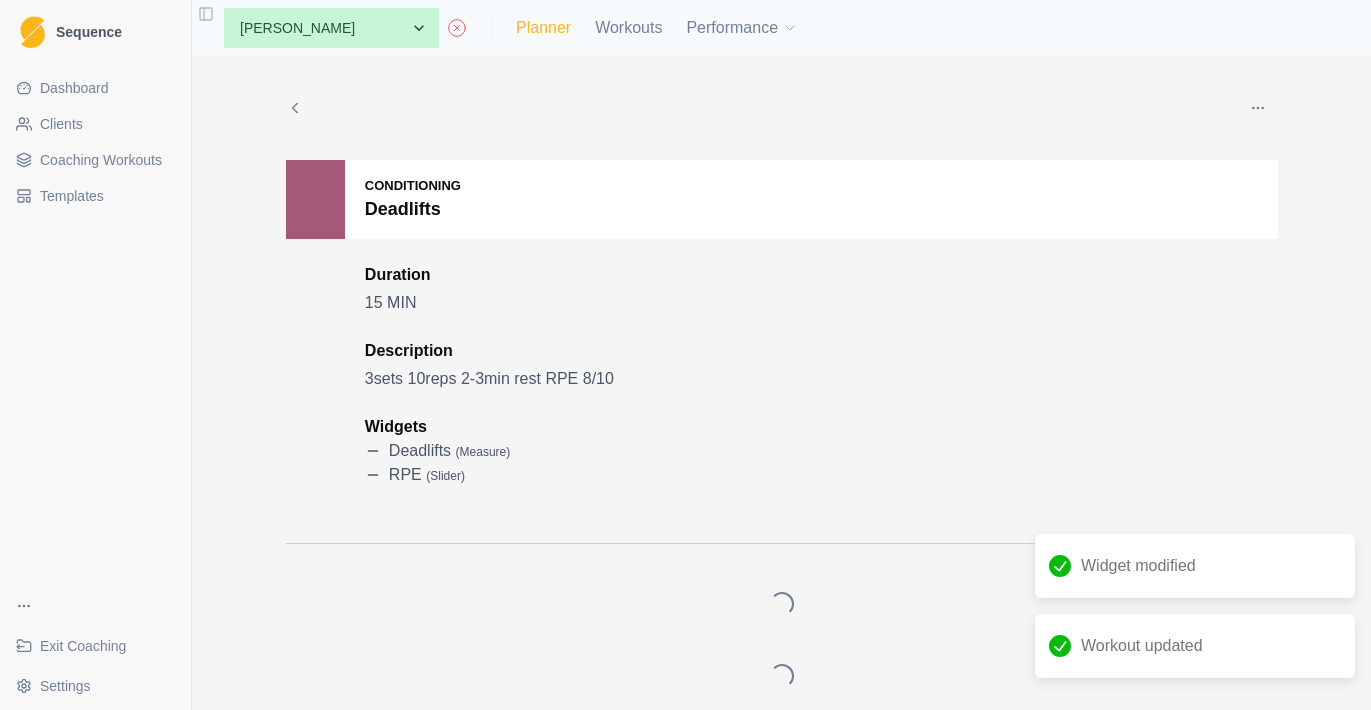 click on "Planner" at bounding box center (543, 28) 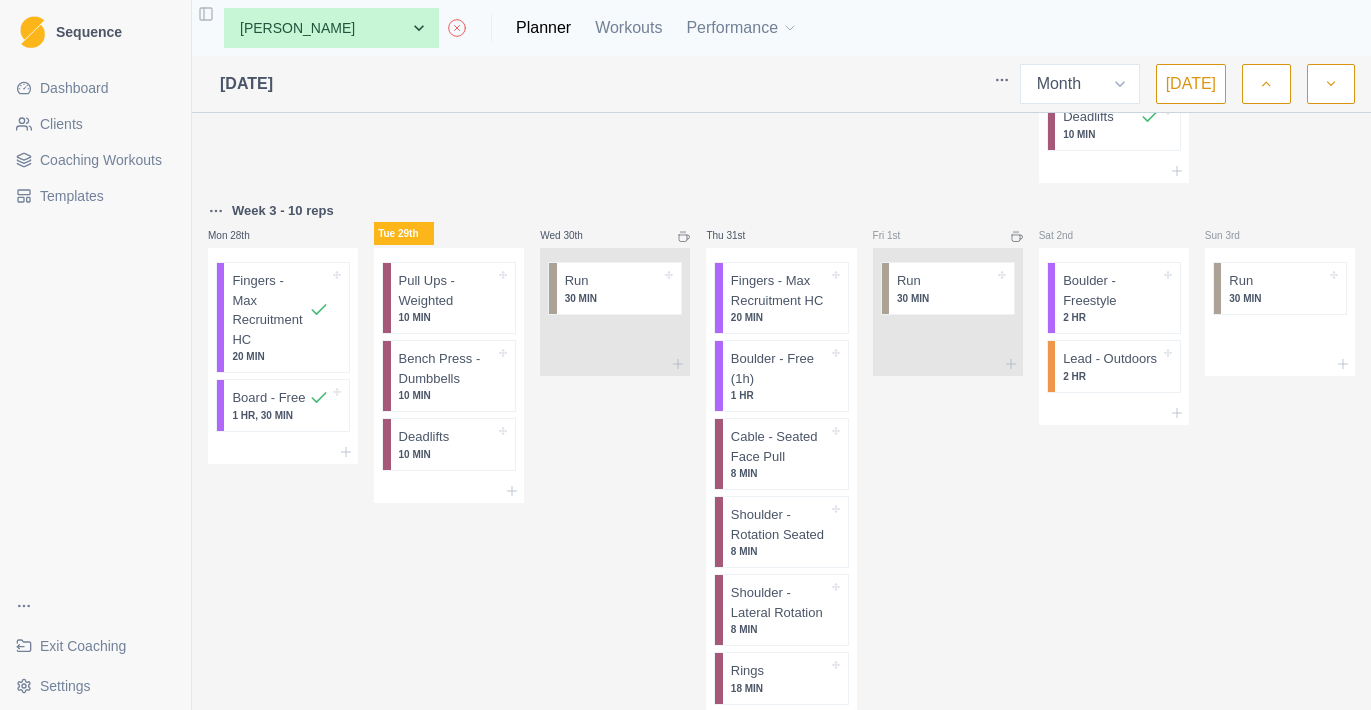 scroll, scrollTop: 2142, scrollLeft: 0, axis: vertical 